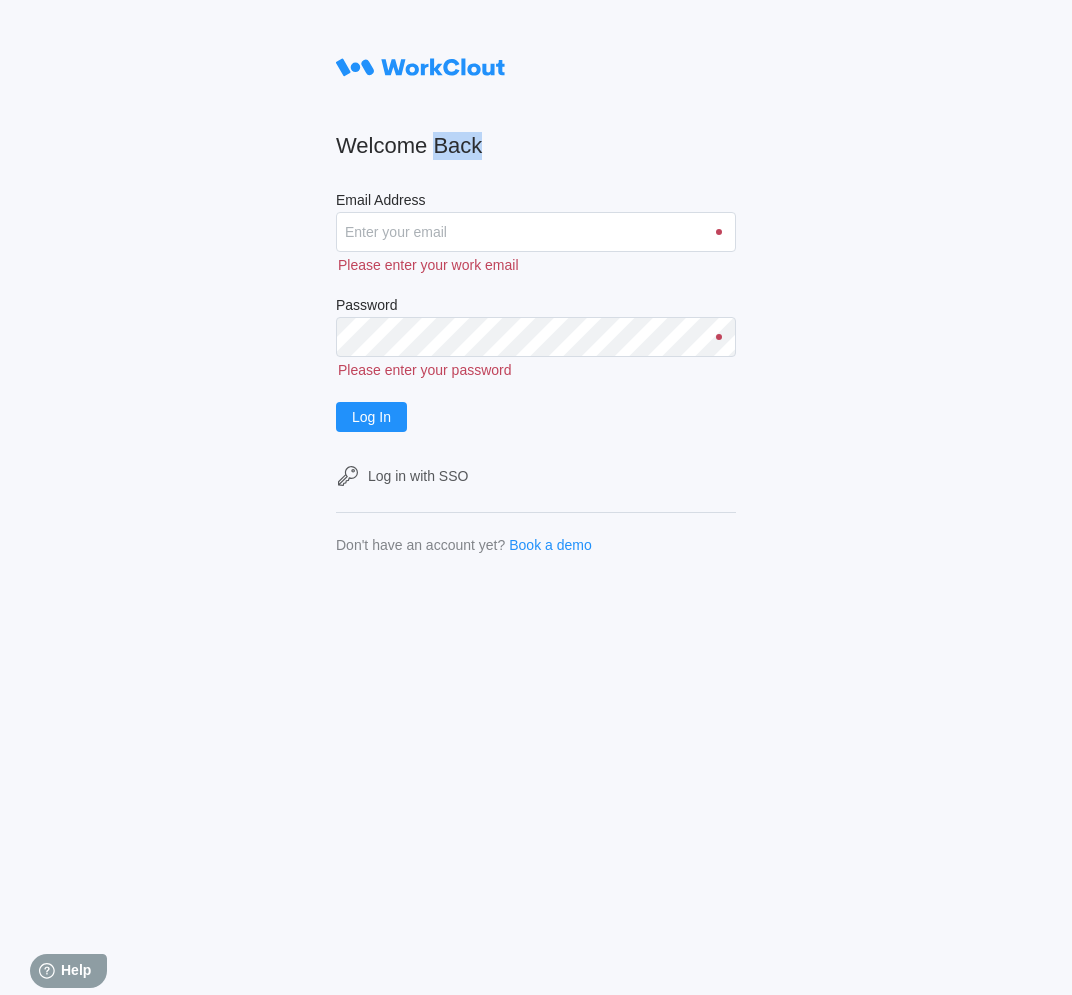 scroll, scrollTop: 0, scrollLeft: 0, axis: both 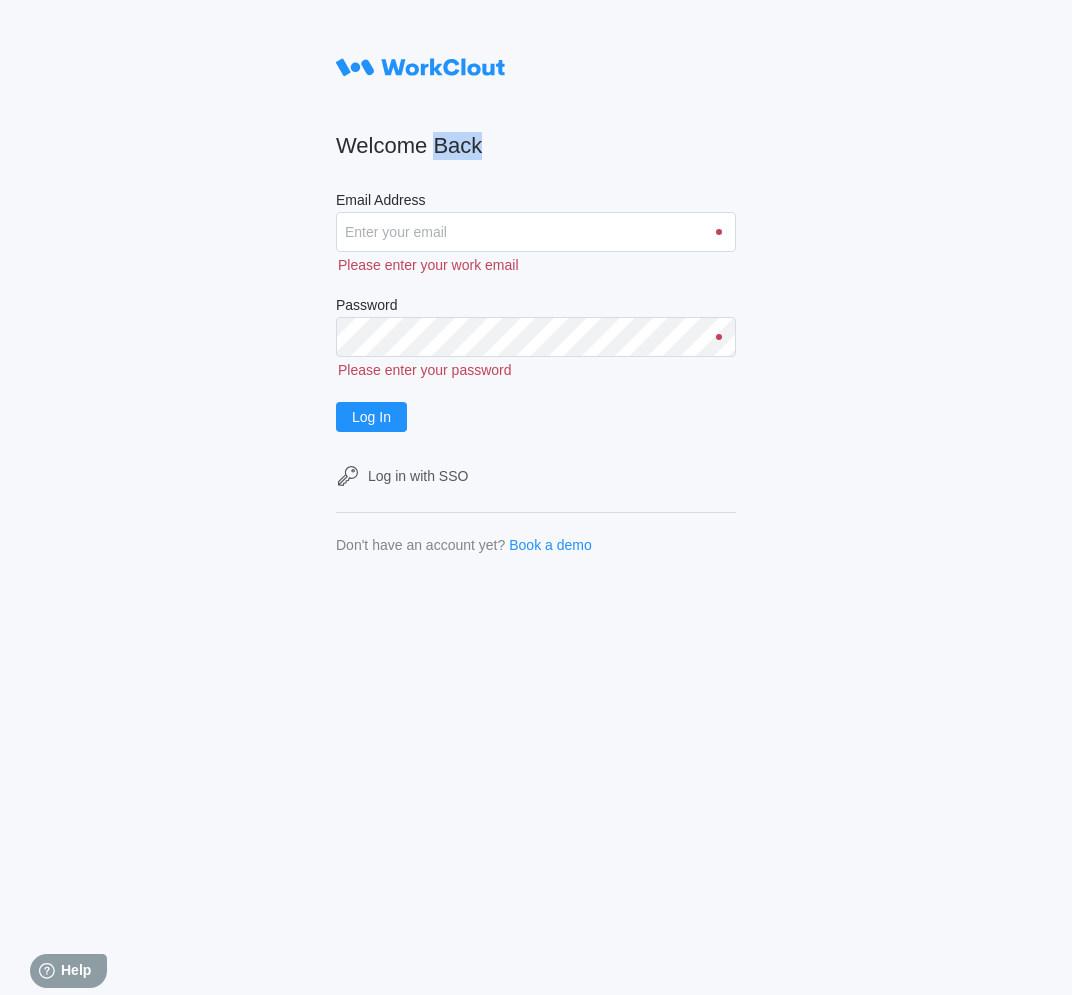 click on "Welcome Back Email Address Please enter your work email Password Please enter your password Log In Log in with SSO Don't have an account yet? Book a demo" at bounding box center (536, 300) 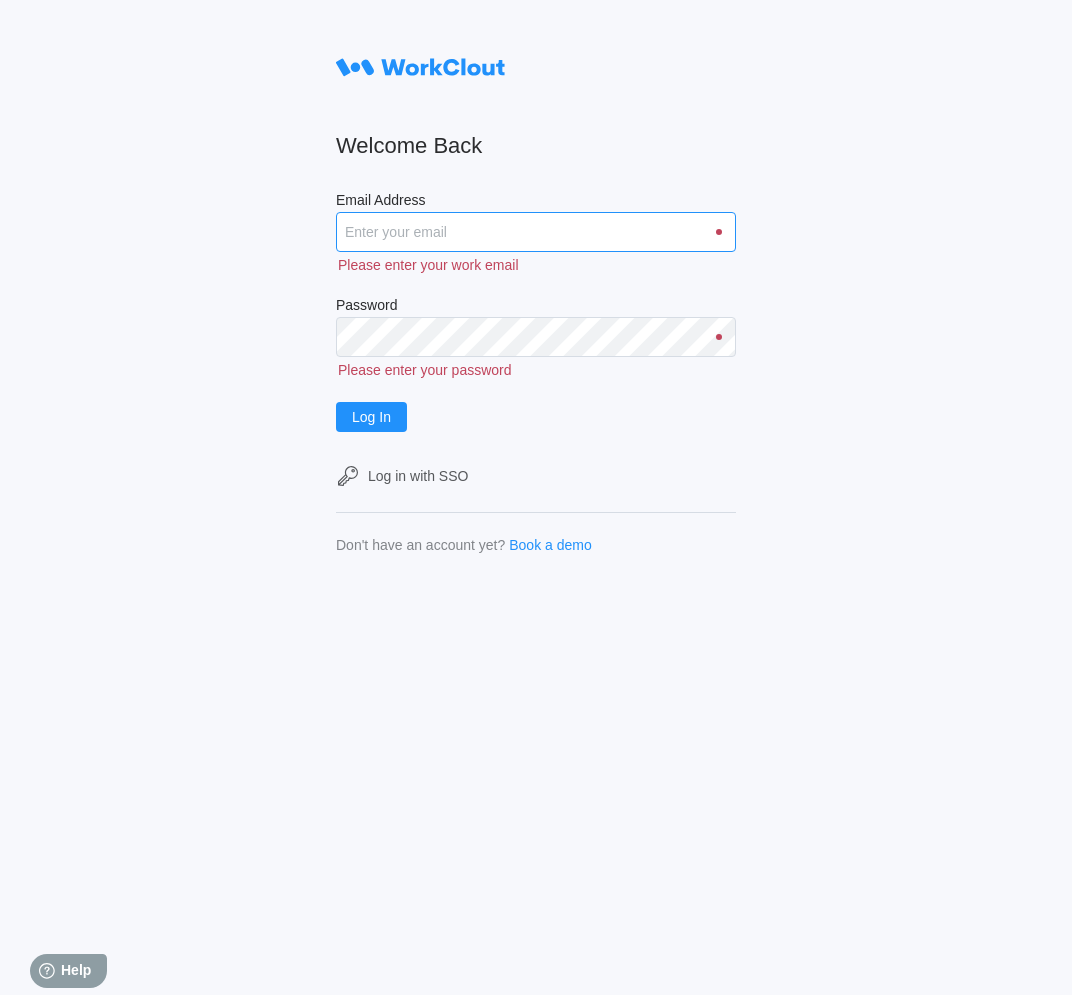 click on "Email Address" at bounding box center (536, 232) 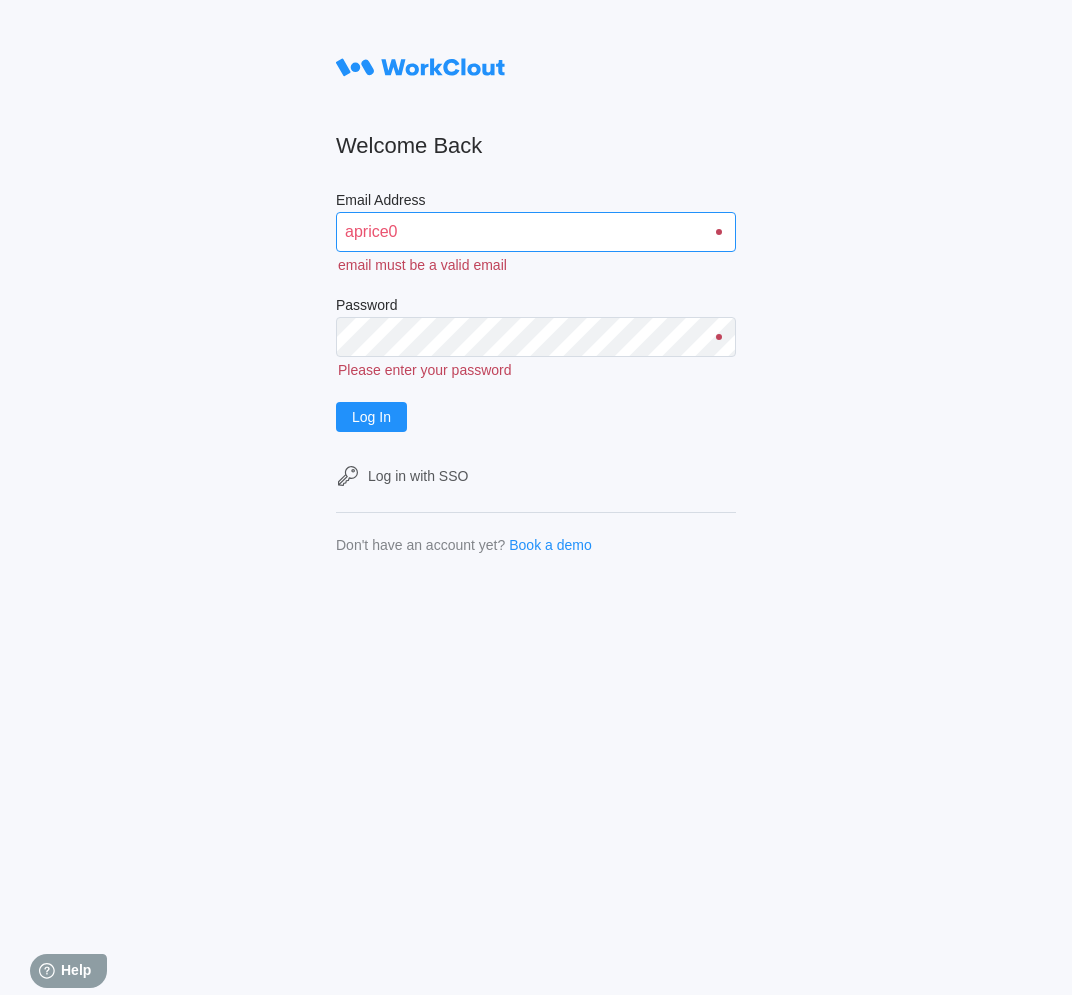click on "aprice0" at bounding box center [536, 232] 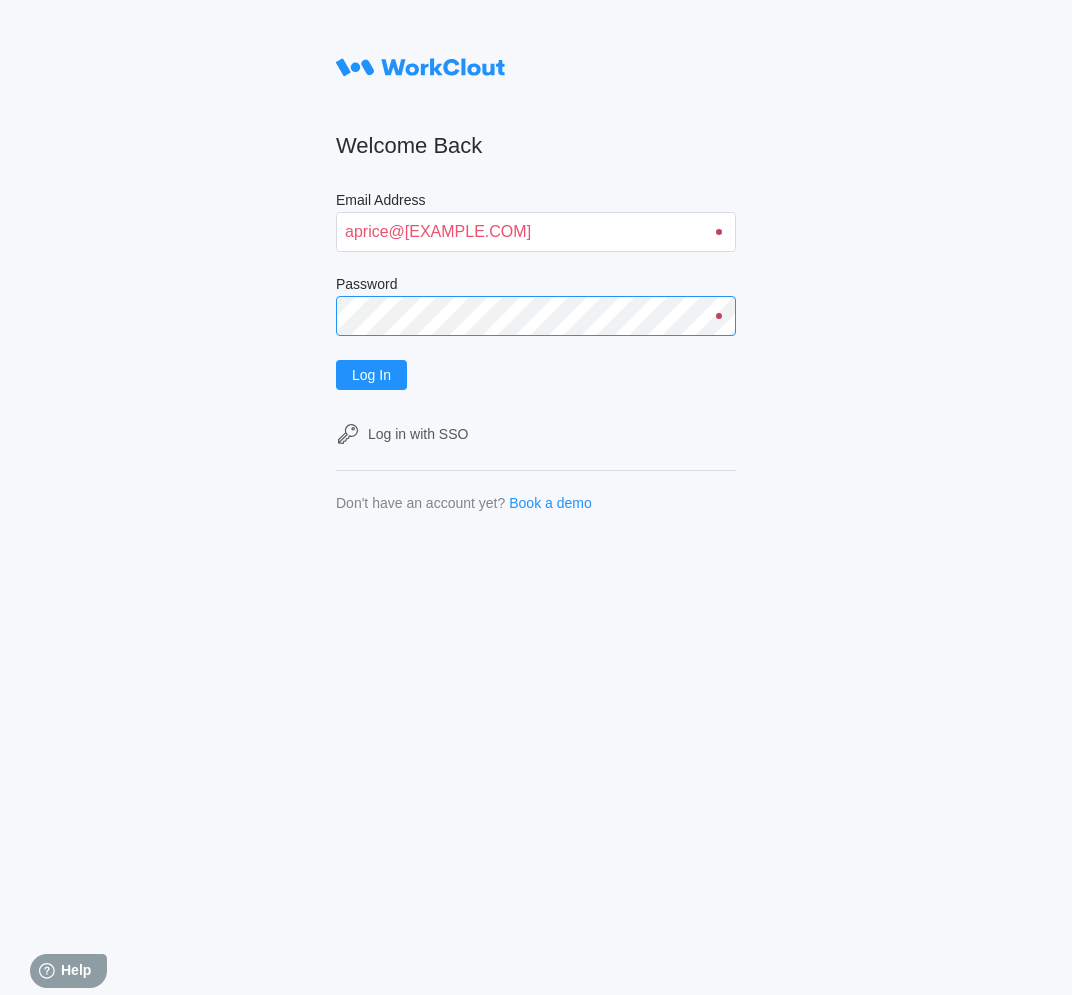 click on "Log In" at bounding box center [371, 375] 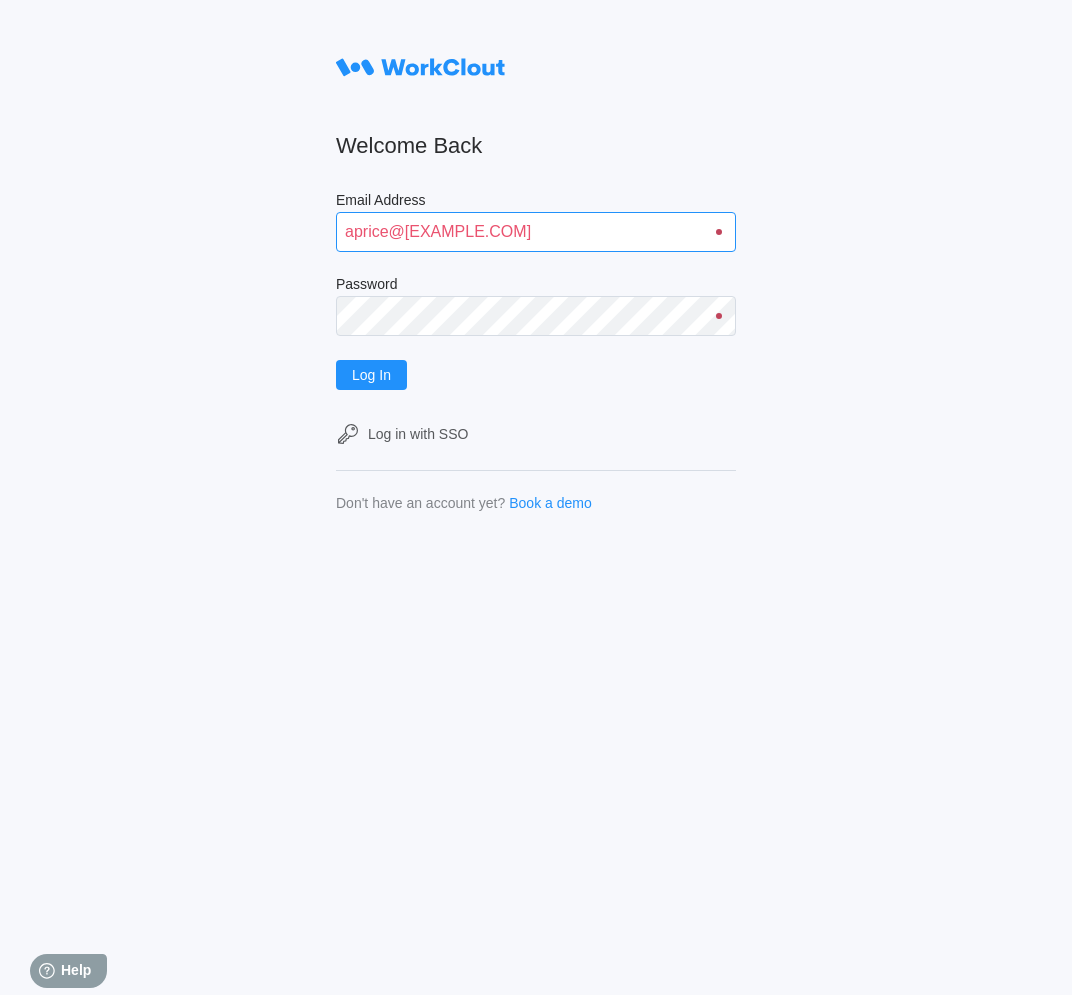 click on "aprice@[EXAMPLE.COM]" at bounding box center (536, 232) 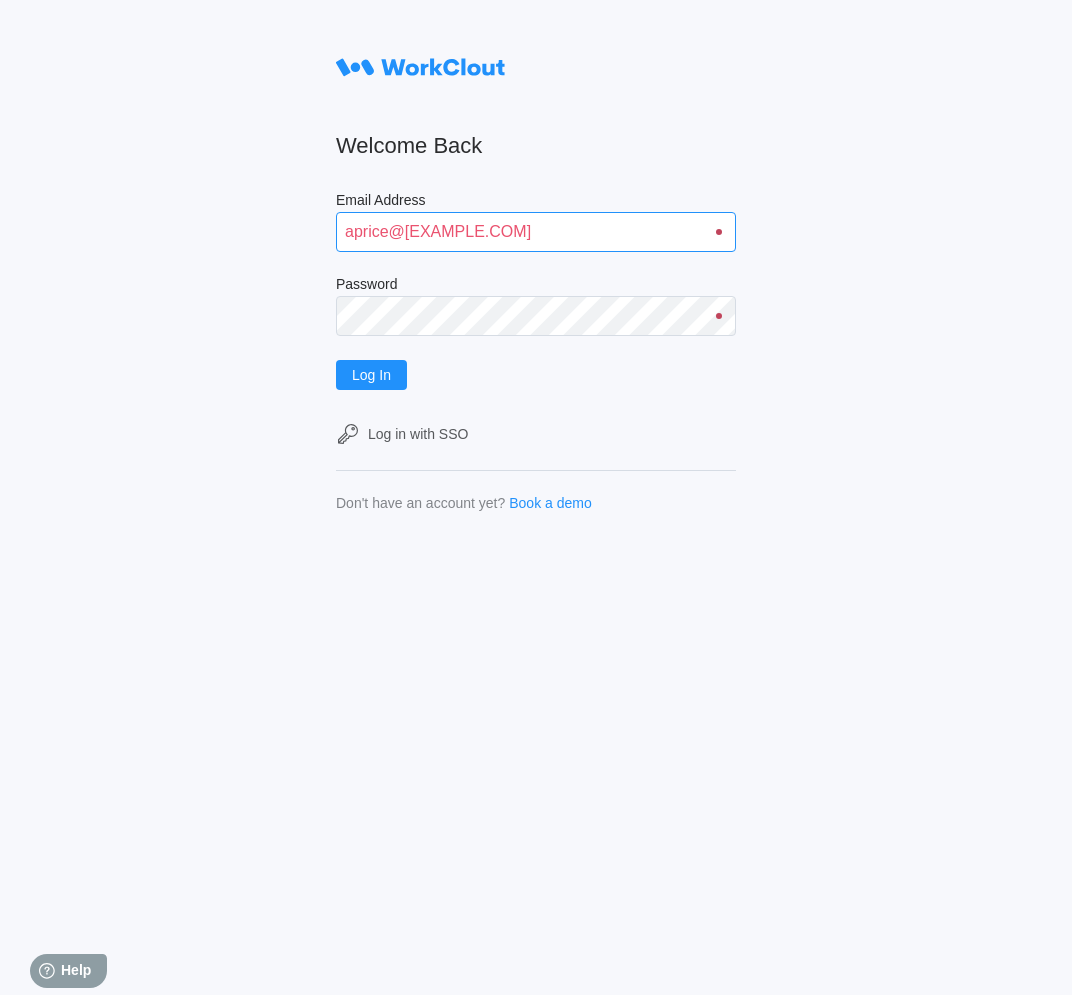 type on "aprice@[EXAMPLE.COM]" 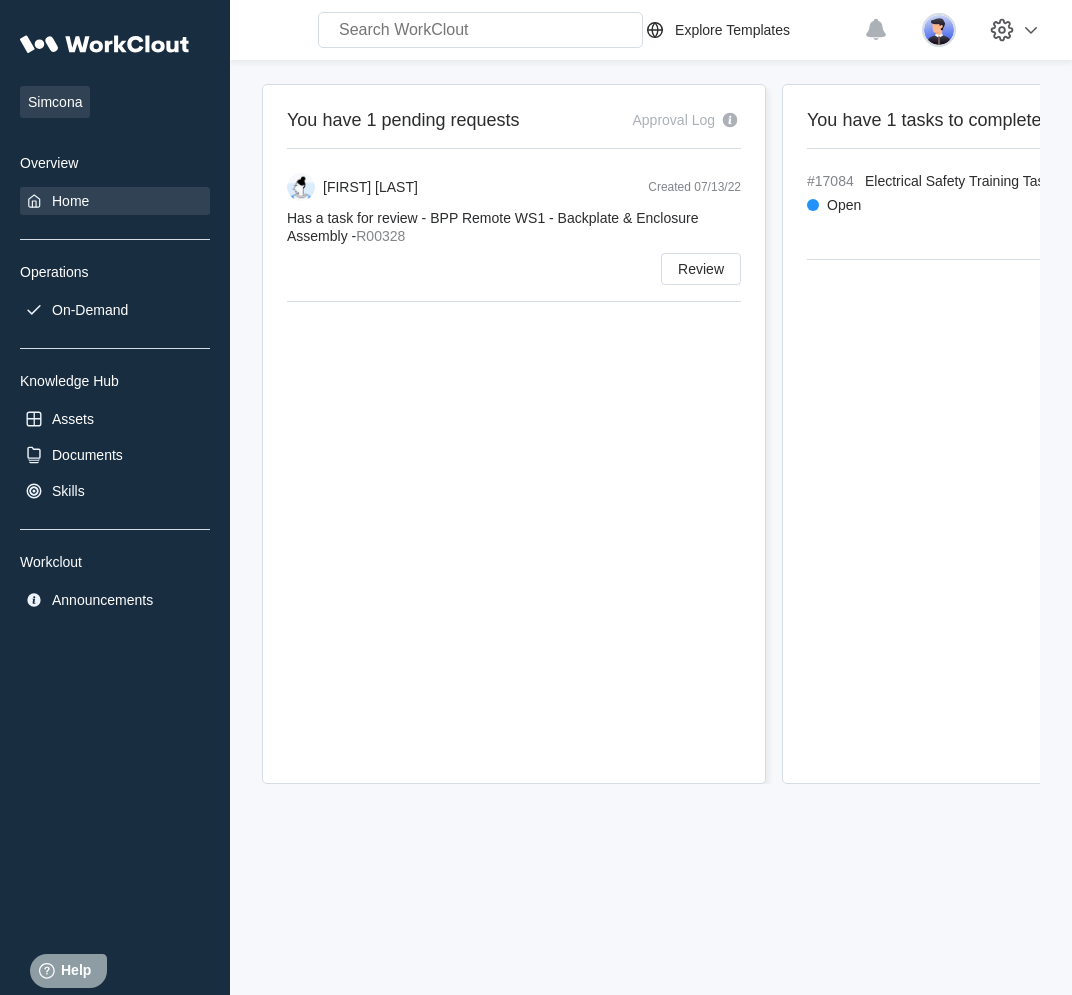scroll, scrollTop: 0, scrollLeft: 0, axis: both 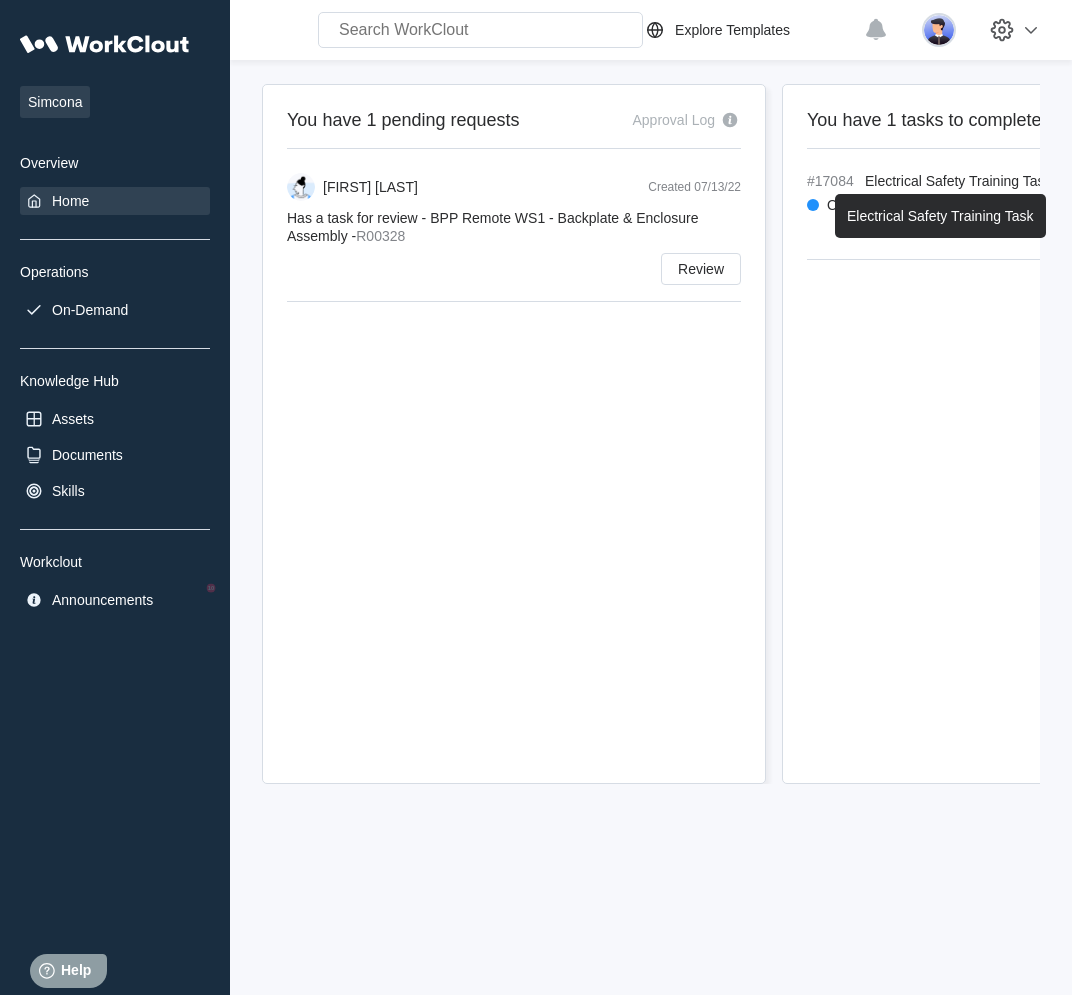 click on "Electrical Safety Training Task" at bounding box center (958, 181) 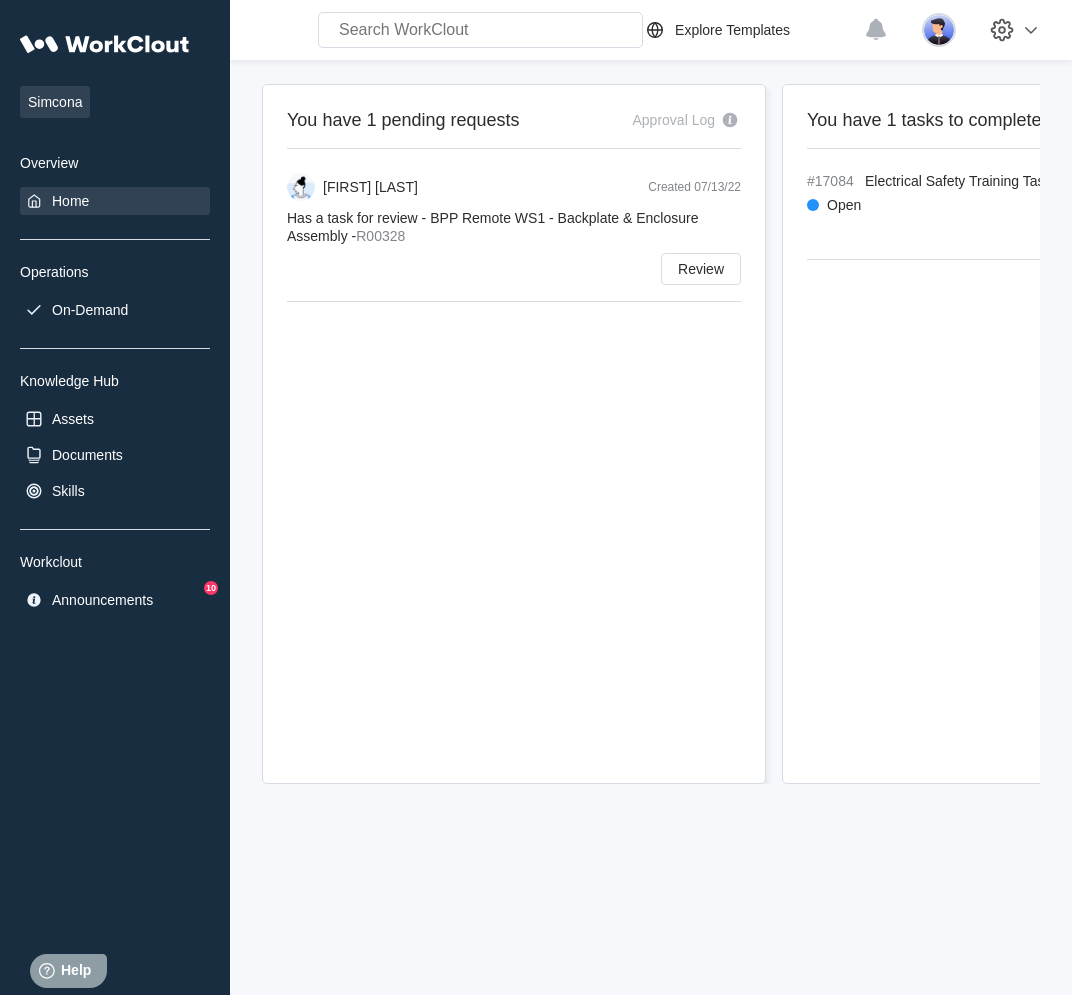 click on "Open" at bounding box center (857, 205) 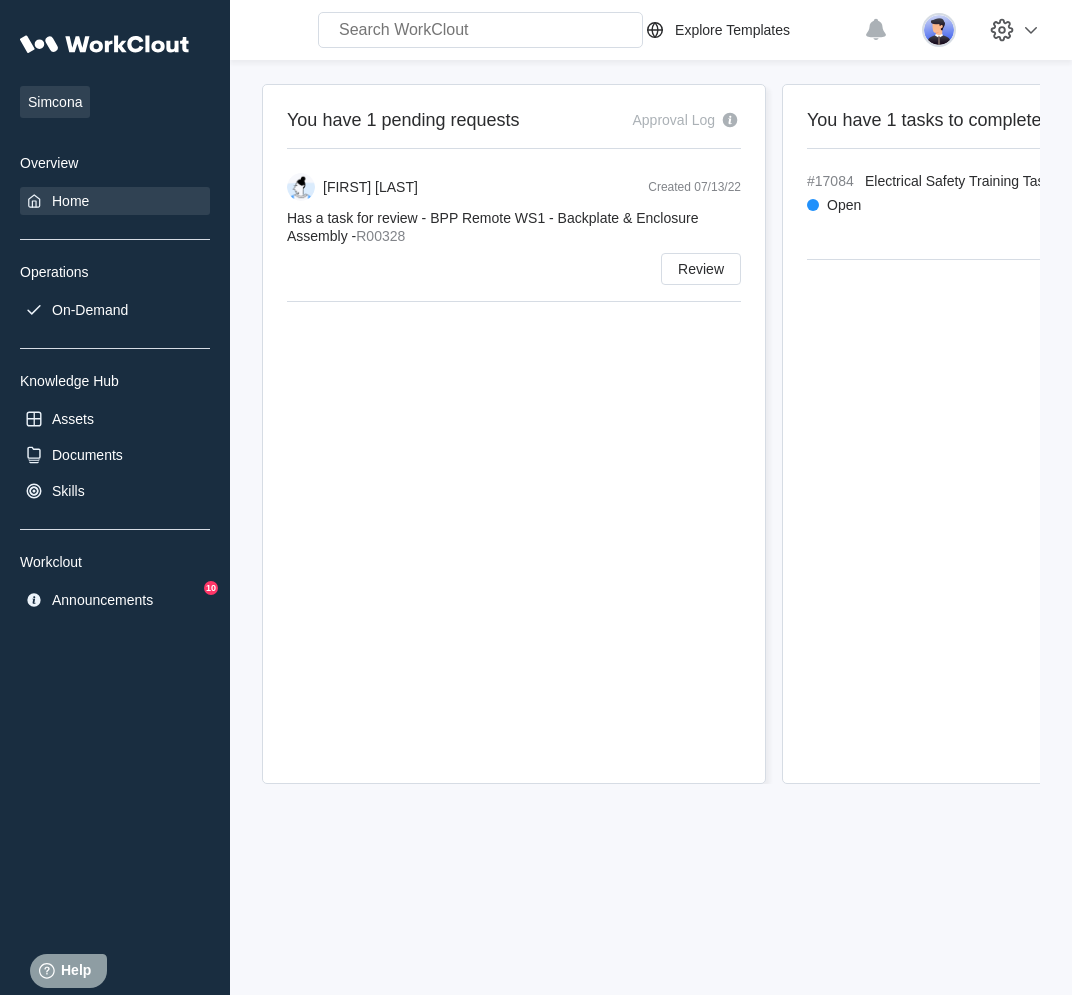 click at bounding box center [813, 205] 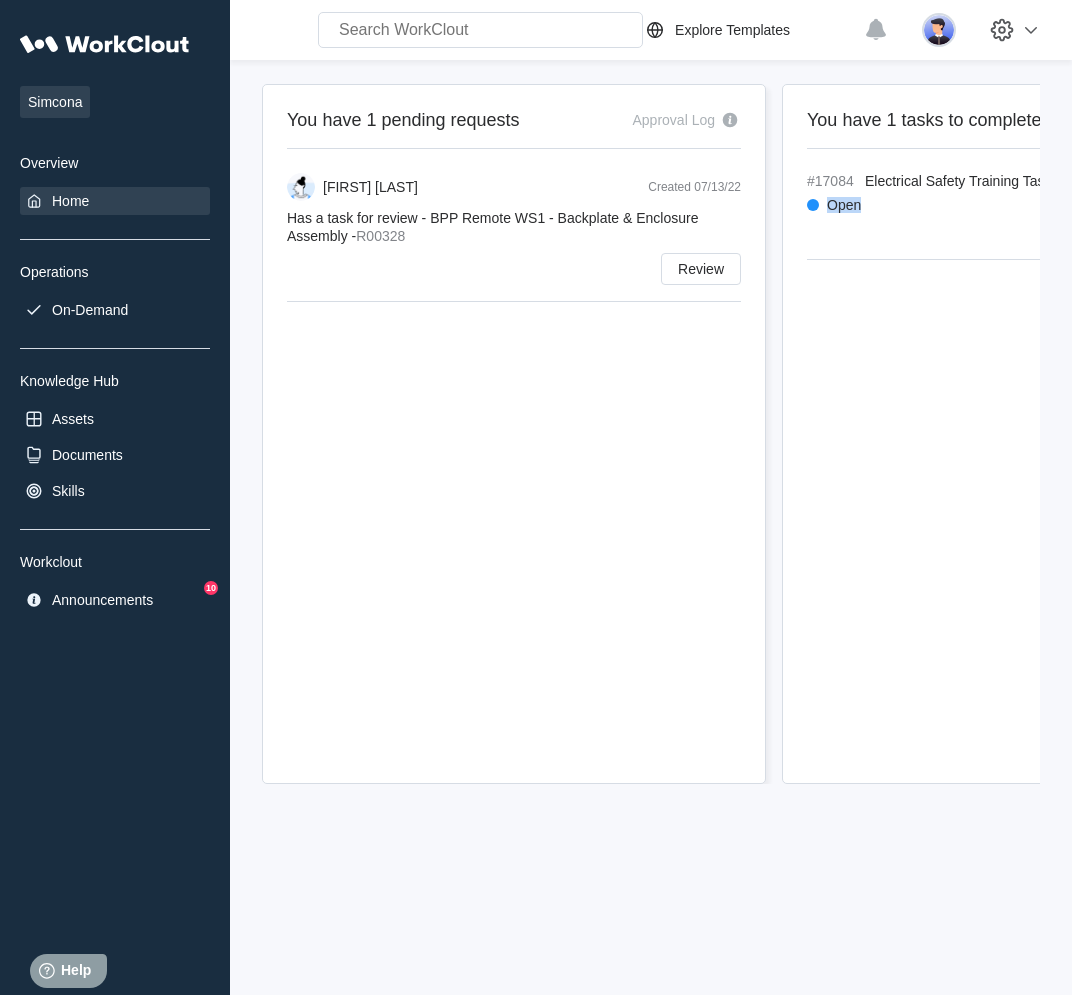 click at bounding box center [813, 205] 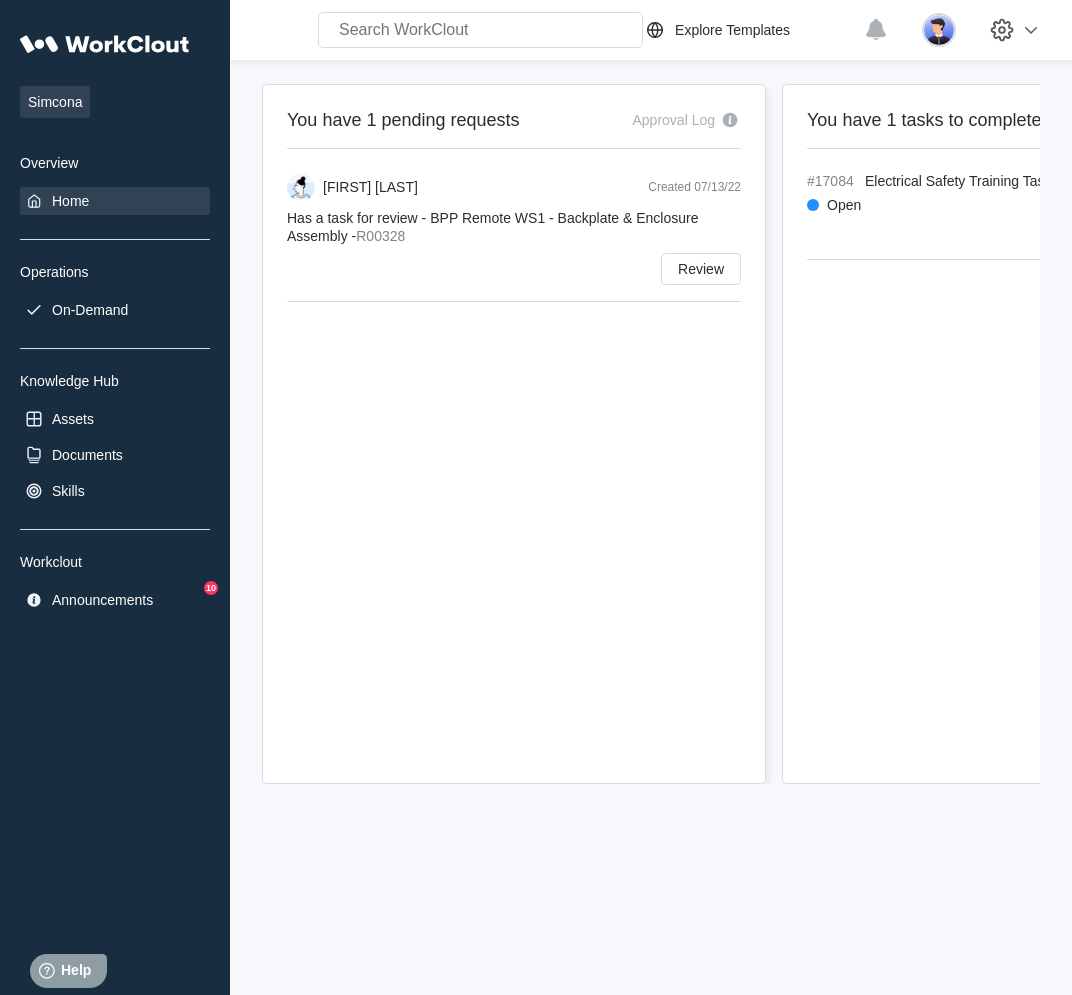 click at bounding box center (813, 205) 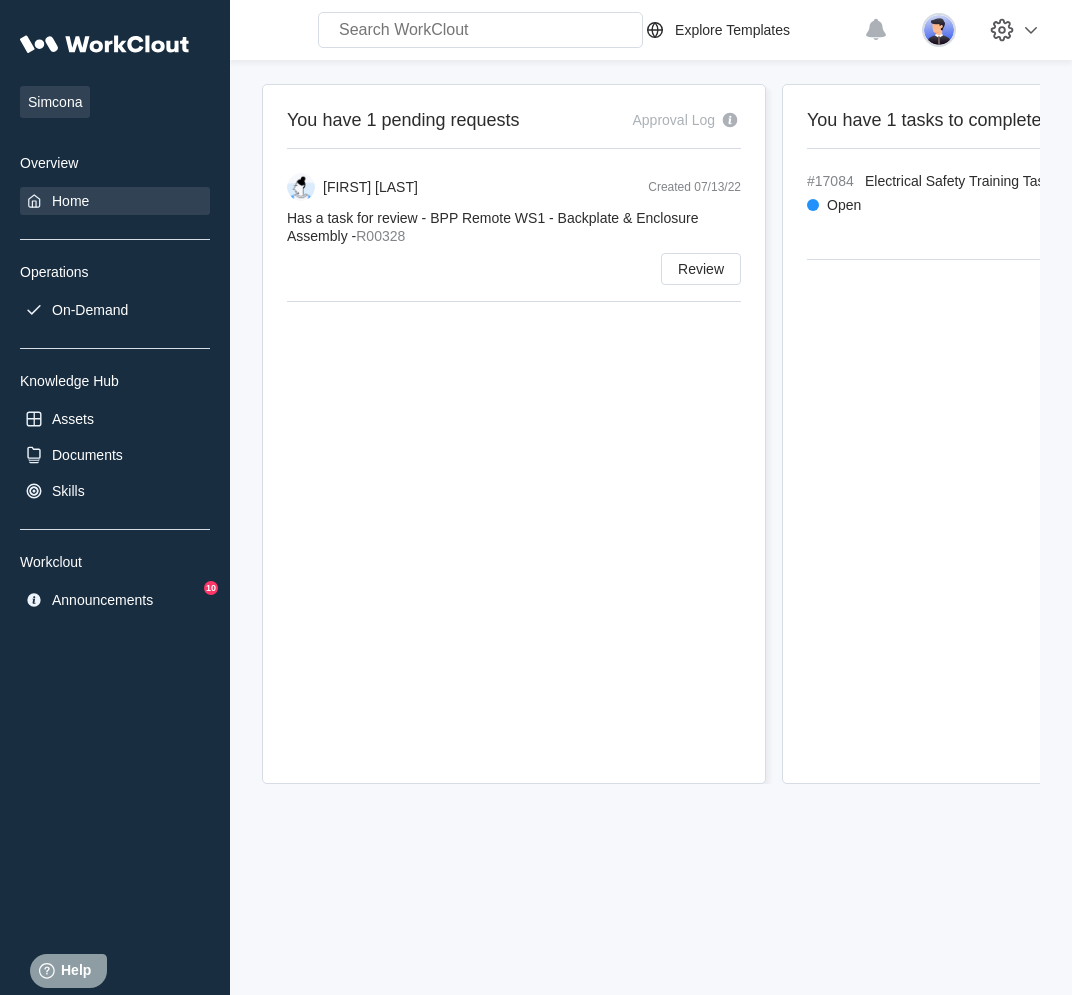 click at bounding box center (813, 205) 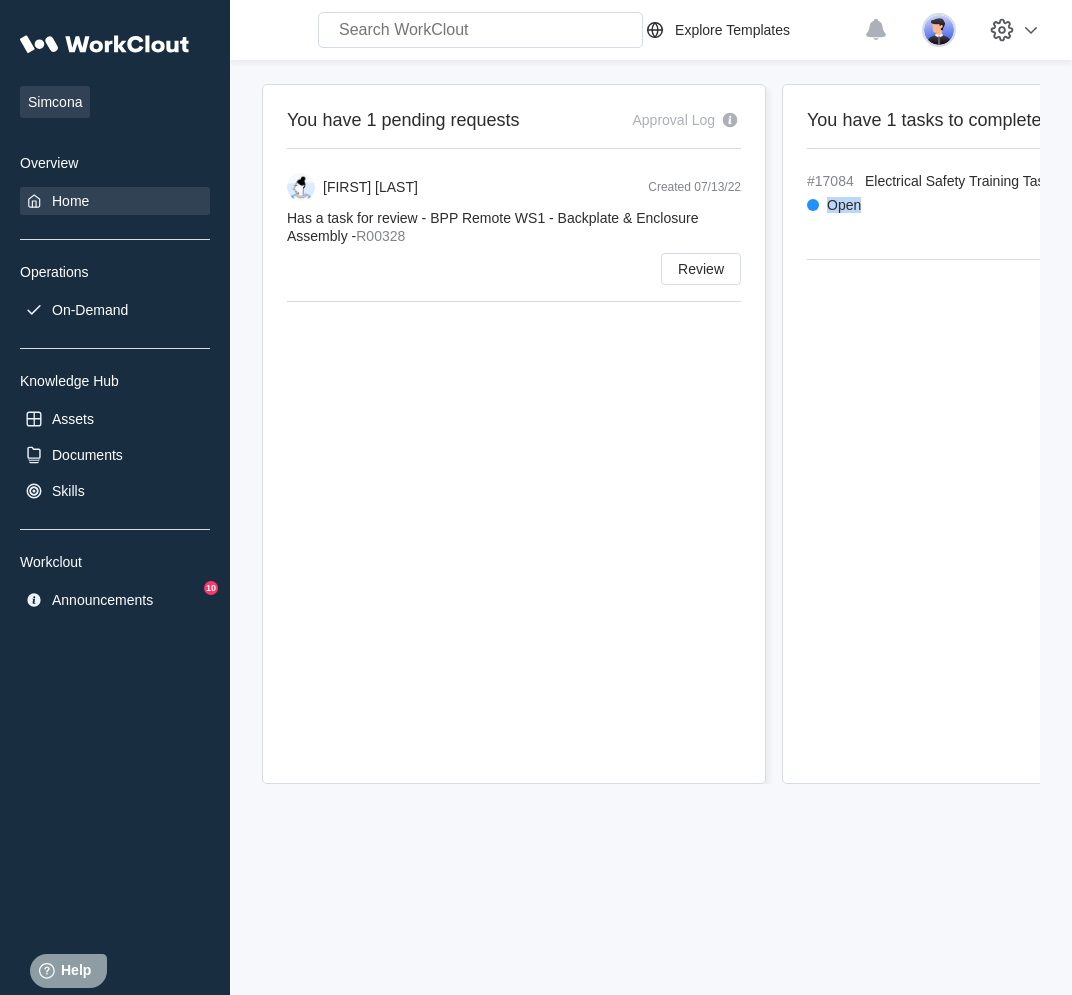 click at bounding box center [813, 205] 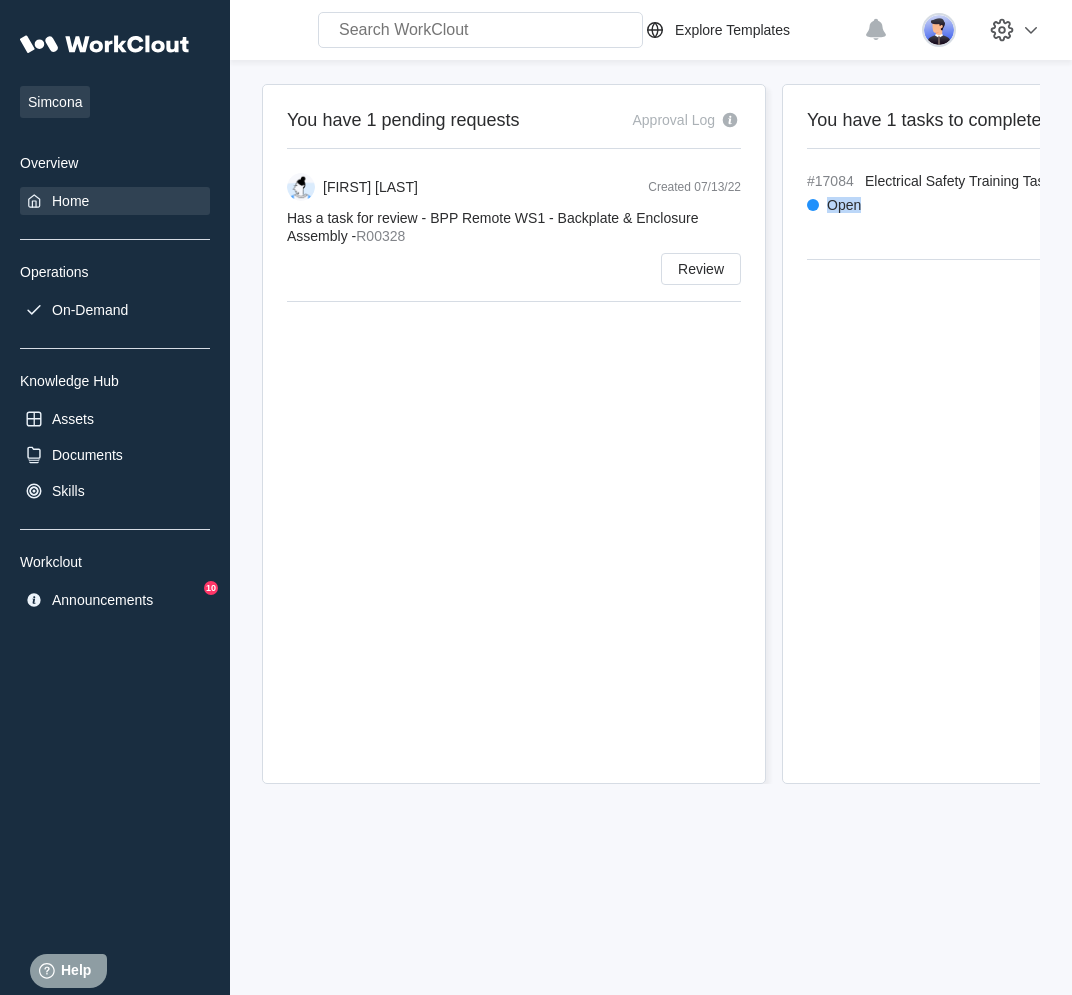 click at bounding box center [813, 205] 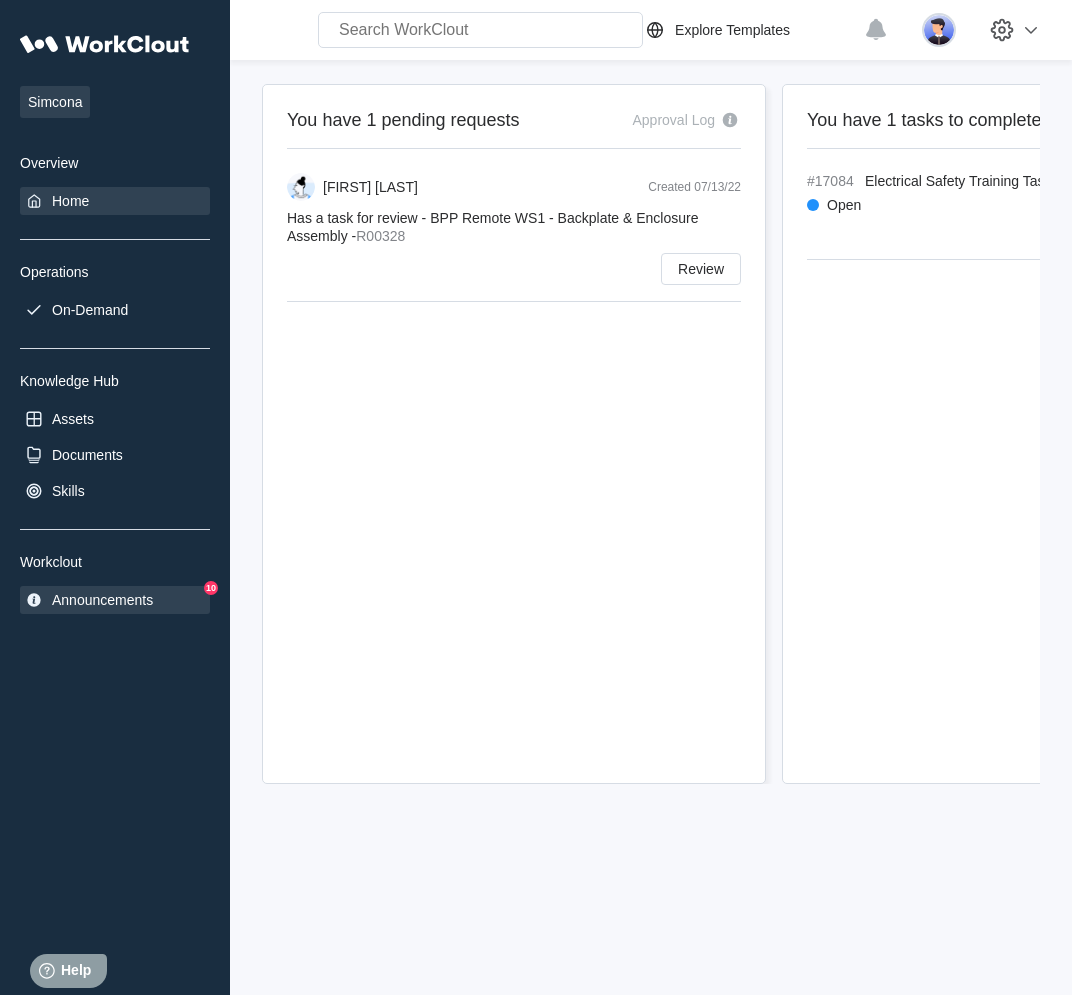 click on "Announcements" at bounding box center (115, 600) 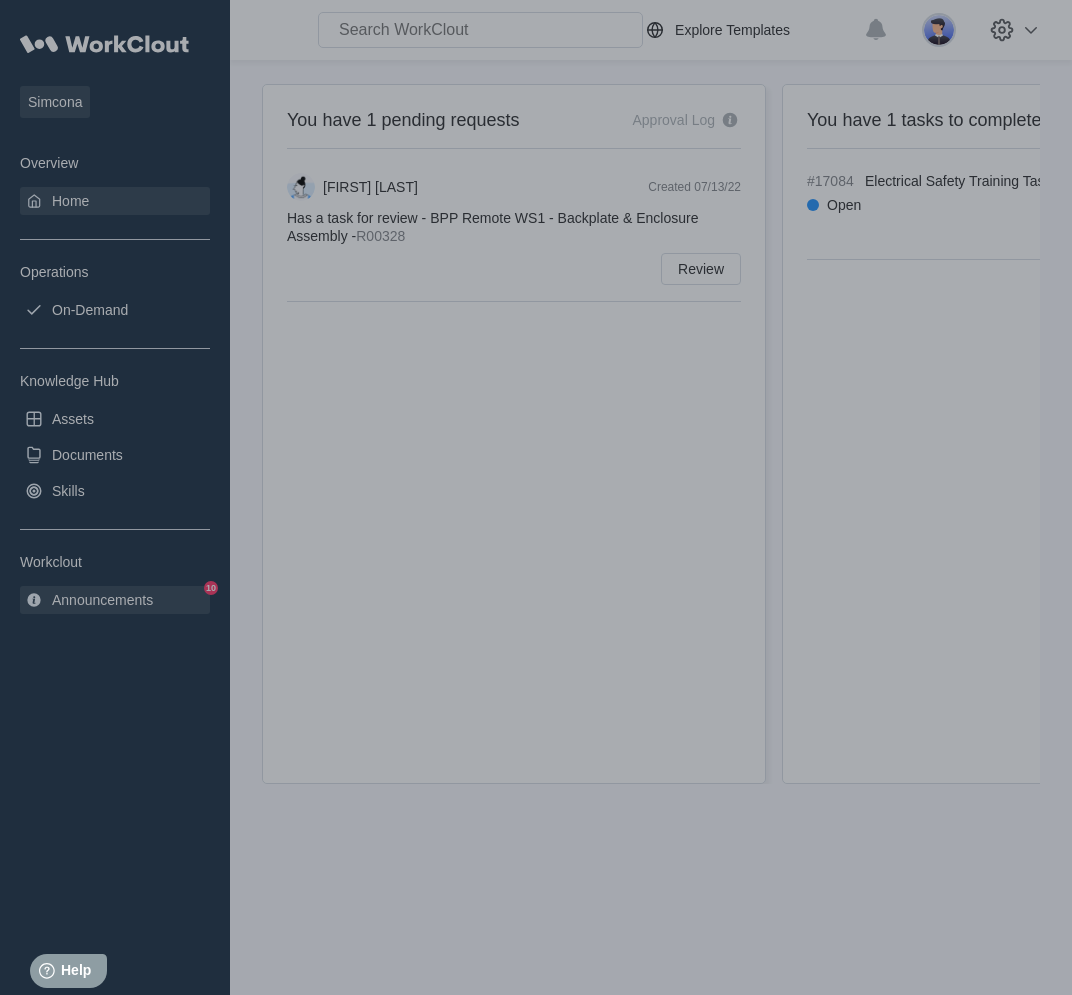 click at bounding box center [536, 497] 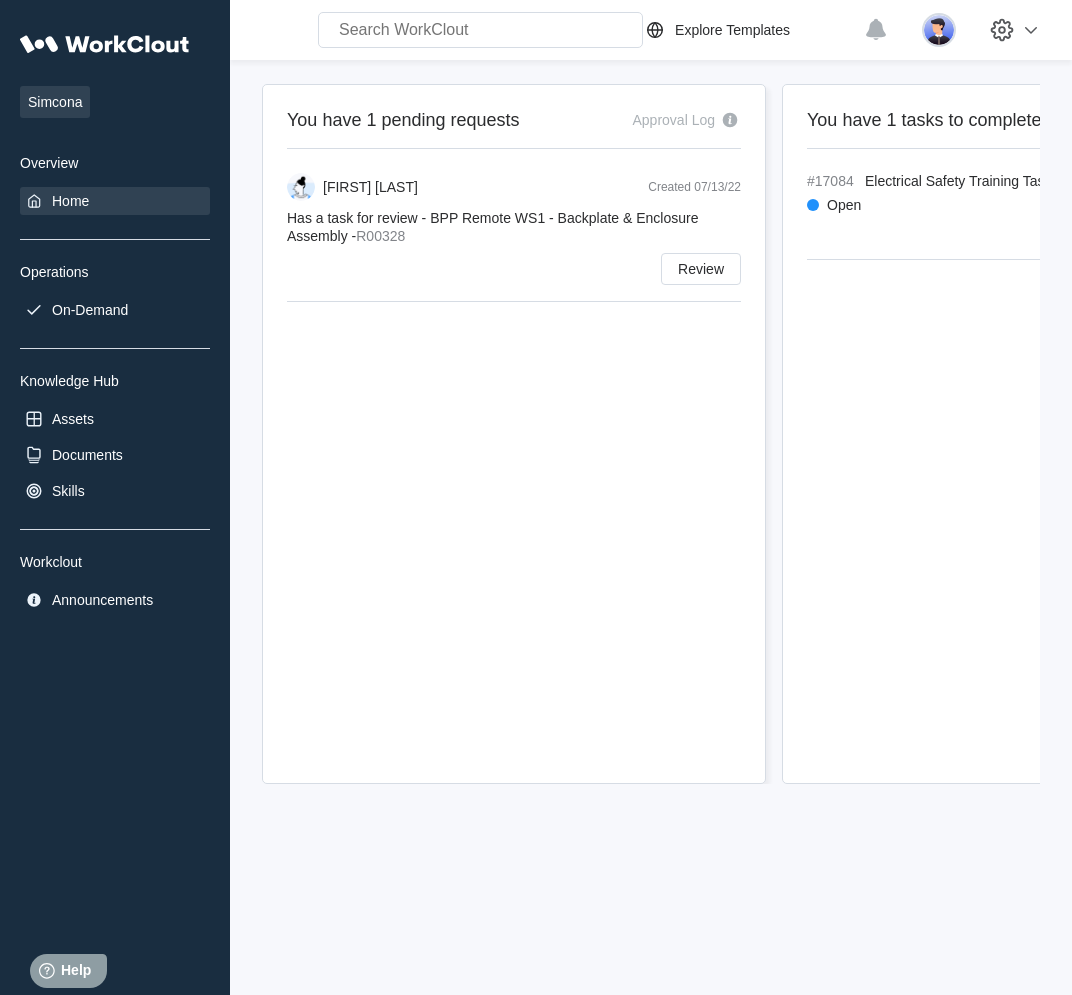 click on "Open" at bounding box center [851, 205] 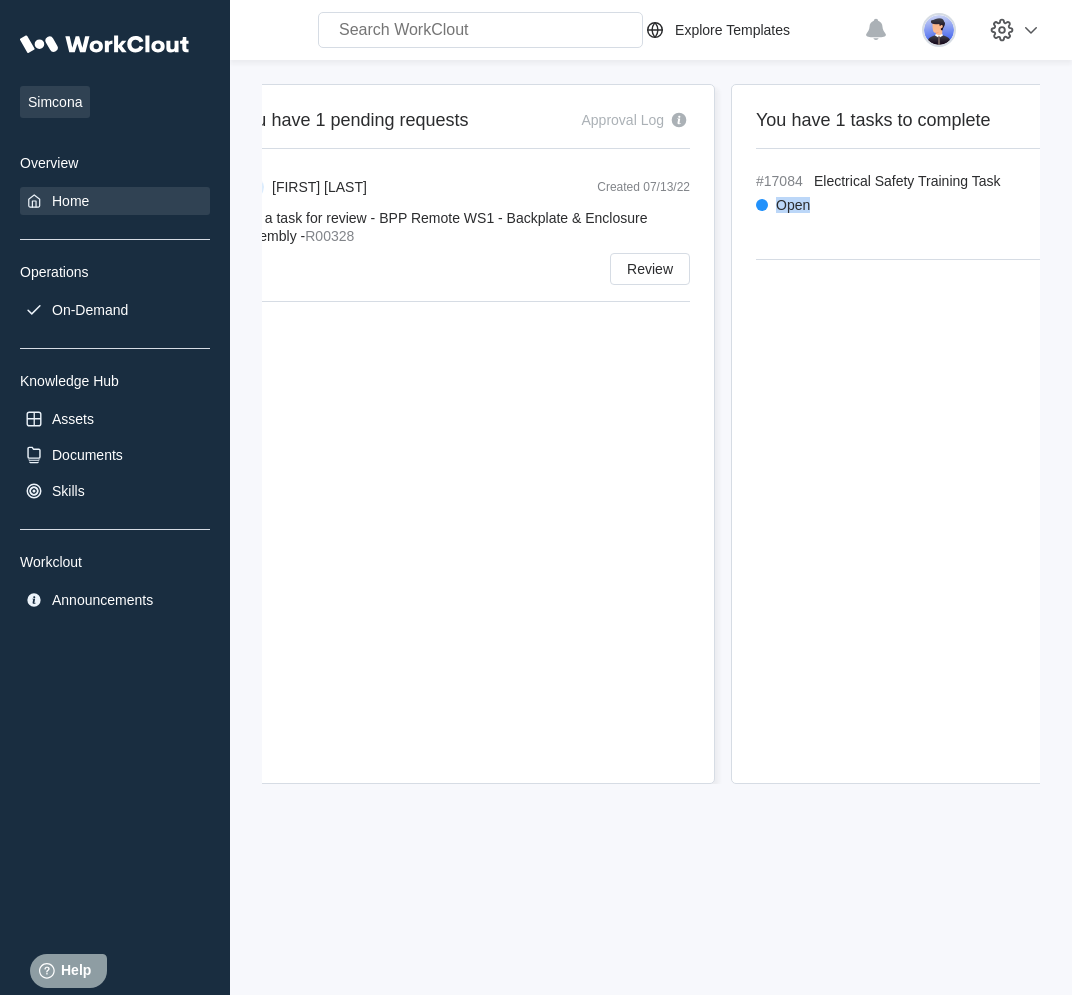 scroll, scrollTop: 0, scrollLeft: 102, axis: horizontal 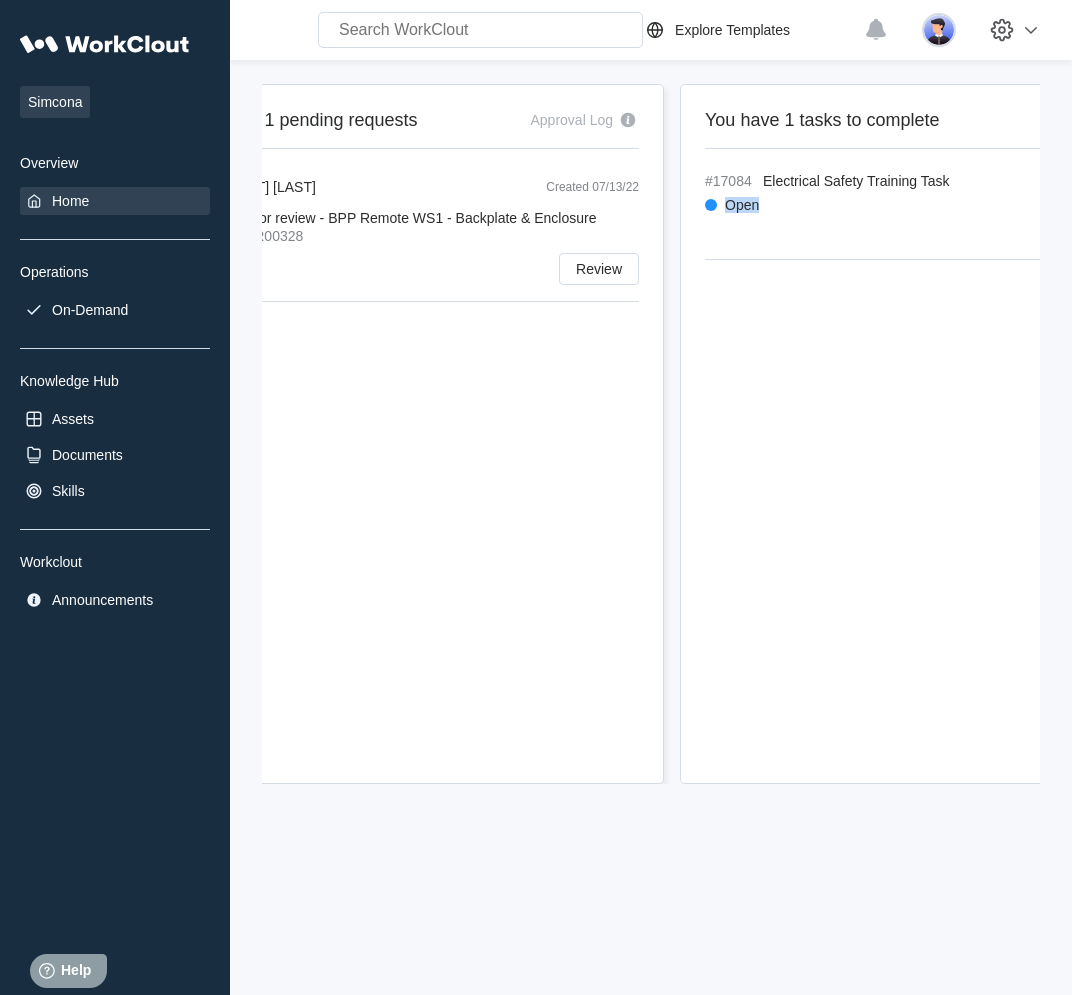 click on "Open" at bounding box center (932, 205) 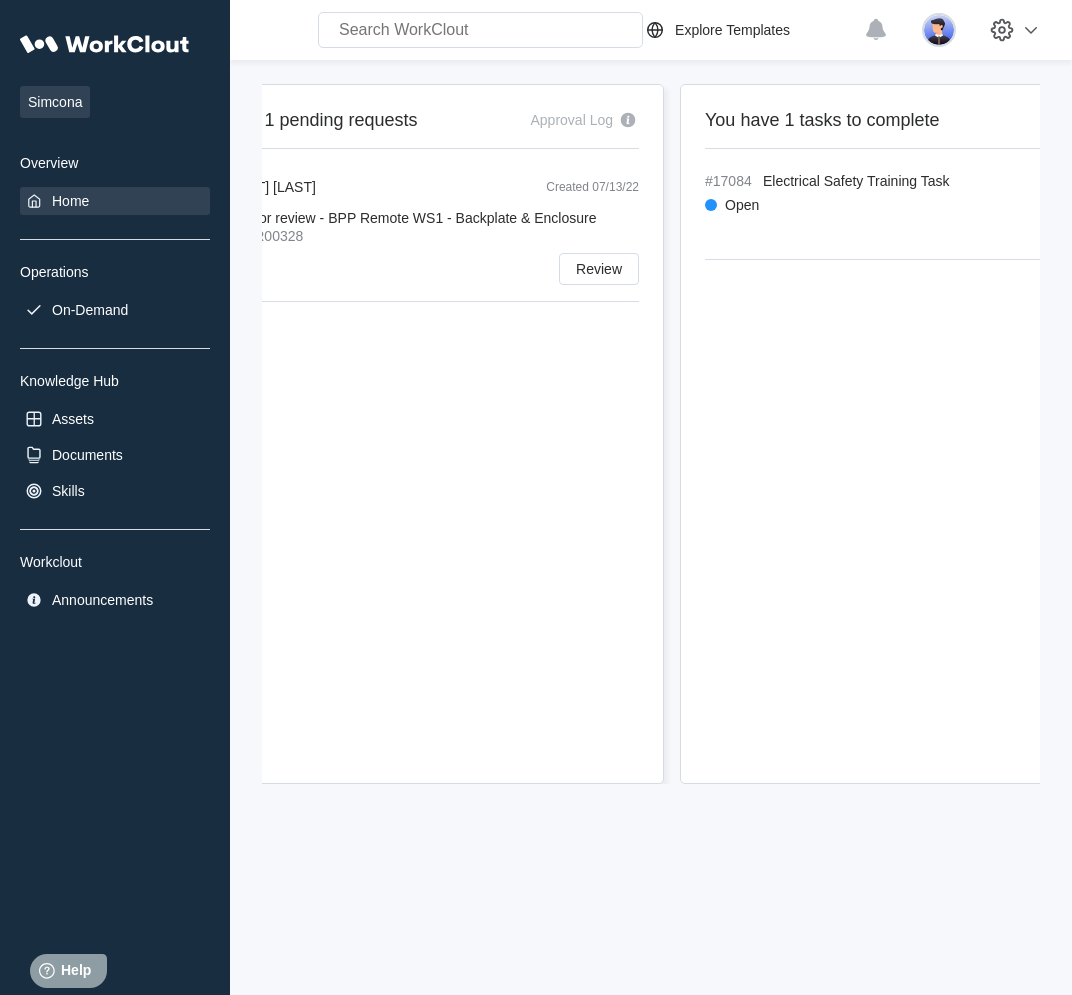 click on "Open" at bounding box center (932, 205) 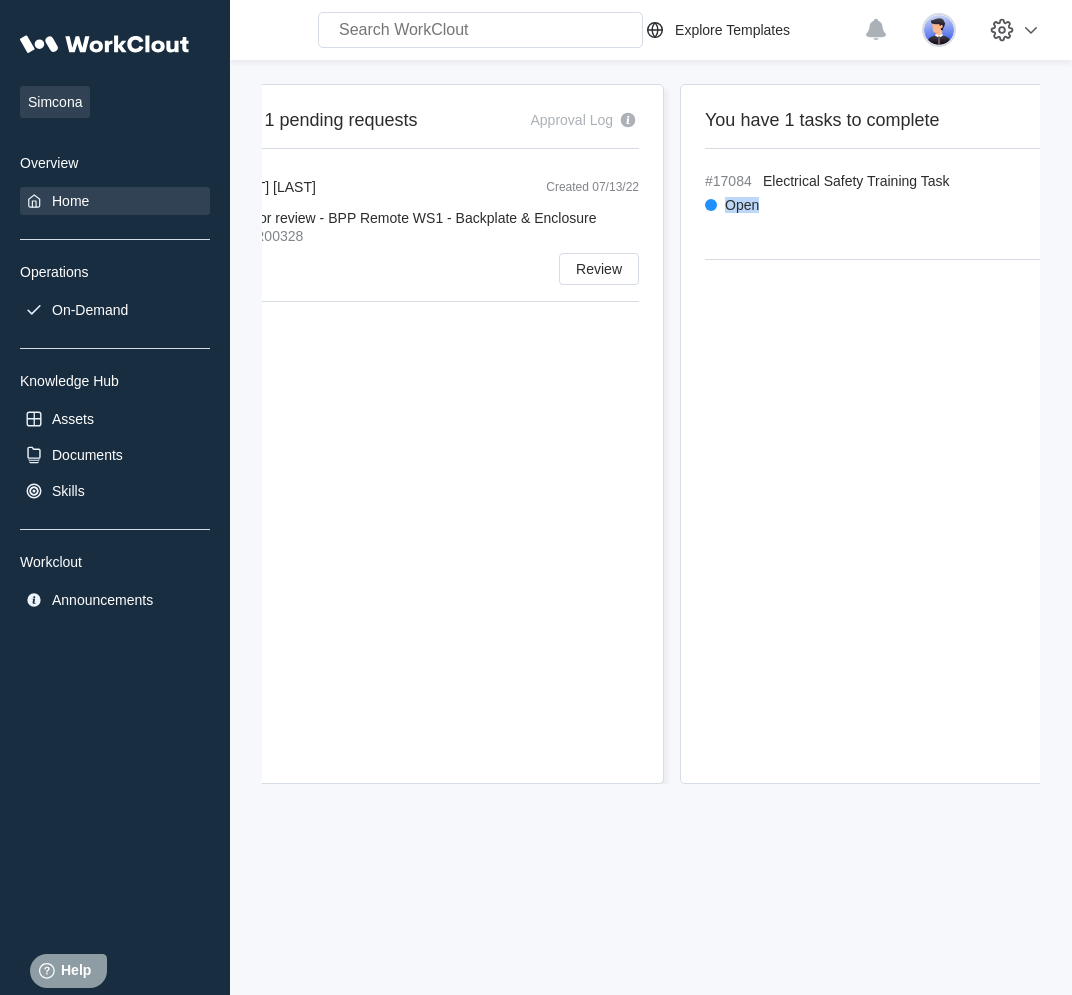 click on "#17084" at bounding box center (730, 181) 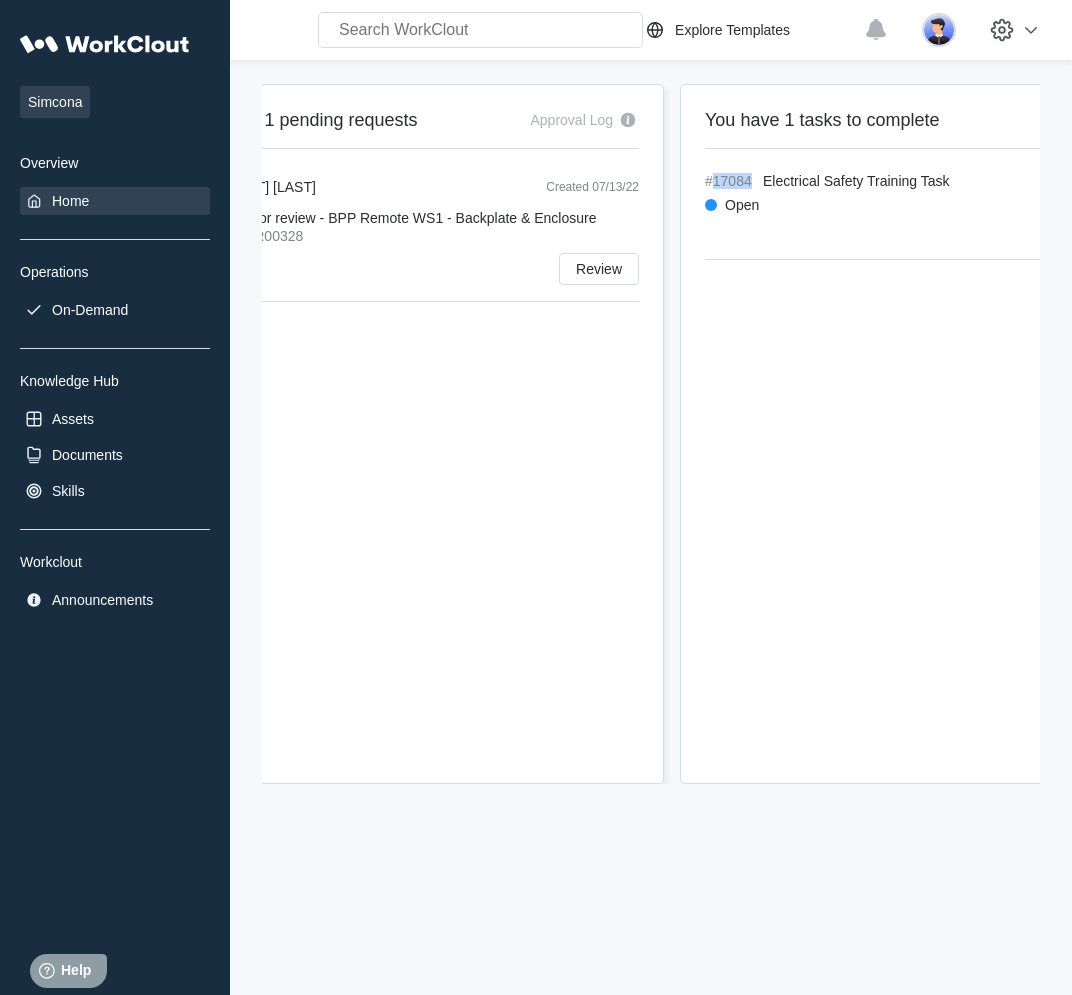 click on "You have 1 tasks to complete #17084 Electrical Safety Training Task Created 08/01/25 Open Open" at bounding box center (932, 434) 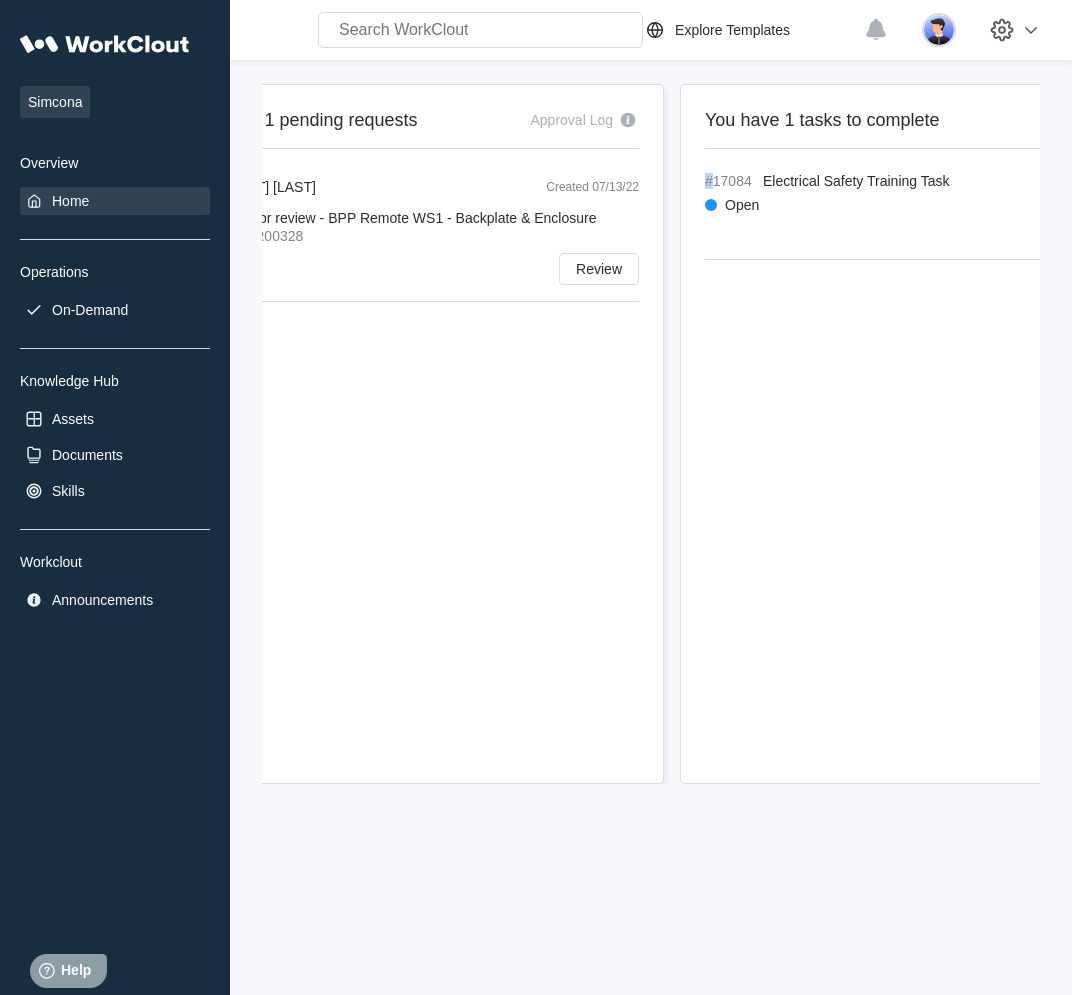click on "You have 1 tasks to complete" at bounding box center (932, 120) 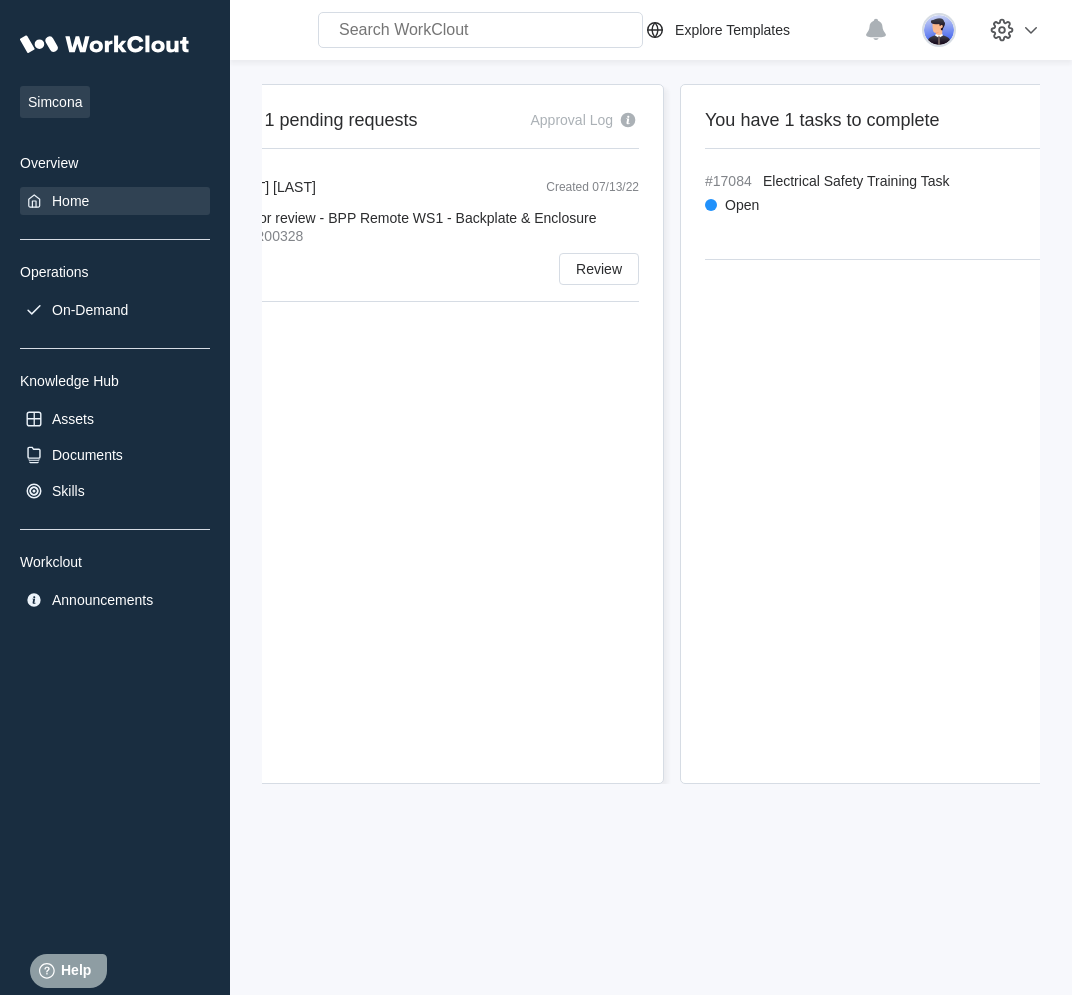 click on "You have 1 tasks to complete" at bounding box center [932, 120] 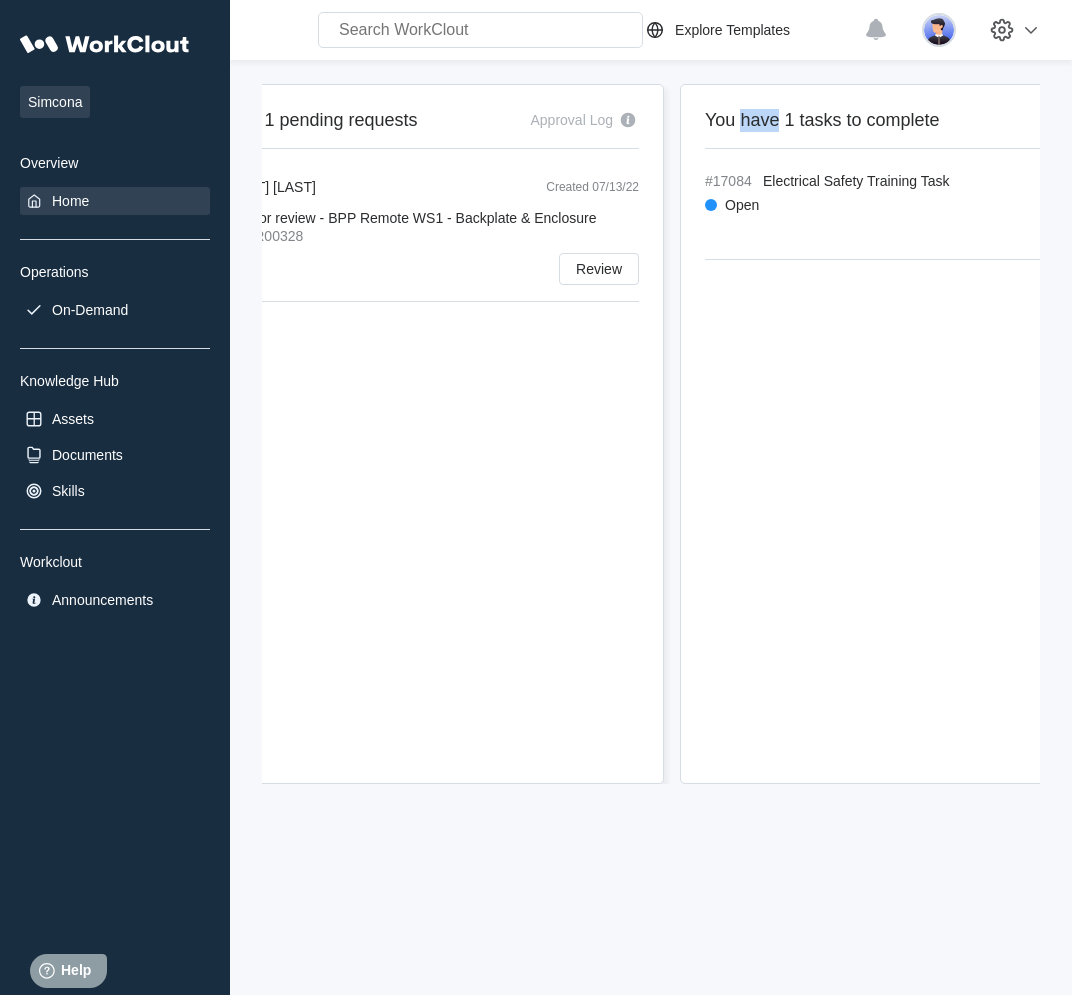 click on "You have 1 tasks to complete" at bounding box center [932, 120] 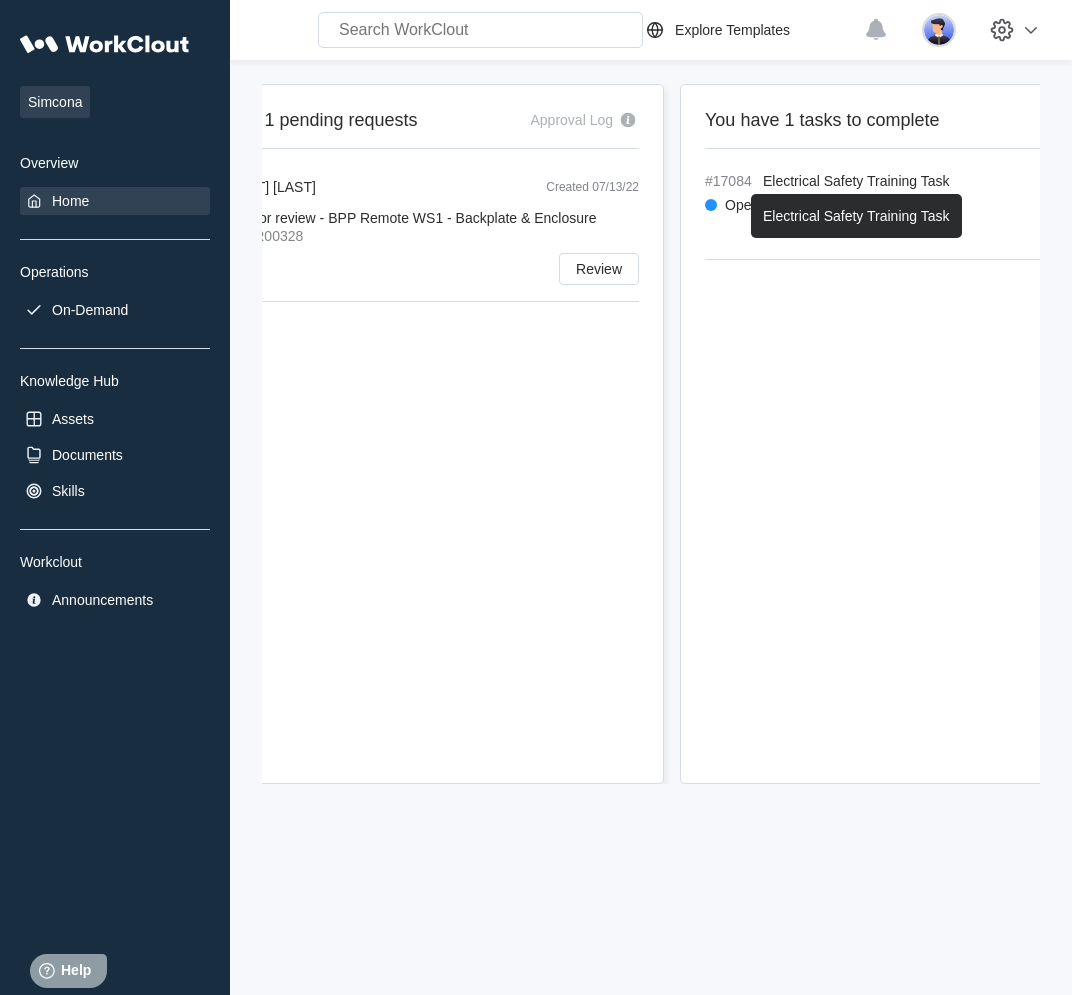 click on "Electrical Safety Training Task" at bounding box center (856, 181) 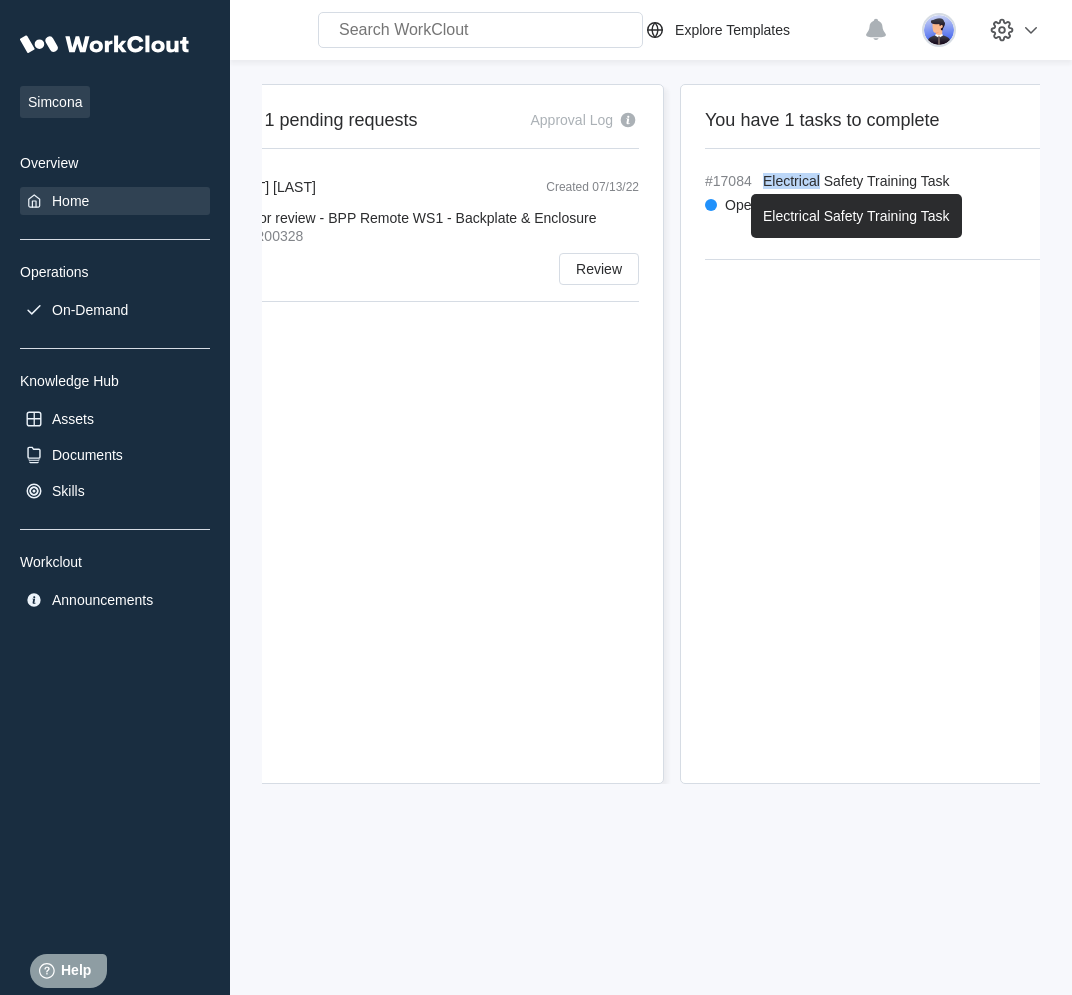 click on "Electrical Safety Training Task" at bounding box center (856, 181) 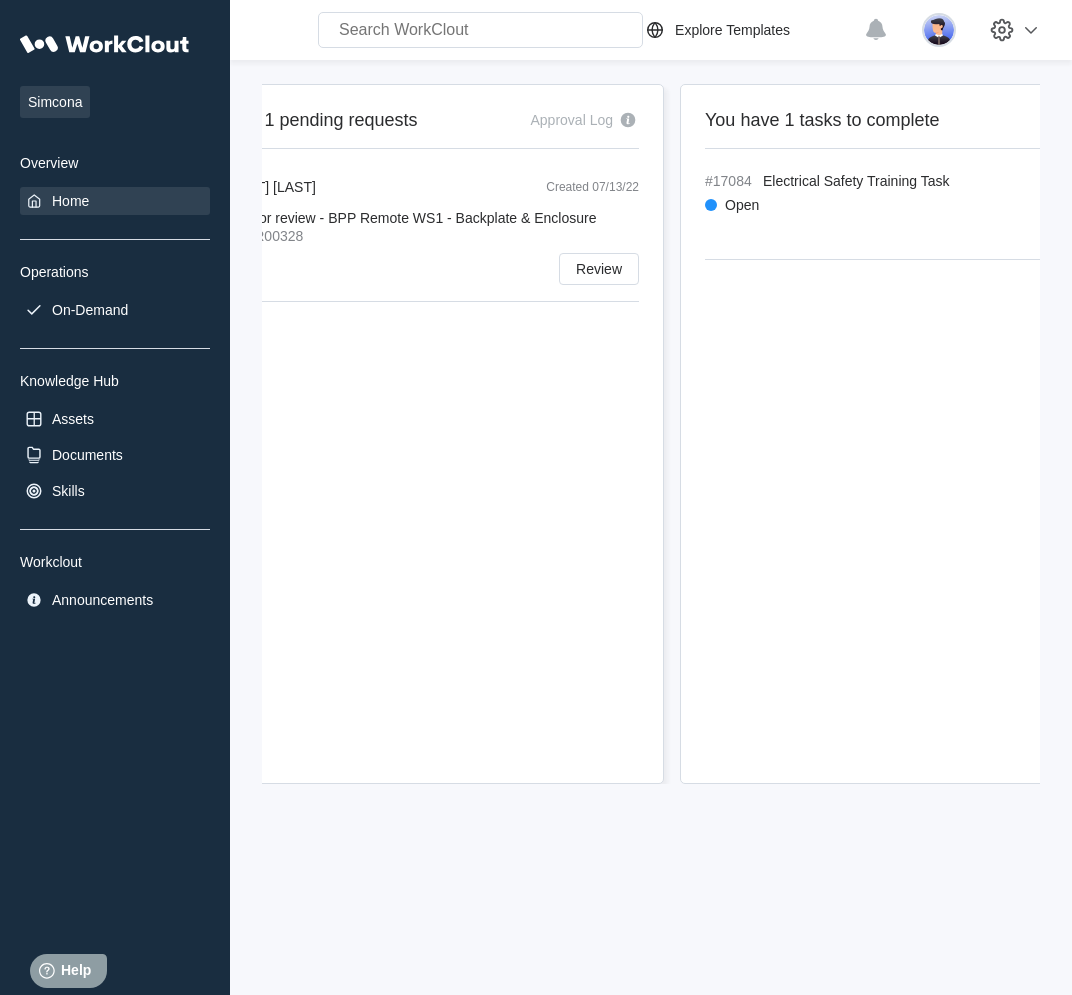click on "You have 1 tasks to complete #17084 Electrical Safety Training Task Created 08/01/25 Open Open" at bounding box center (932, 434) 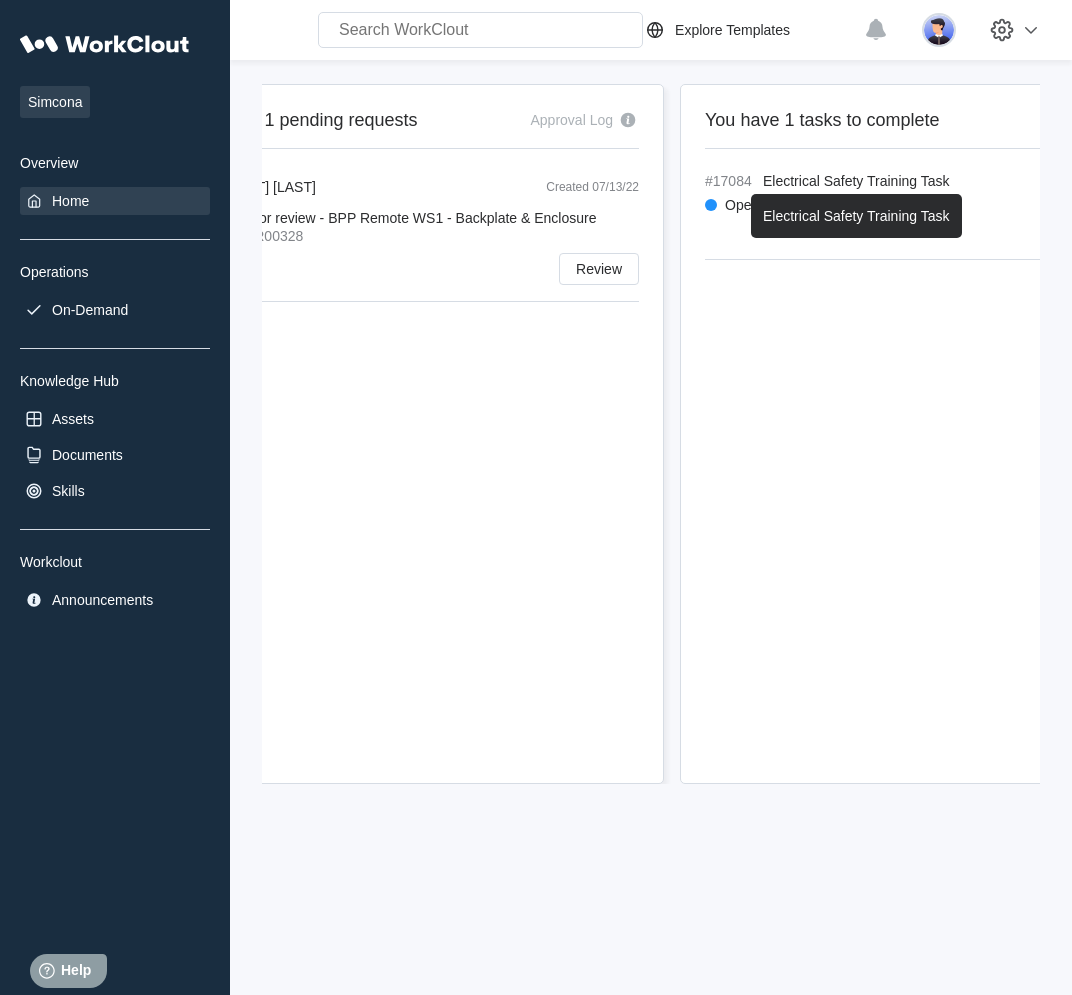 click on "Electrical Safety Training Task" at bounding box center [856, 181] 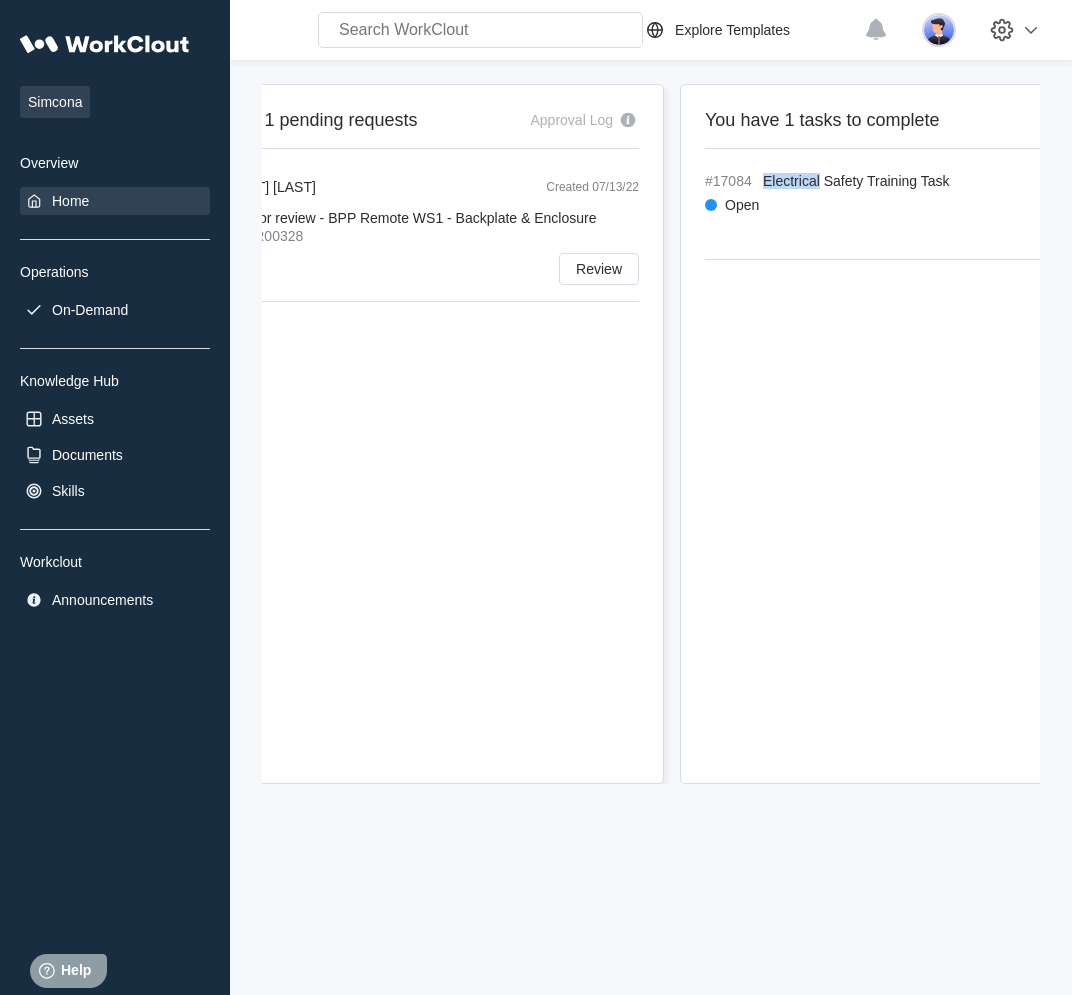 click on "Open" at bounding box center (932, 228) 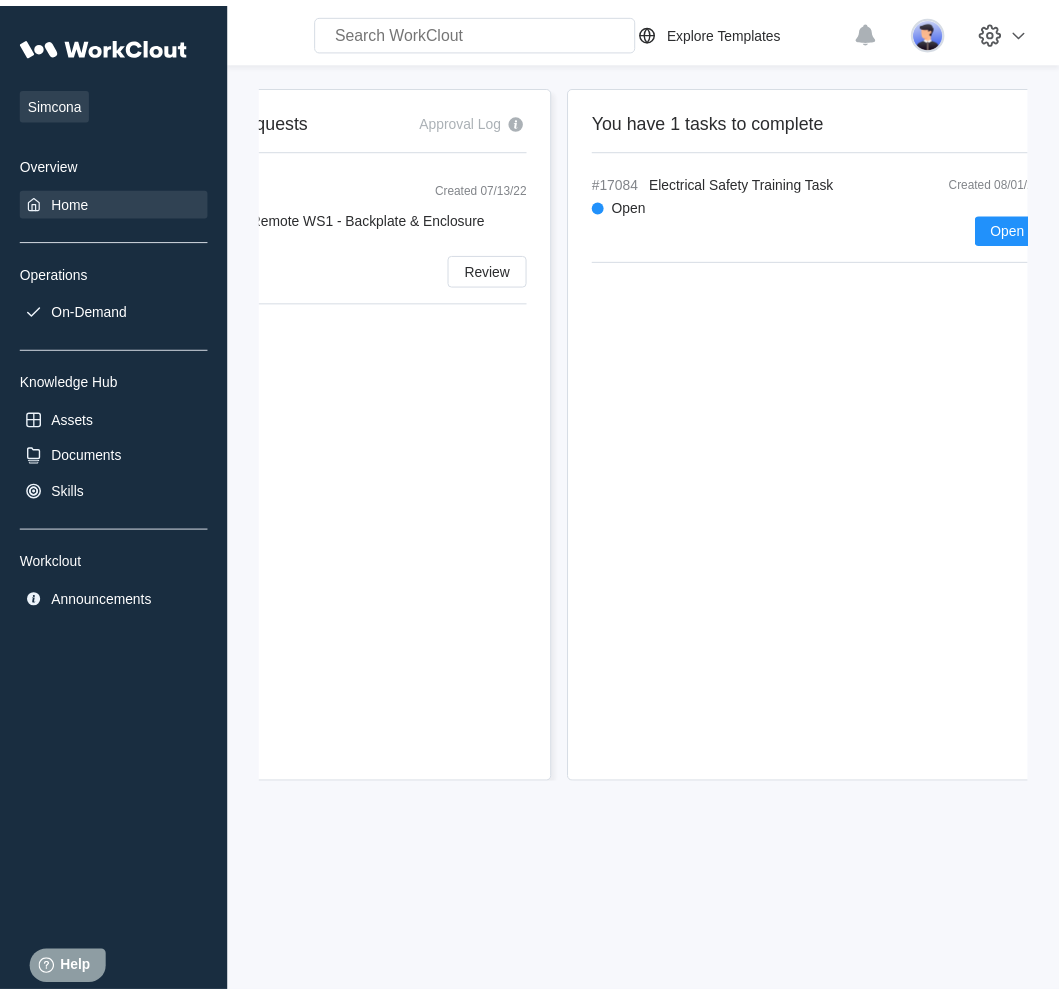 scroll, scrollTop: 0, scrollLeft: 246, axis: horizontal 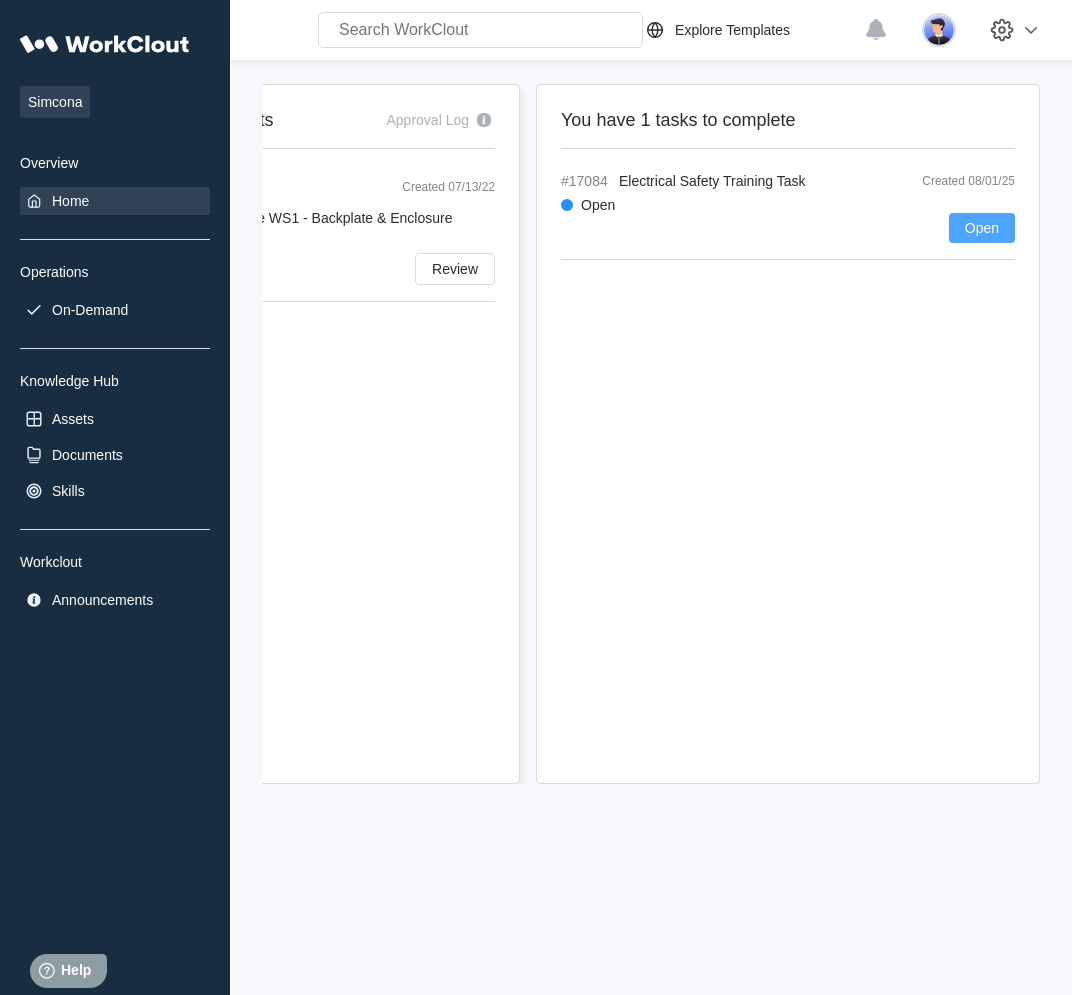 click on "Open" at bounding box center [982, 228] 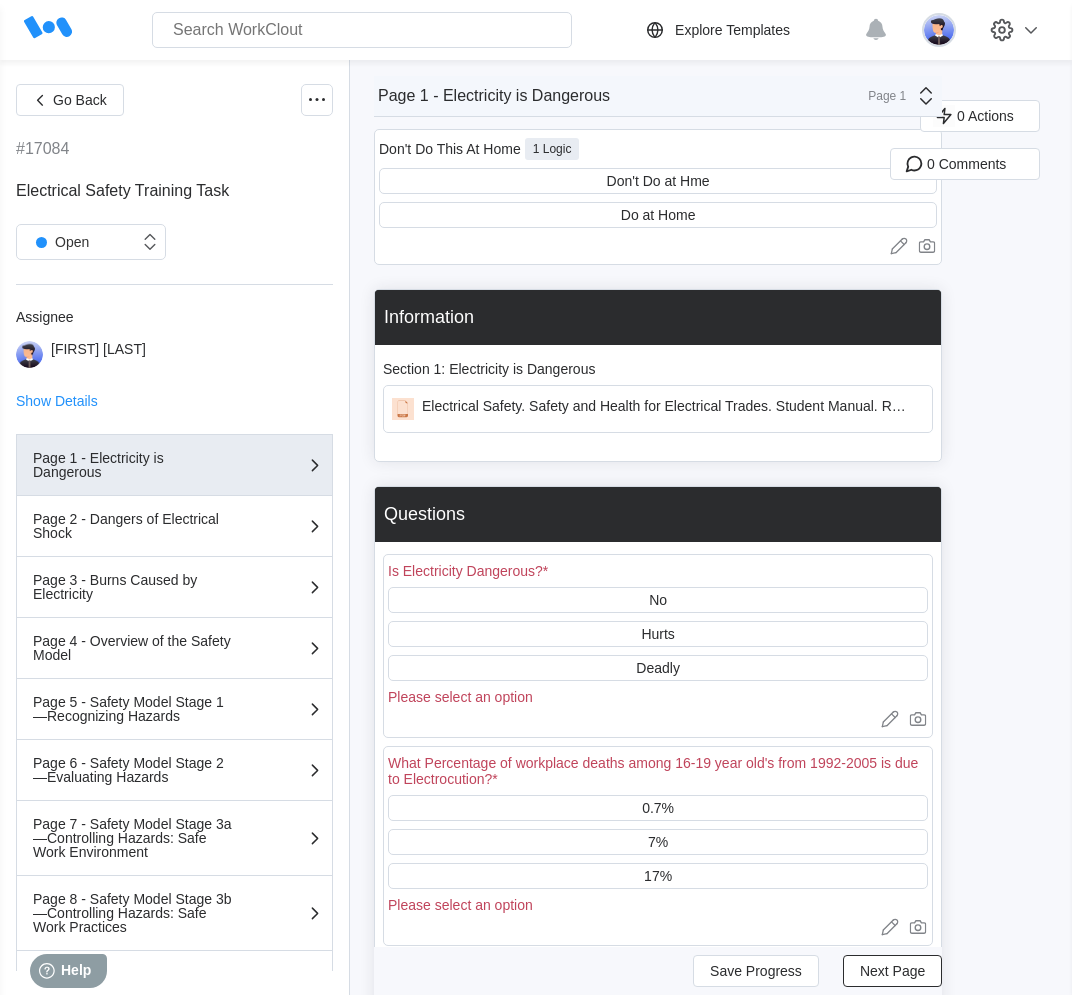 click on "0 Actions 0 Comments" at bounding box center [1015, 839] 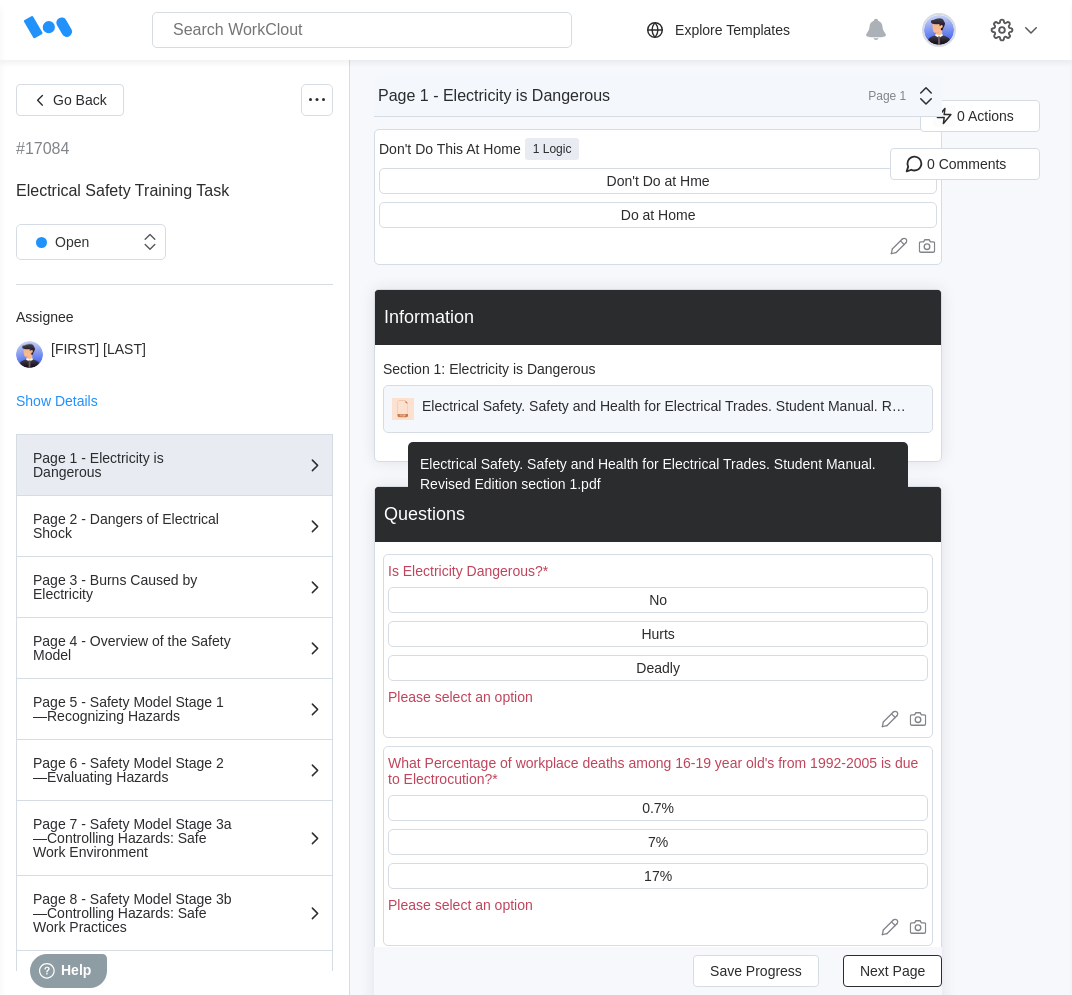 click on "Electrical Safety. Safety and Health for Electrical Trades. Student Manual. Revised Edition section 1.pdf" at bounding box center [658, 409] 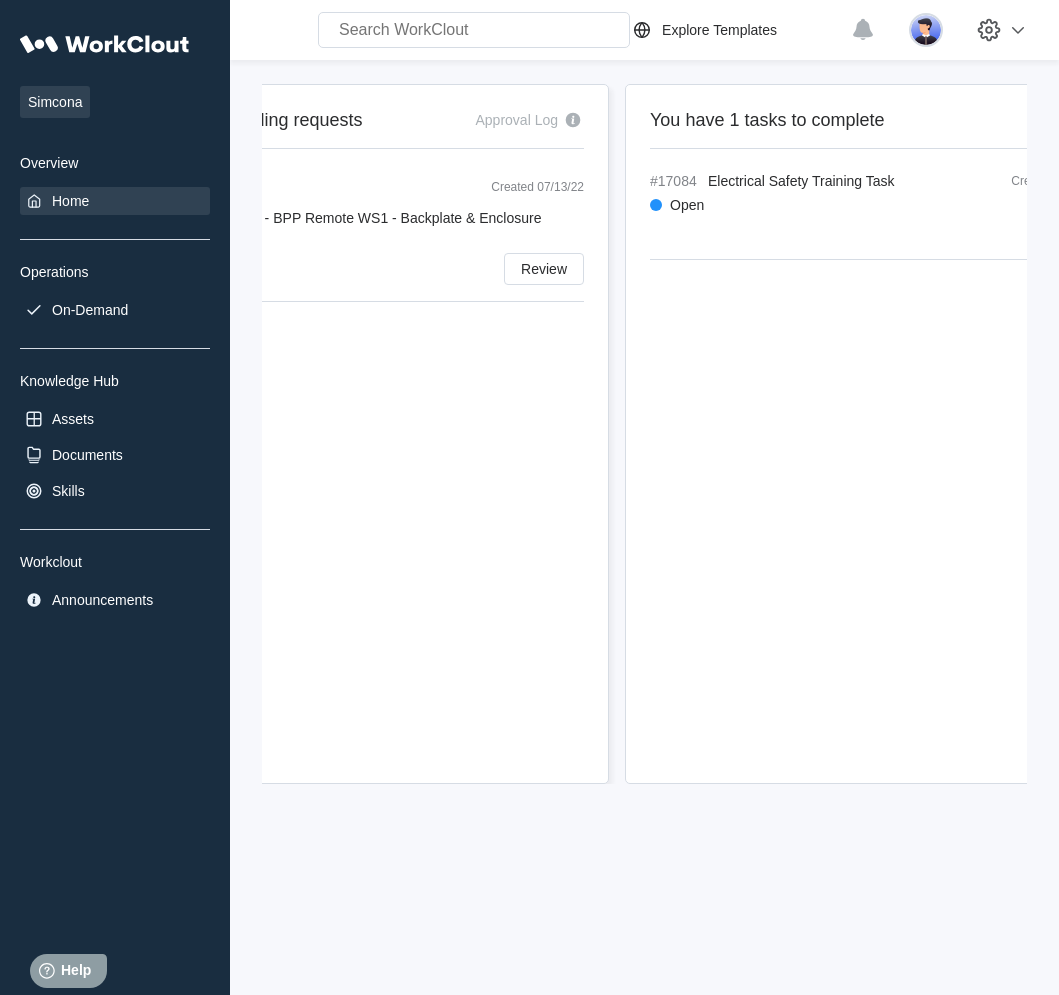 scroll, scrollTop: 0, scrollLeft: 259, axis: horizontal 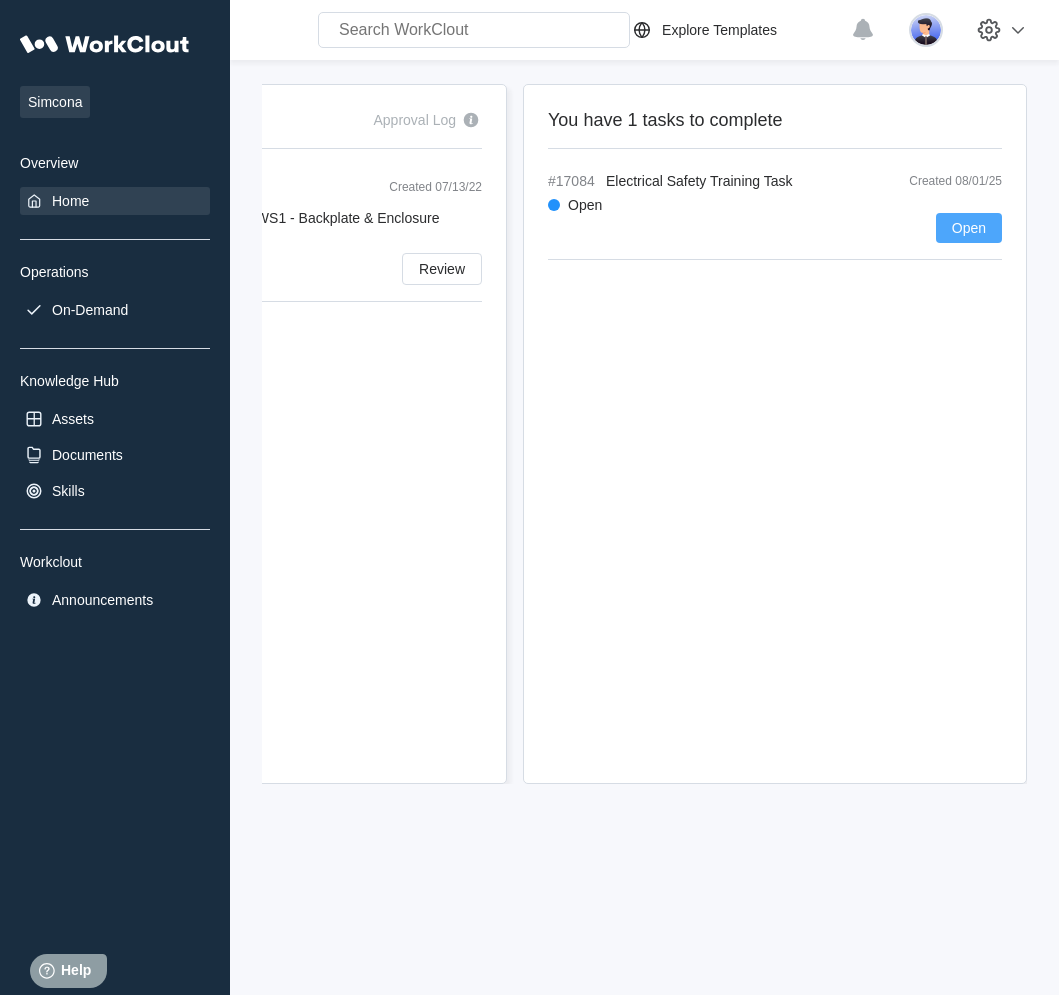click on "Open" at bounding box center [969, 228] 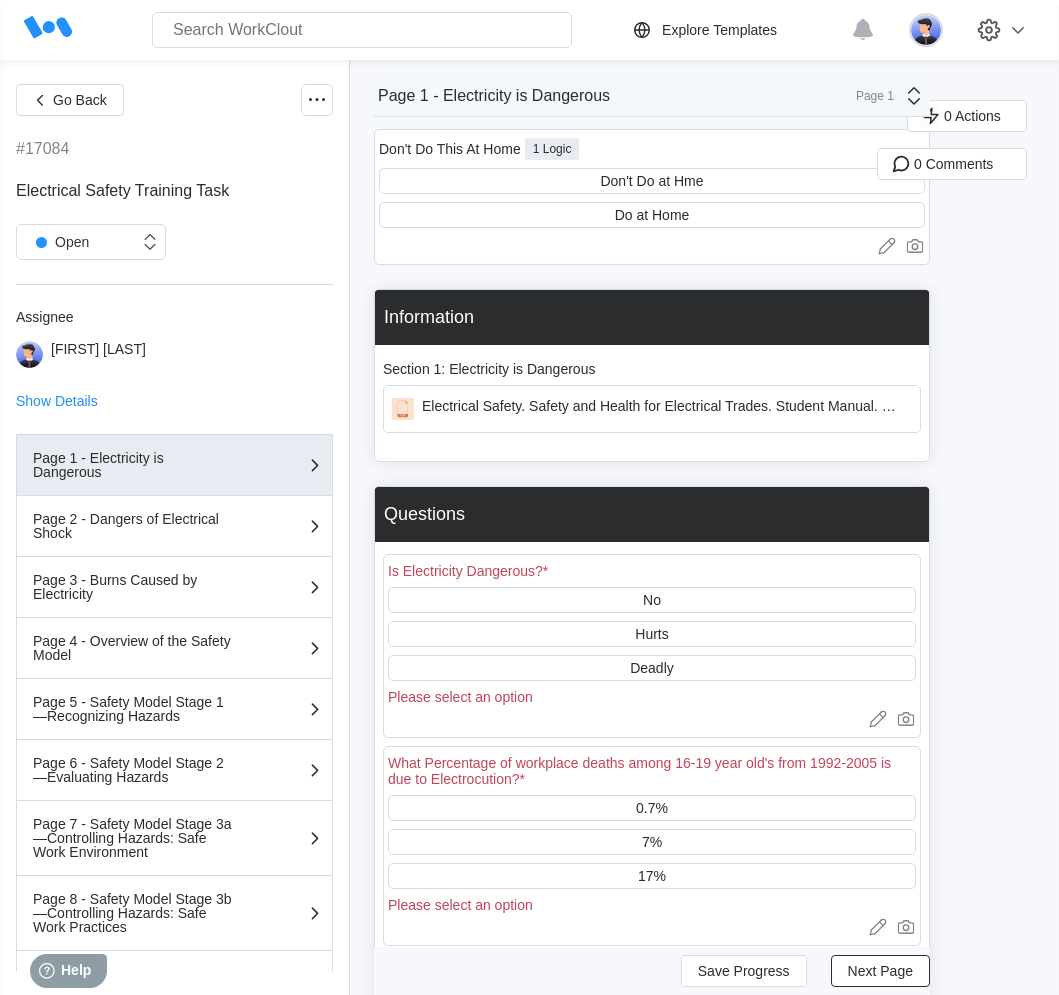 click on "0 Actions 0 Comments" at bounding box center (1002, 839) 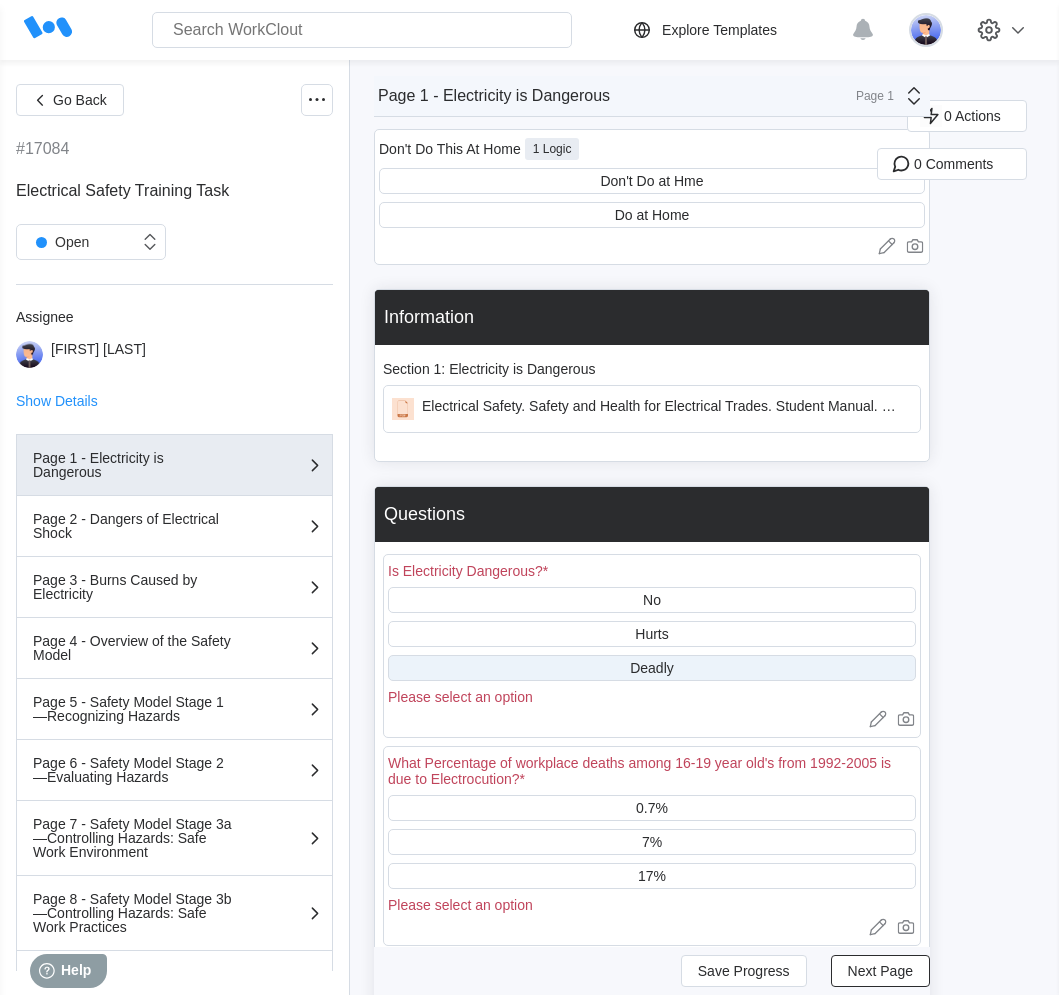 click on "Deadly" at bounding box center [652, 668] 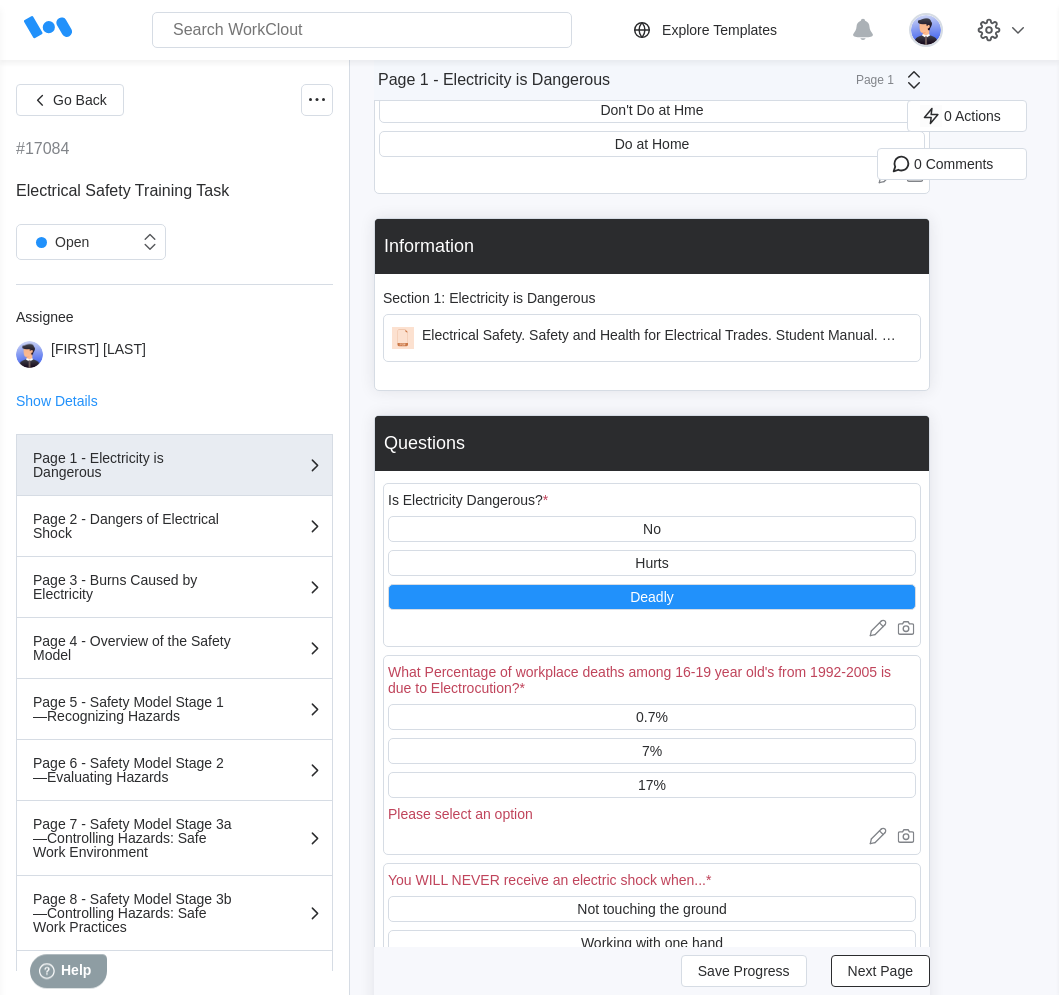 scroll, scrollTop: 112, scrollLeft: 0, axis: vertical 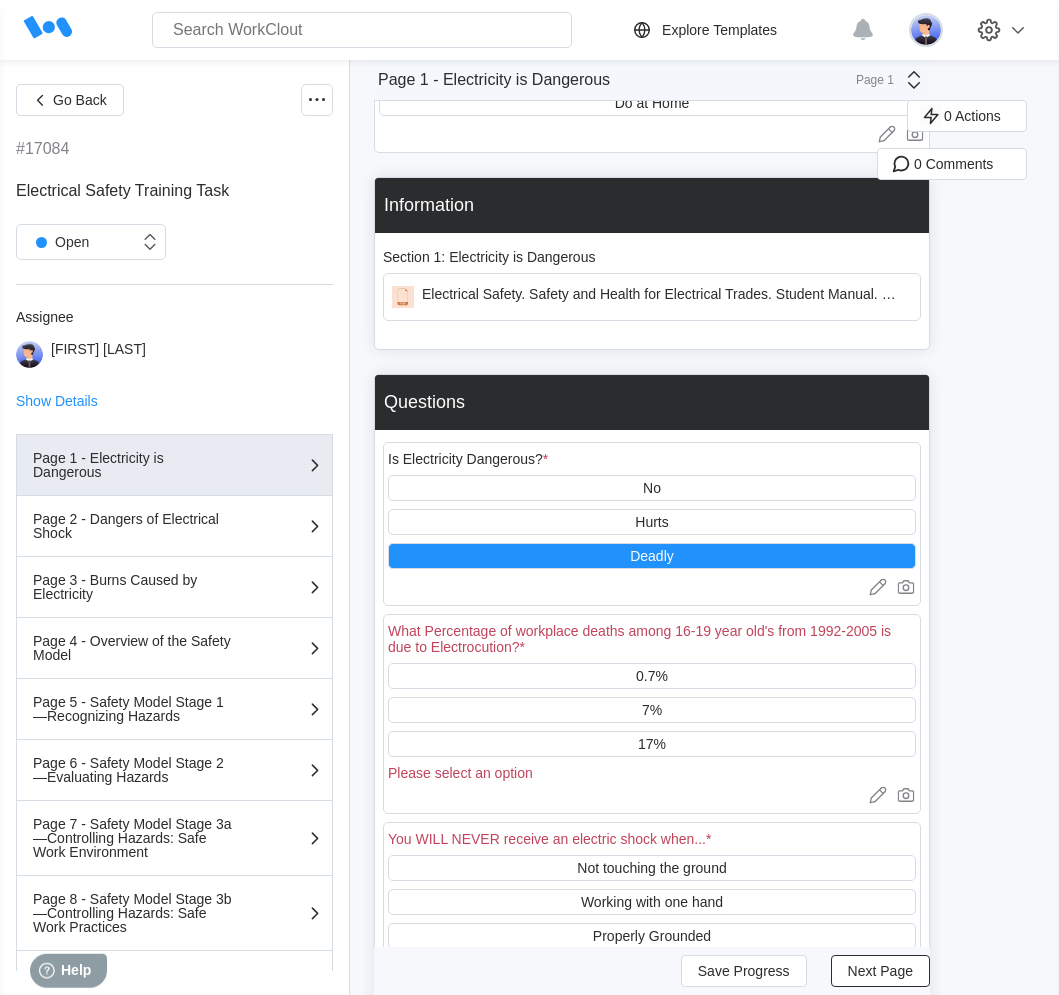 drag, startPoint x: 1044, startPoint y: 635, endPoint x: 1060, endPoint y: 662, distance: 31.38471 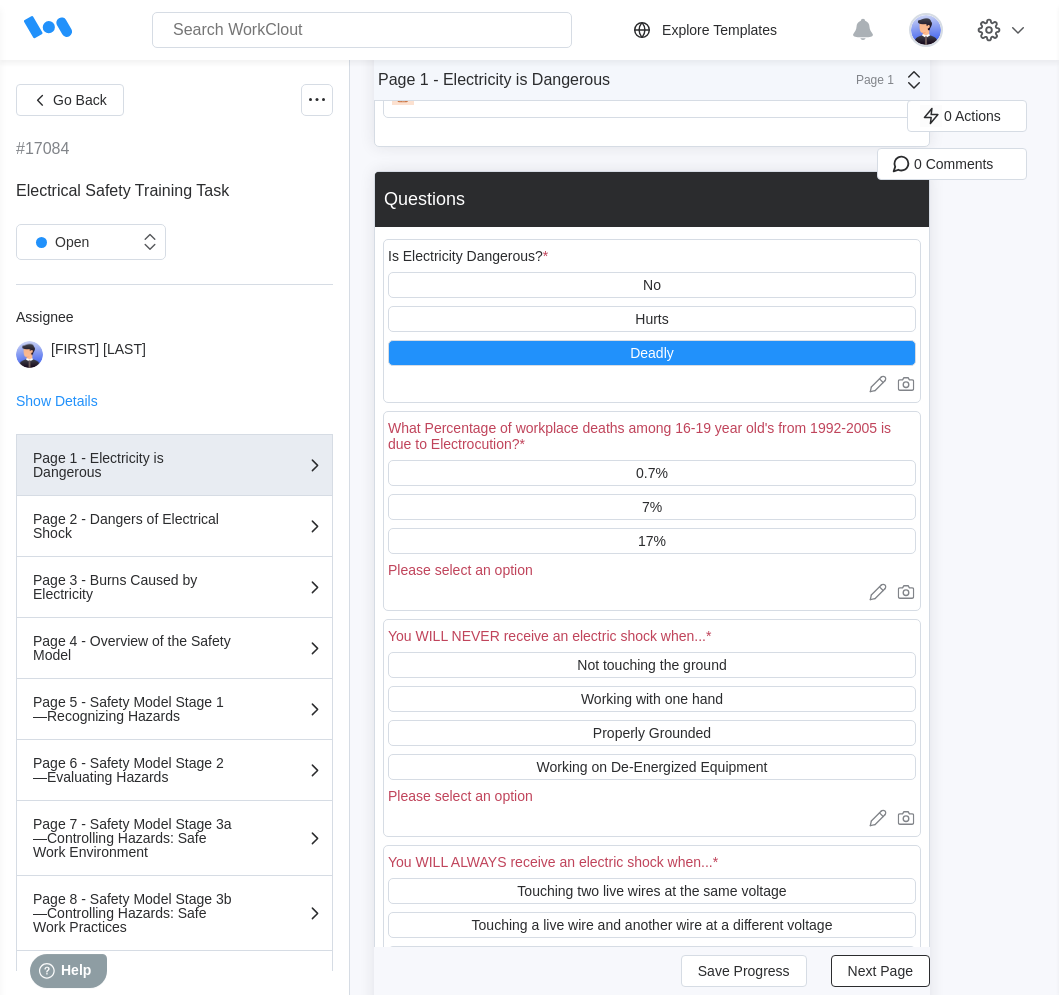 scroll, scrollTop: 317, scrollLeft: 0, axis: vertical 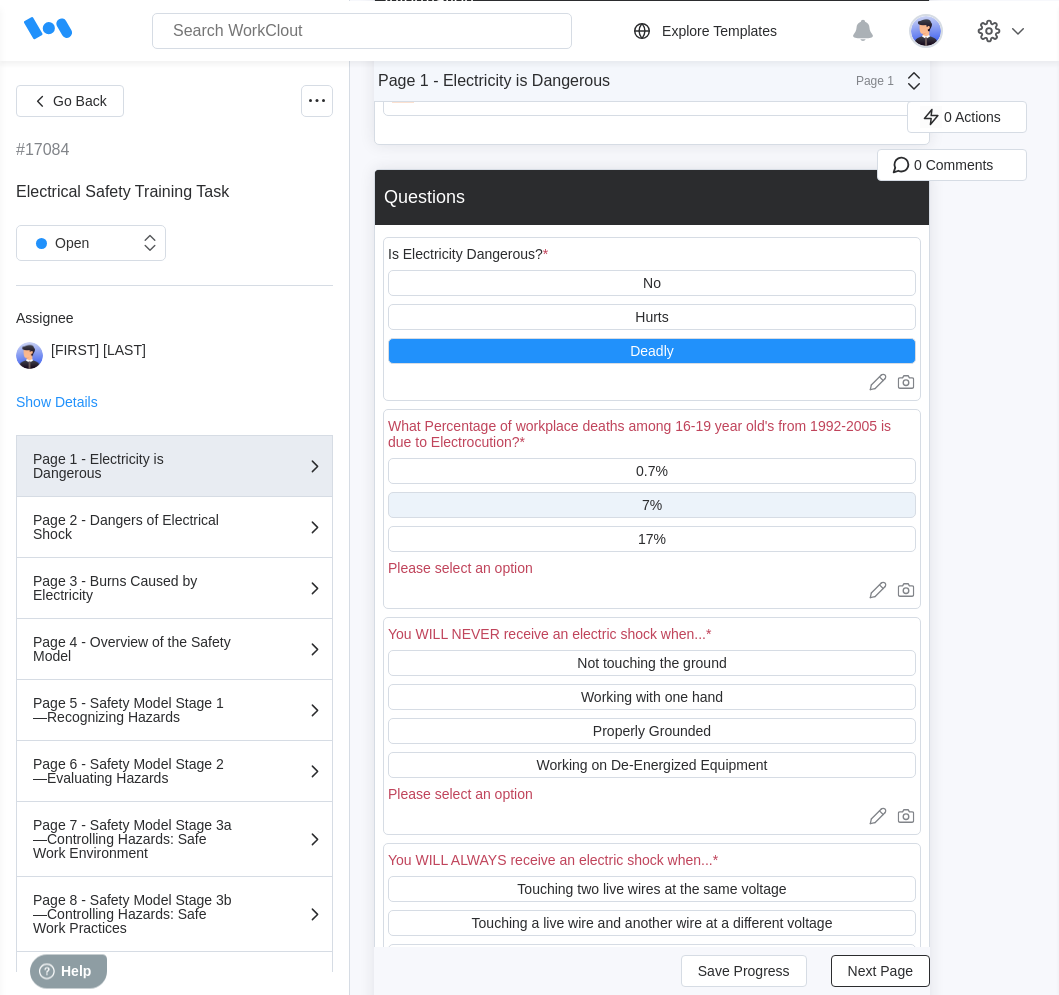 click on "7%" at bounding box center [652, 505] 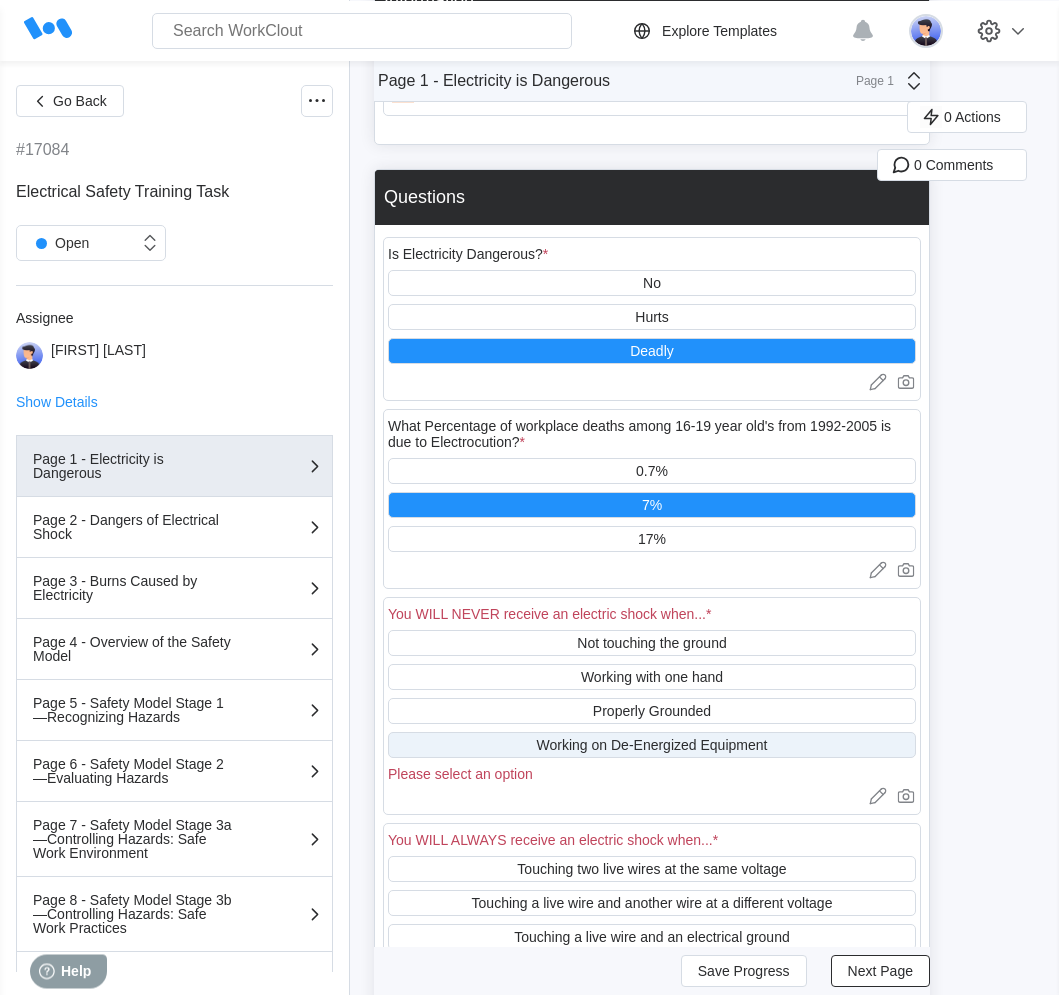 click on "Working on De-Energized Equipment" at bounding box center [652, 745] 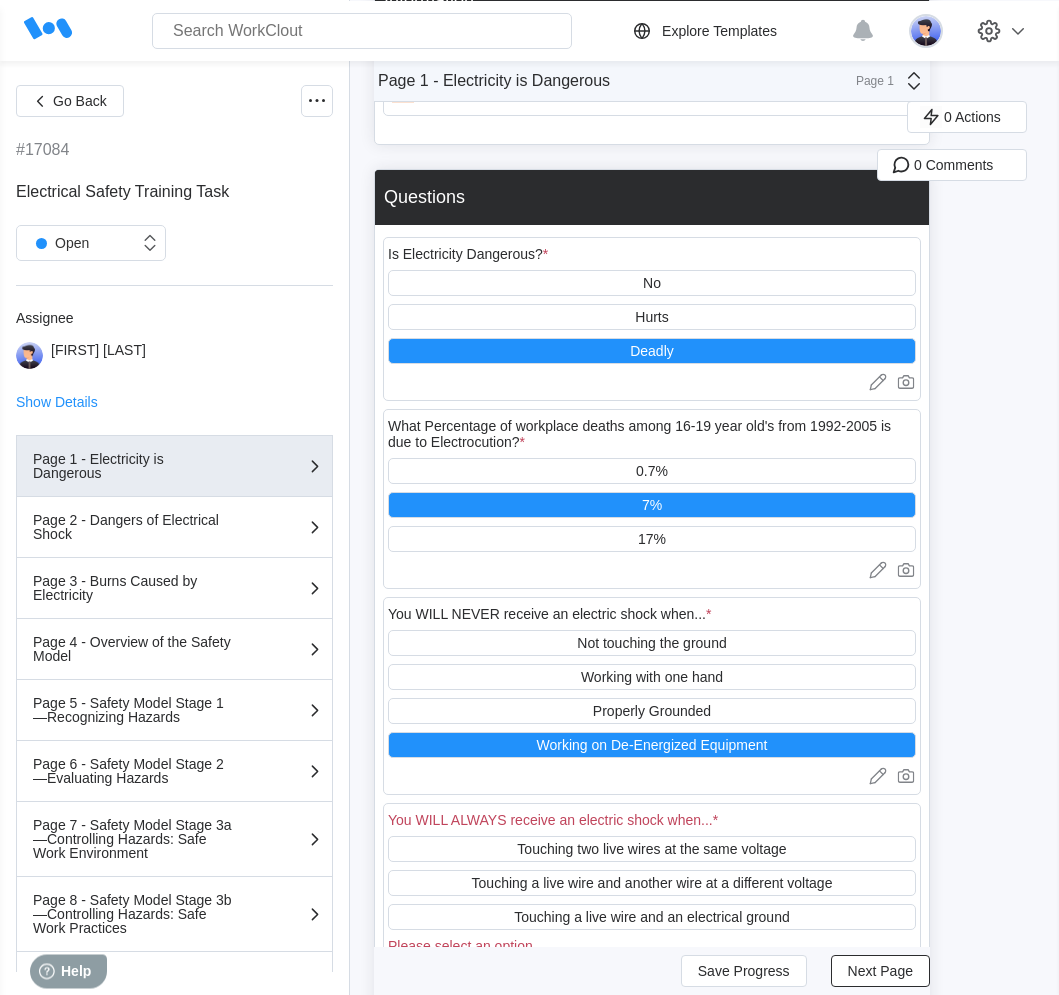 scroll, scrollTop: 316, scrollLeft: 0, axis: vertical 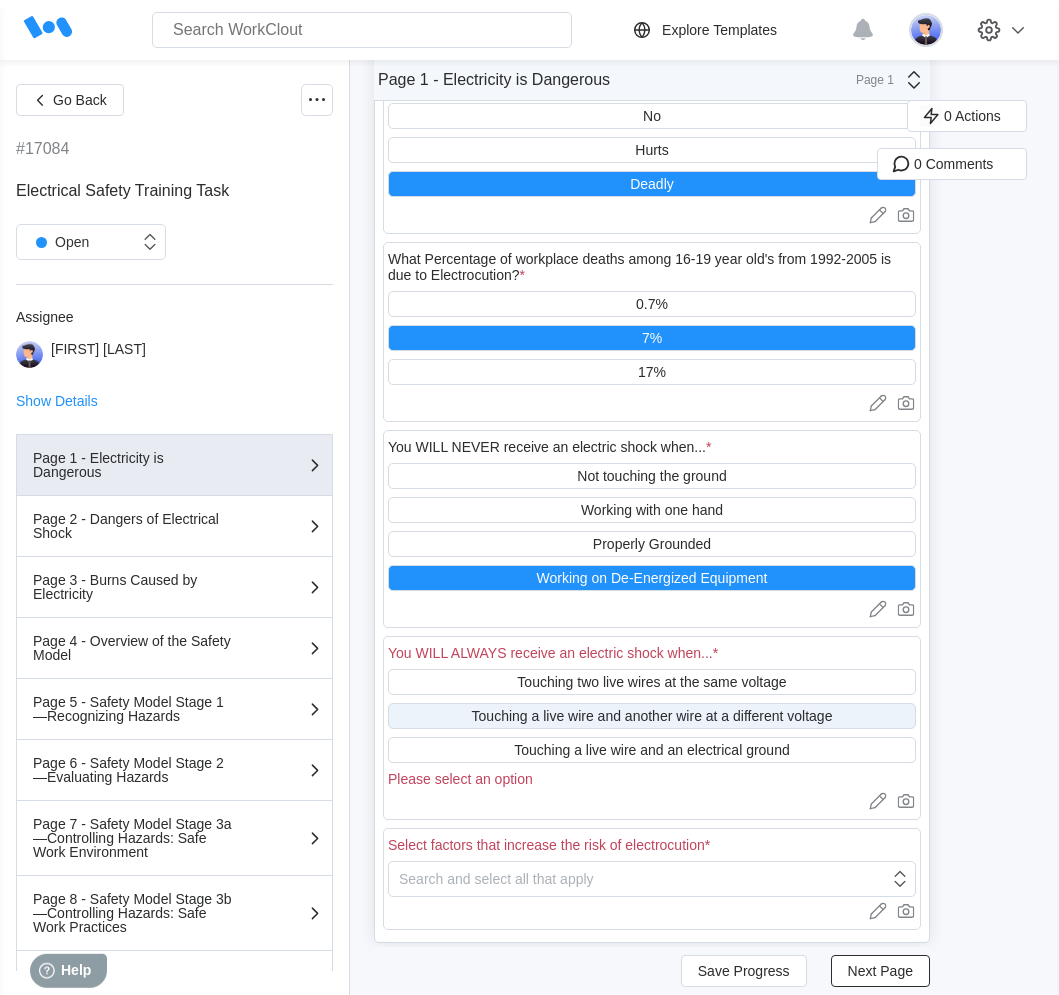 click on "Touching a live wire and another wire at a different voltage" at bounding box center (652, 716) 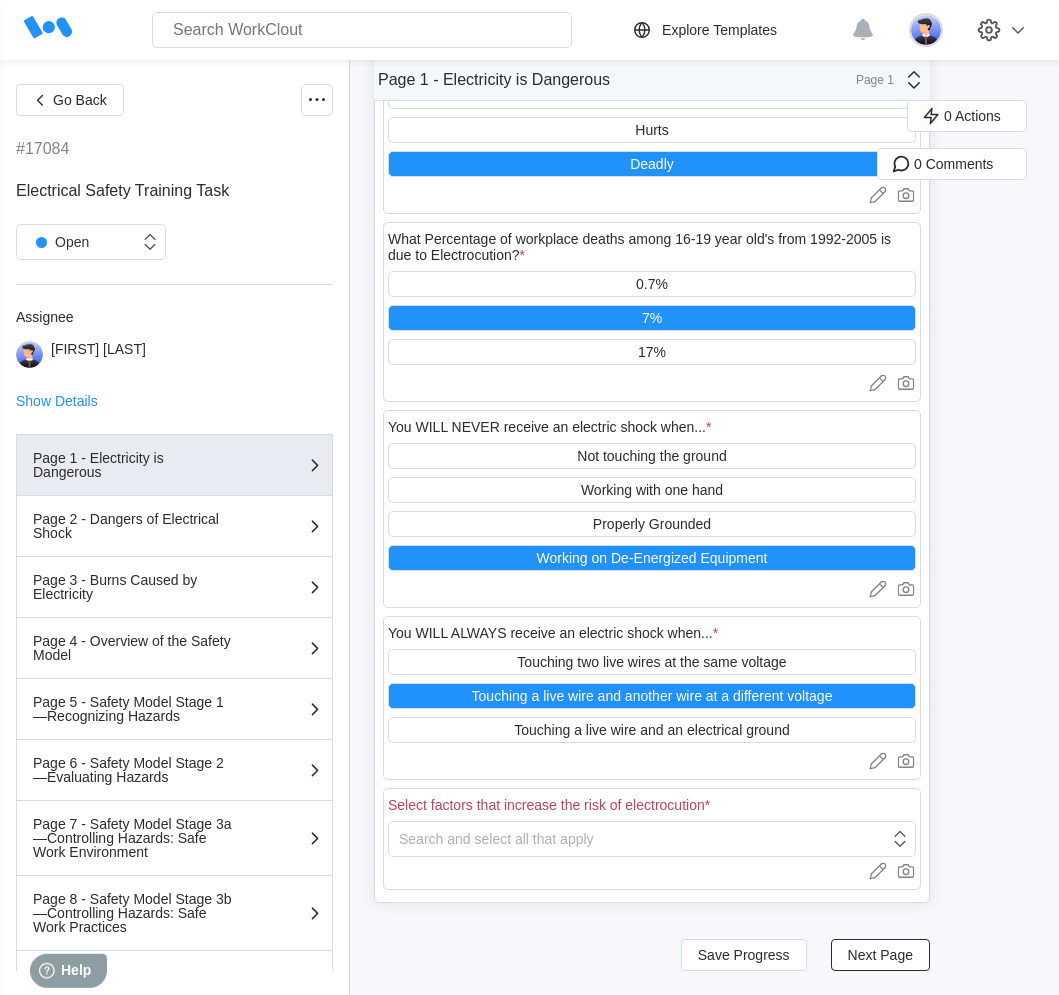 scroll, scrollTop: 529, scrollLeft: 0, axis: vertical 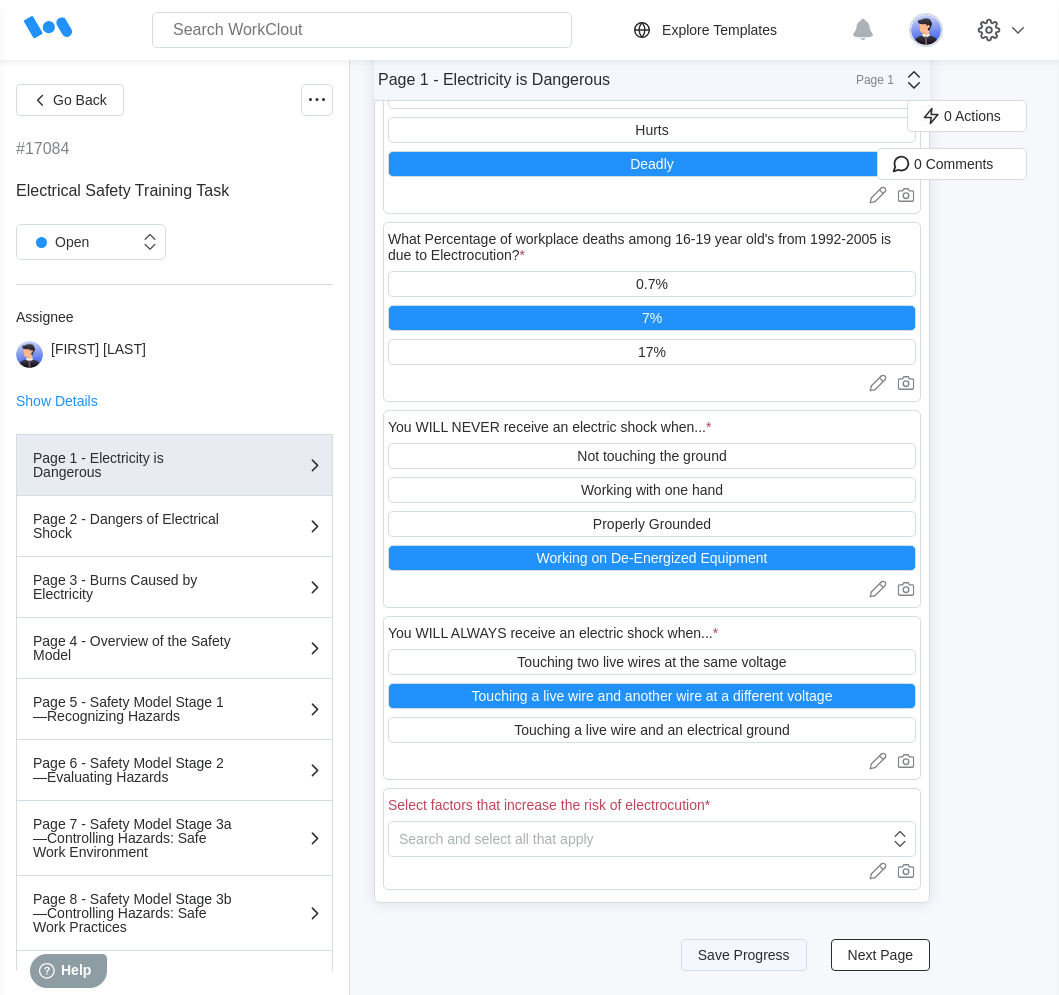 click on "Save Progress" at bounding box center [744, 955] 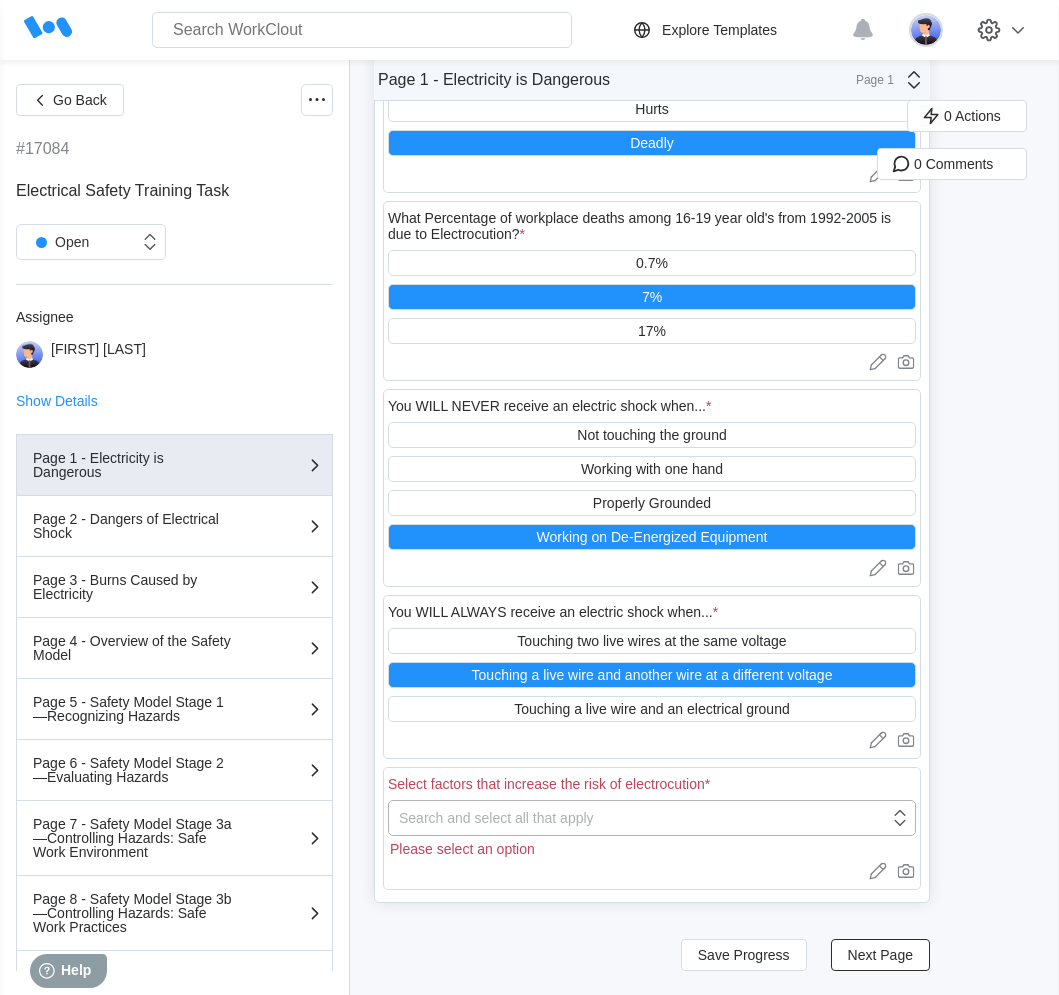 click 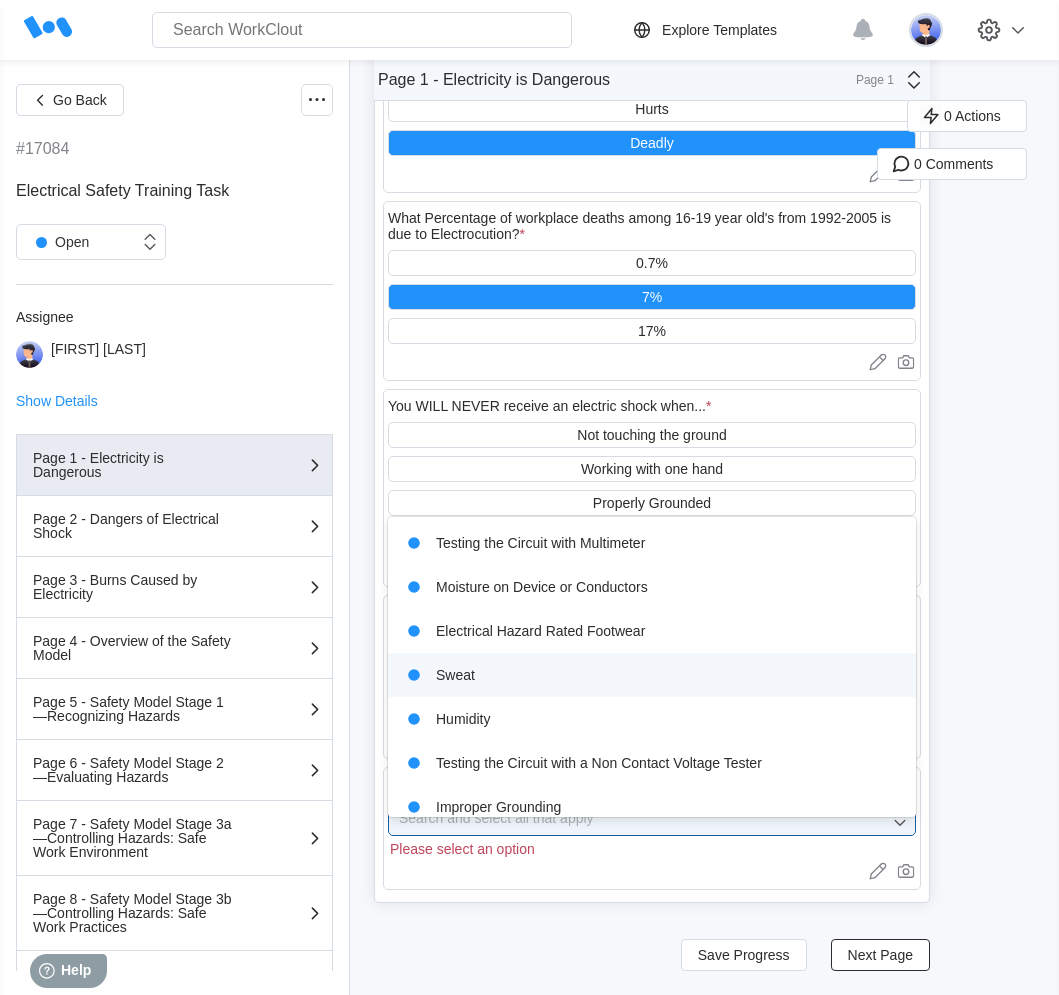 click on "Sweat" at bounding box center [652, 675] 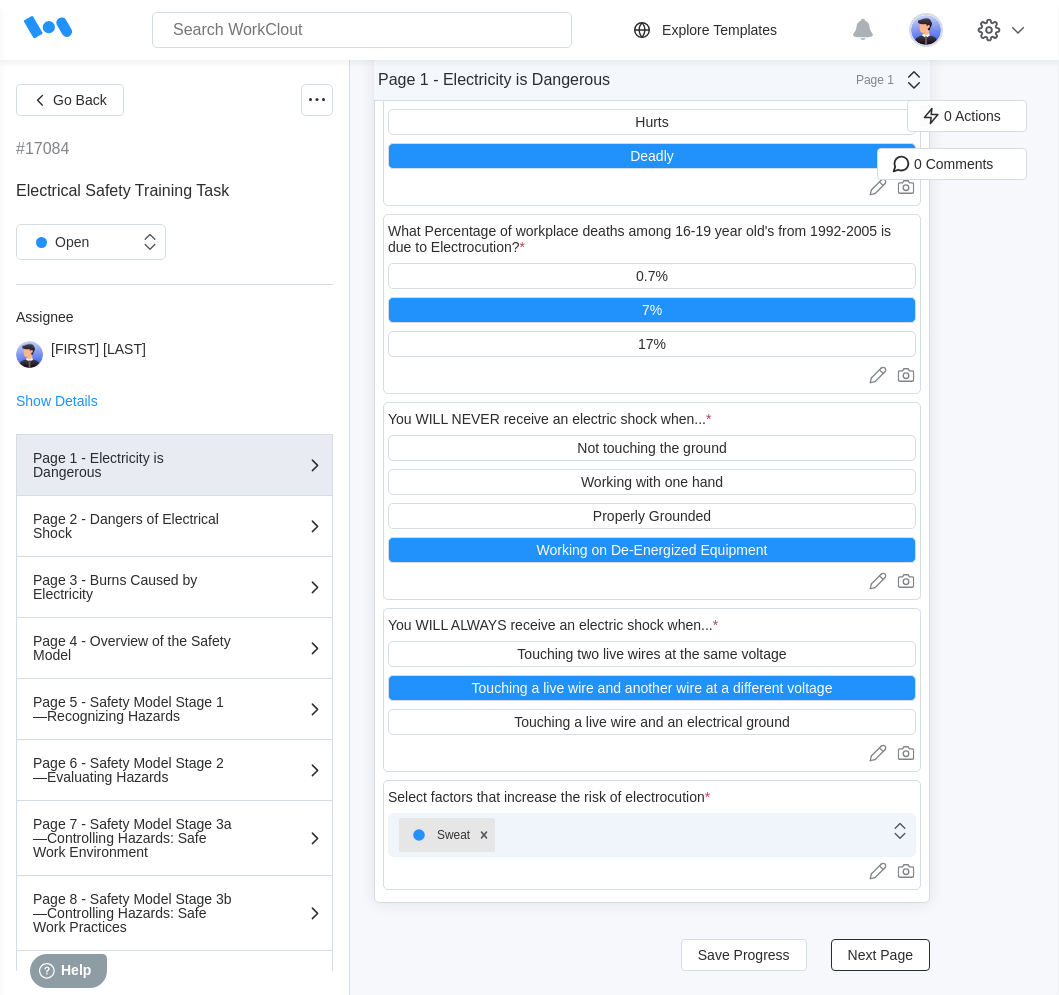 click 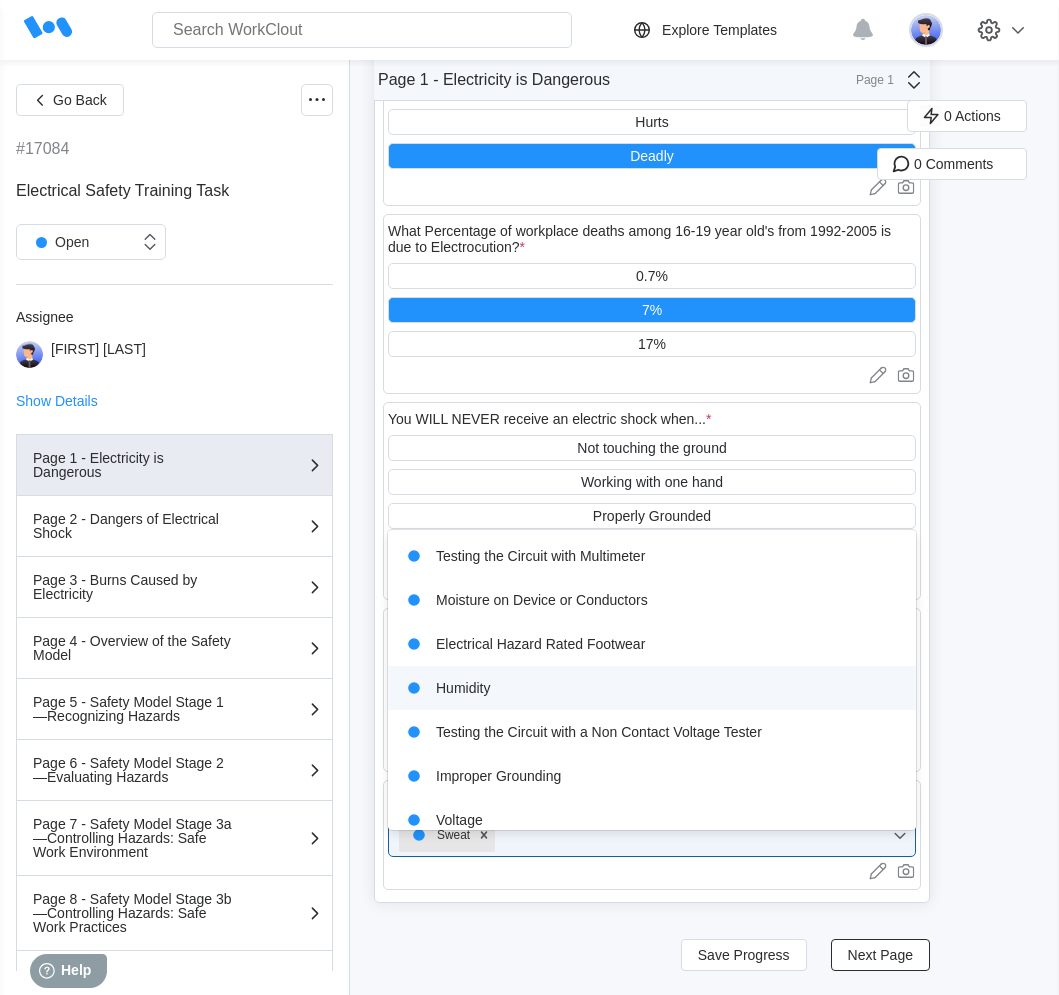click on "Humidity" at bounding box center (652, 688) 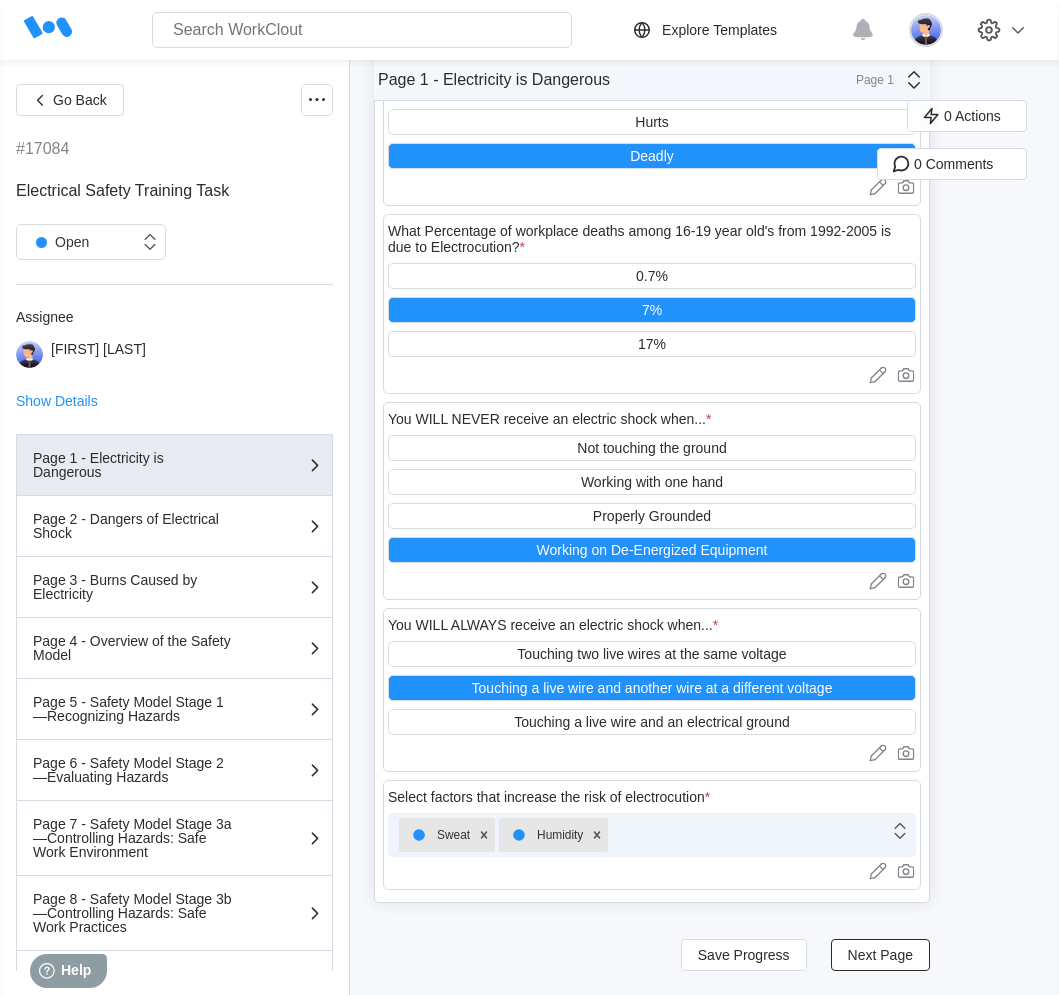 click at bounding box center [902, 831] 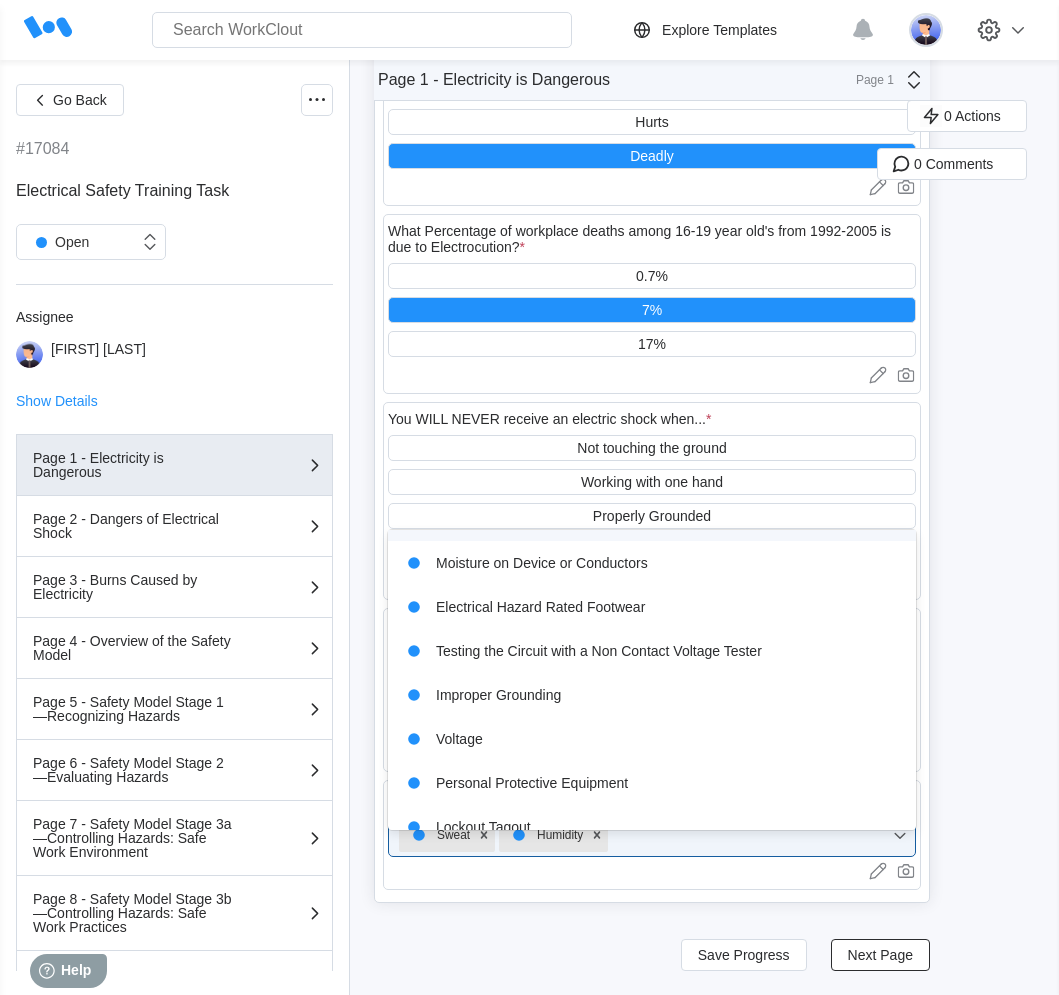 scroll, scrollTop: 60, scrollLeft: 0, axis: vertical 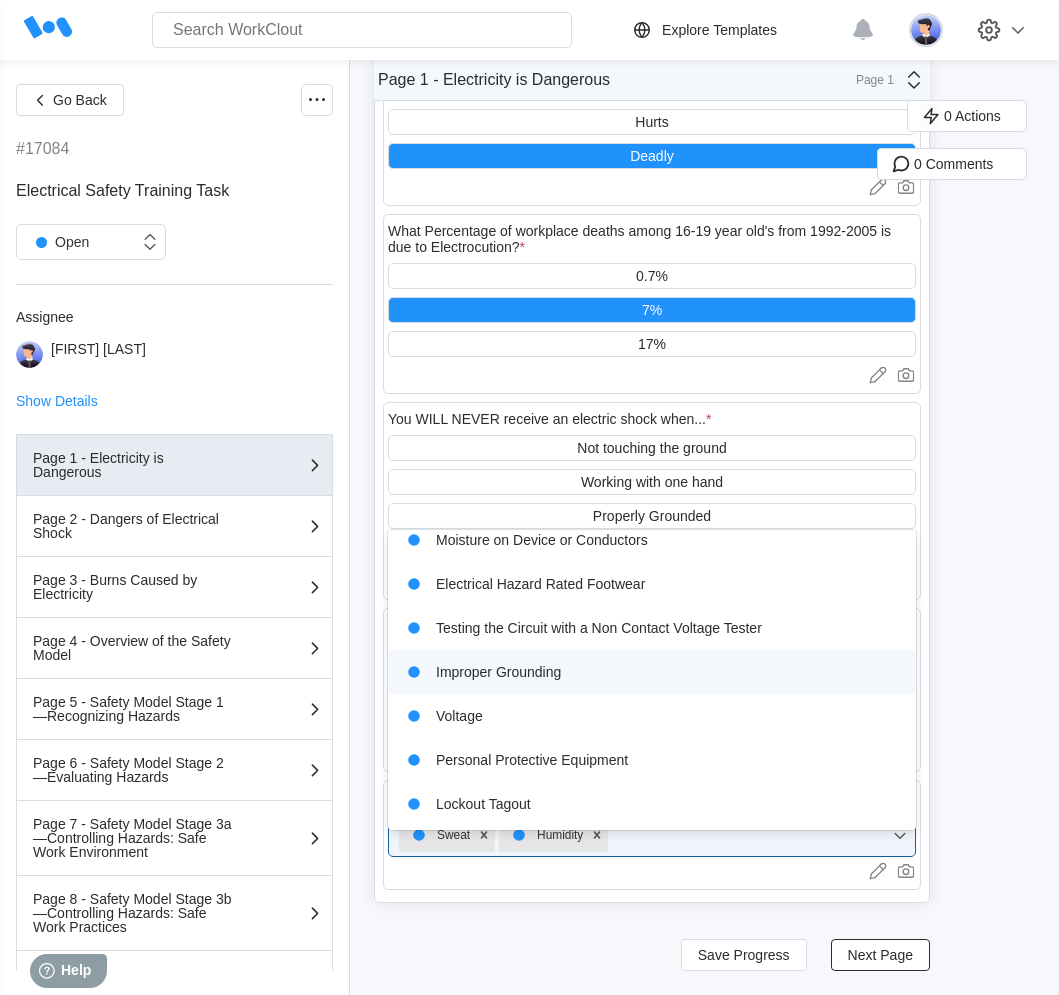 click on "Improper Grounding" at bounding box center (652, 672) 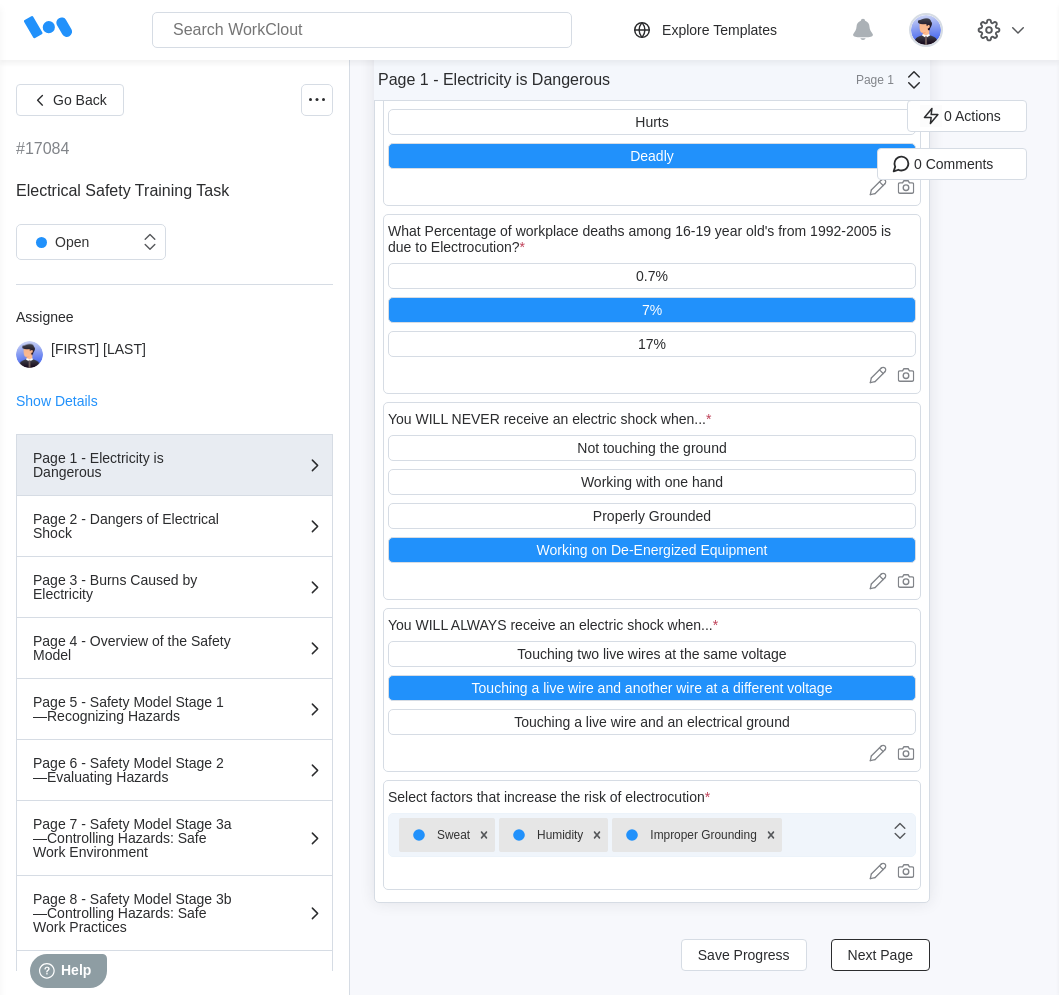 click 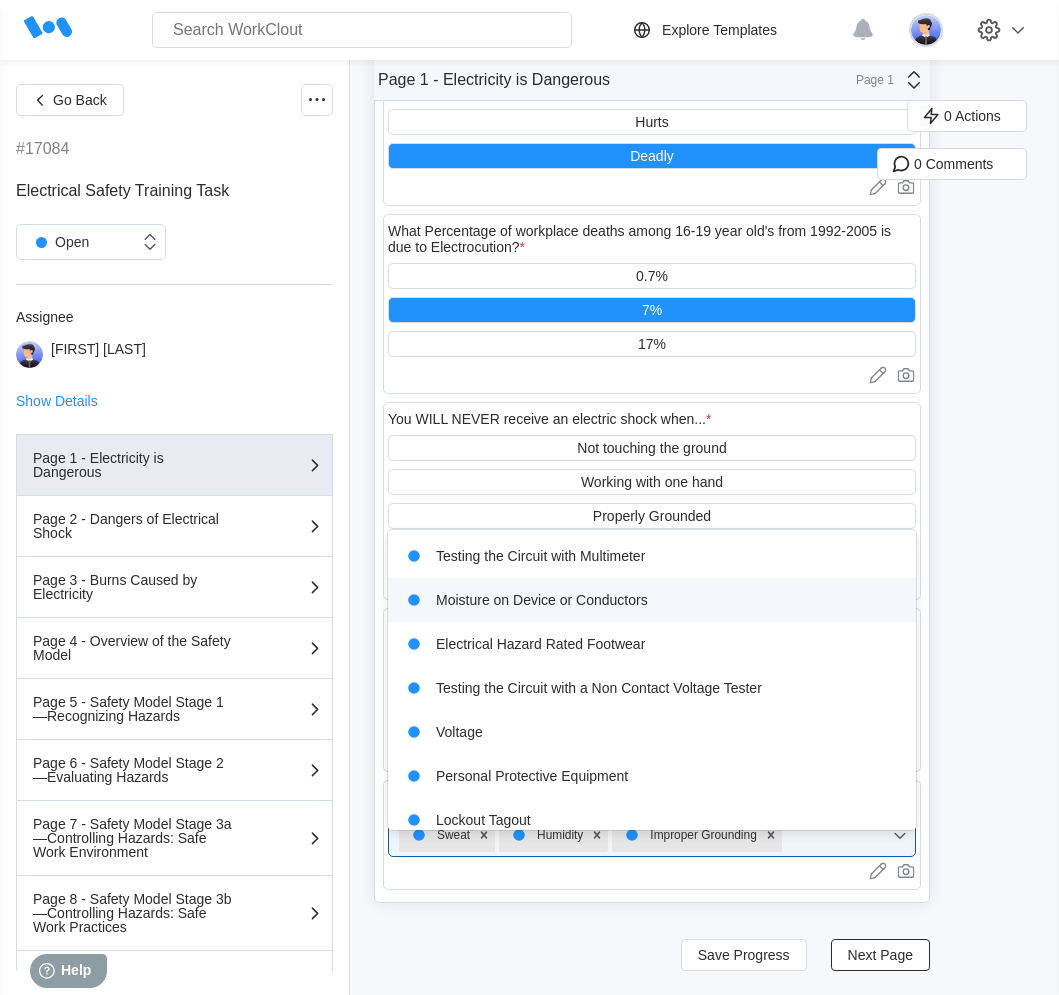 click on "Moisture on Device or Conductors" at bounding box center [652, 600] 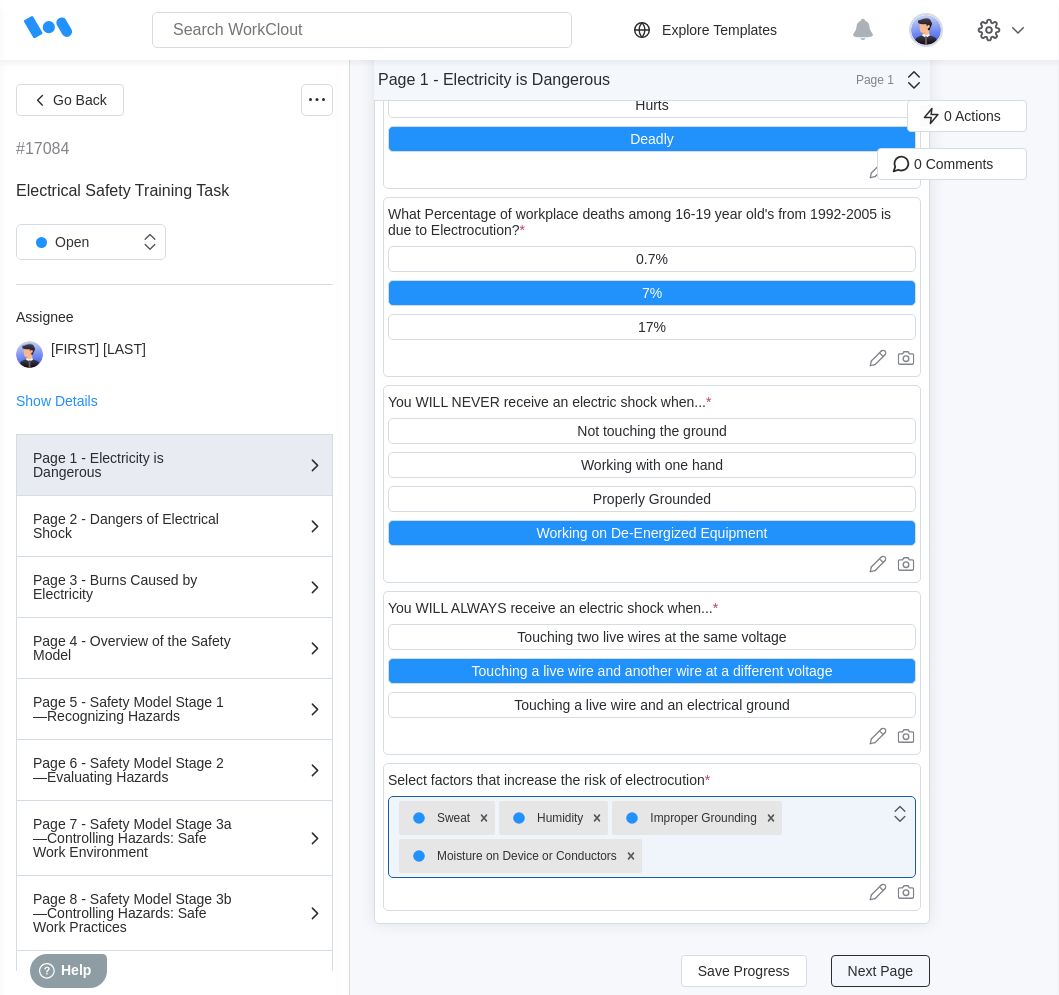 click on "Next Page" at bounding box center [880, 971] 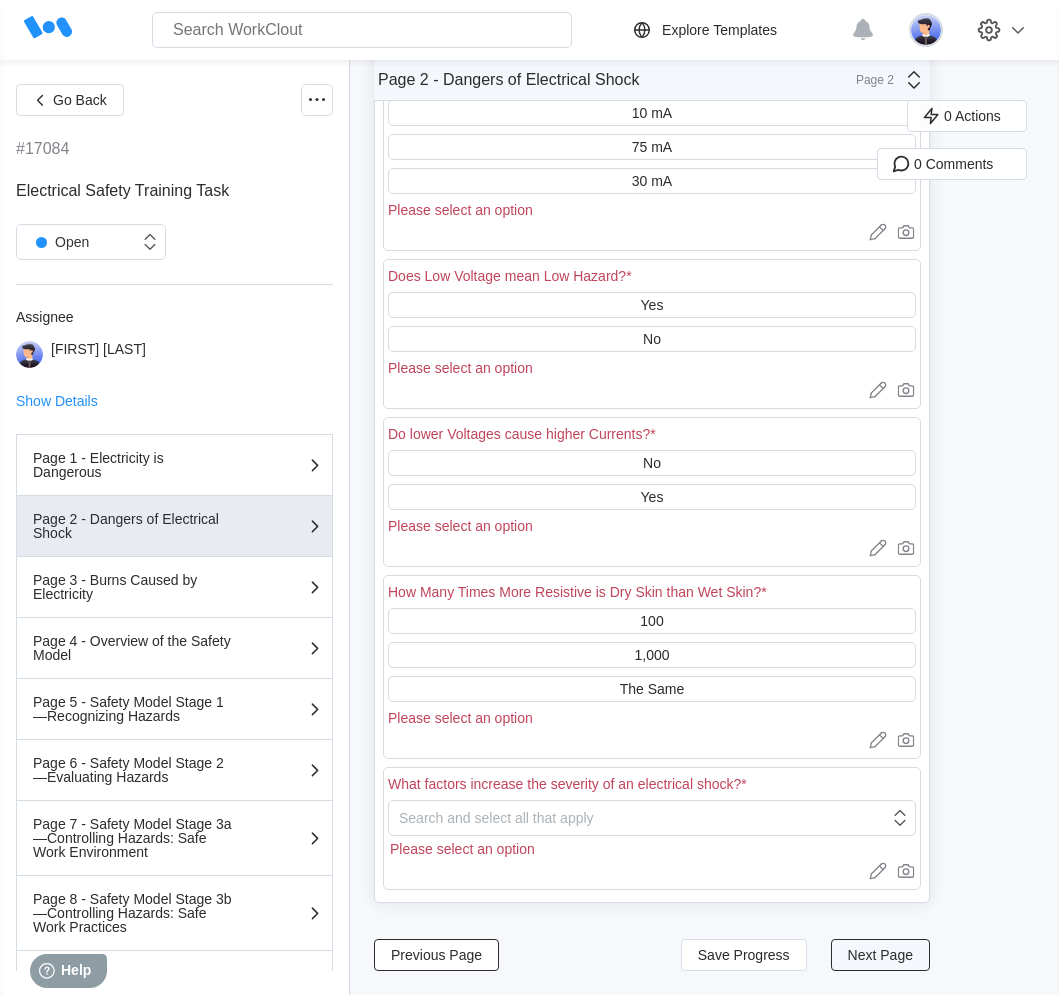 click on "Next Page" at bounding box center (880, 955) 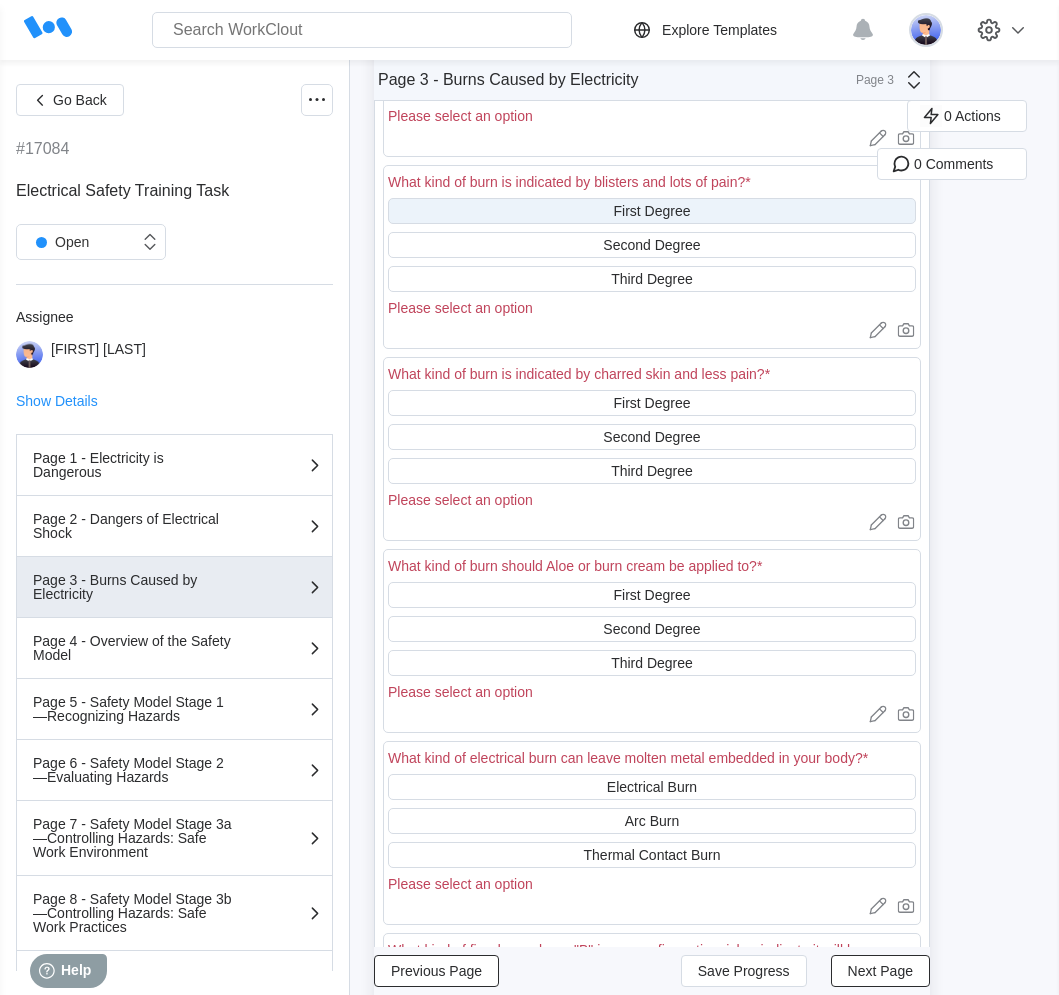 click on "First Degree" at bounding box center (652, 211) 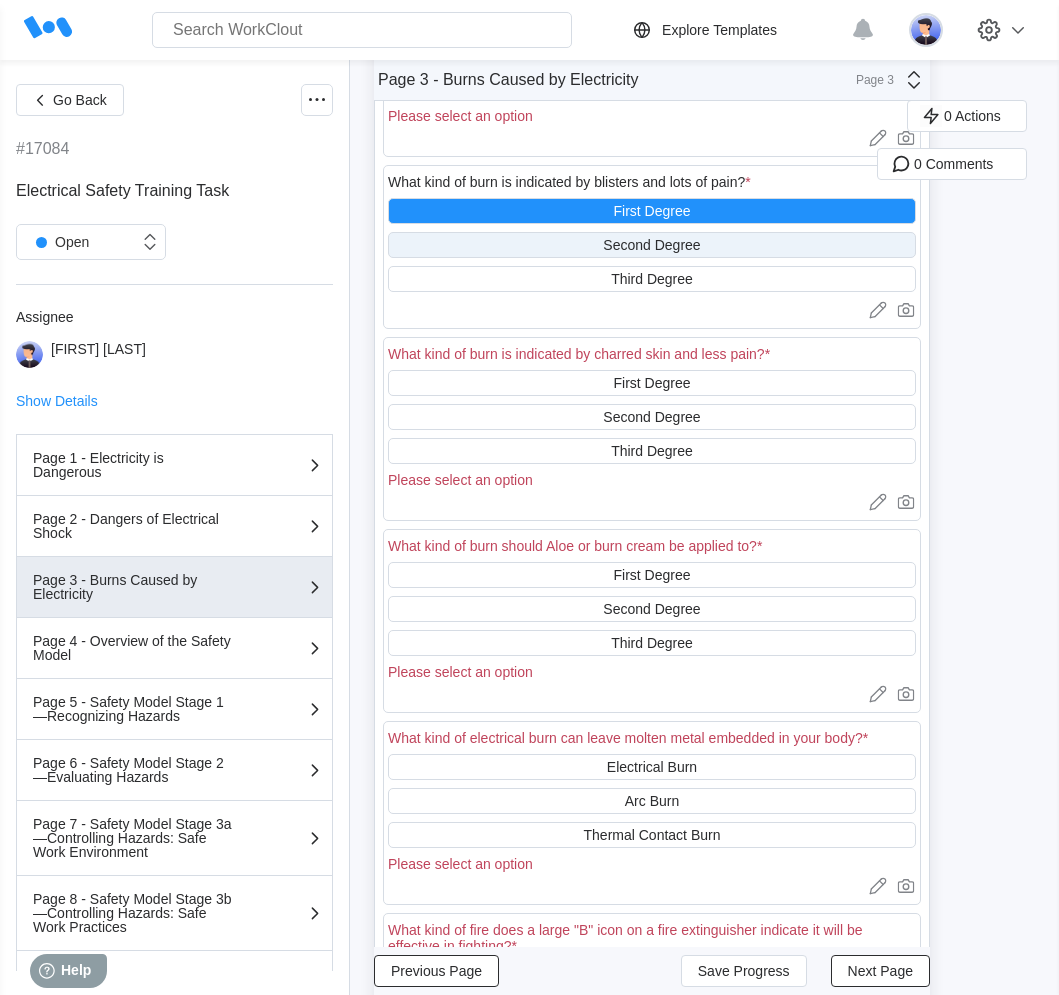 click on "Second Degree" at bounding box center [652, 245] 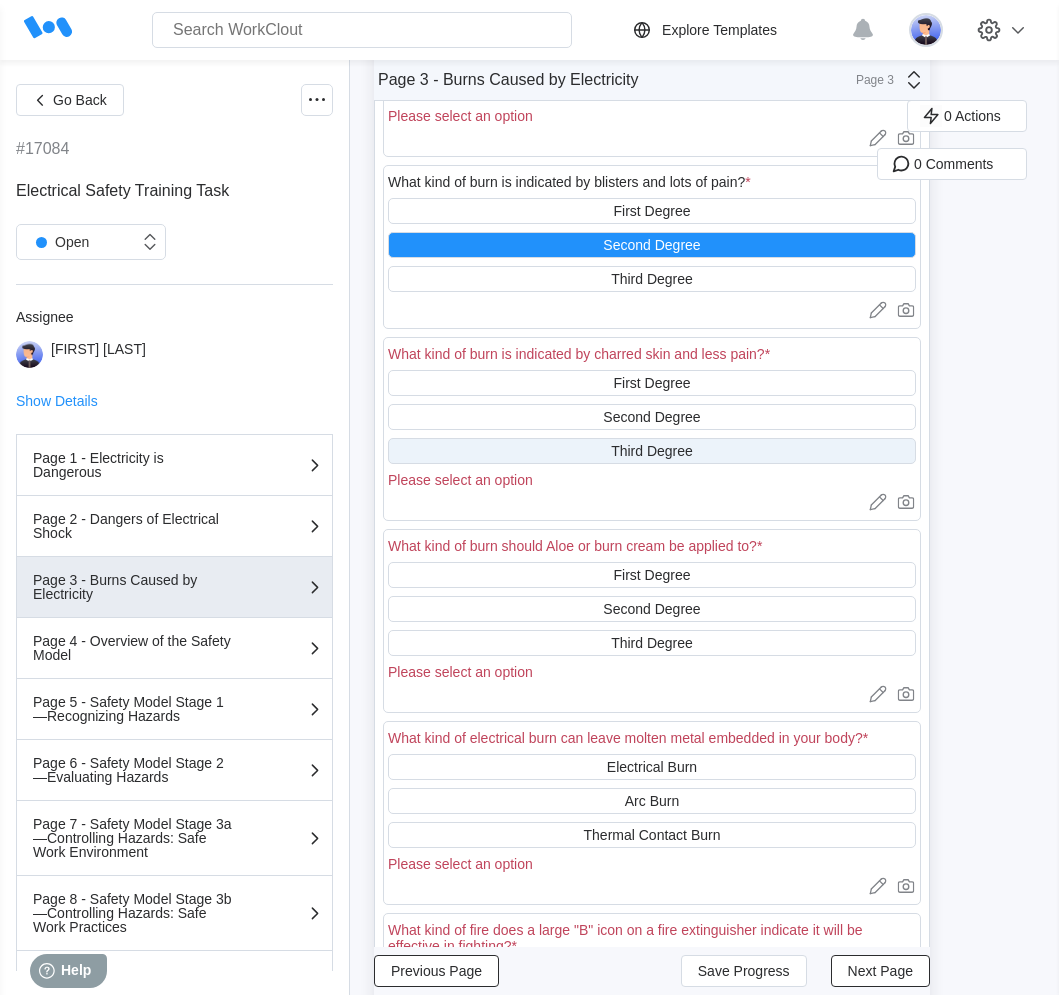 click on "Third Degree" at bounding box center (652, 451) 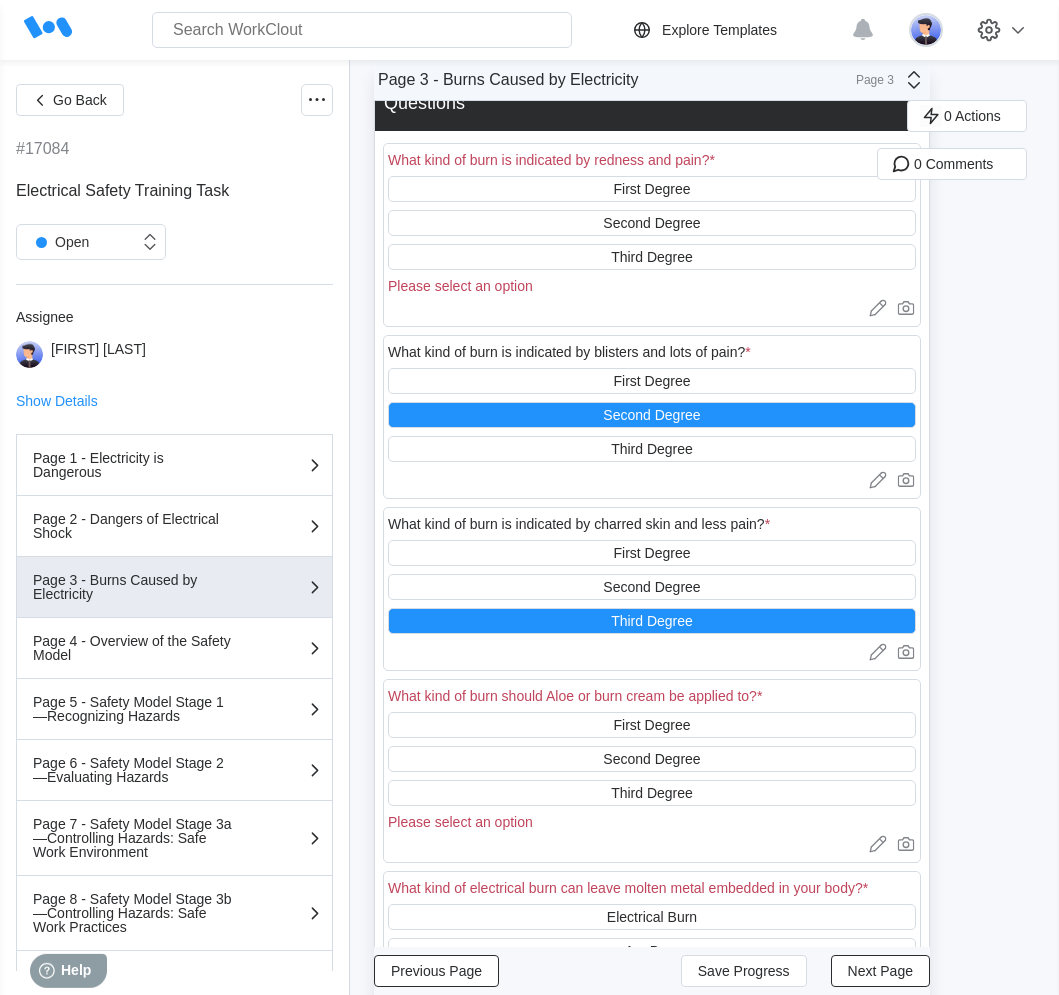 scroll, scrollTop: 342, scrollLeft: 0, axis: vertical 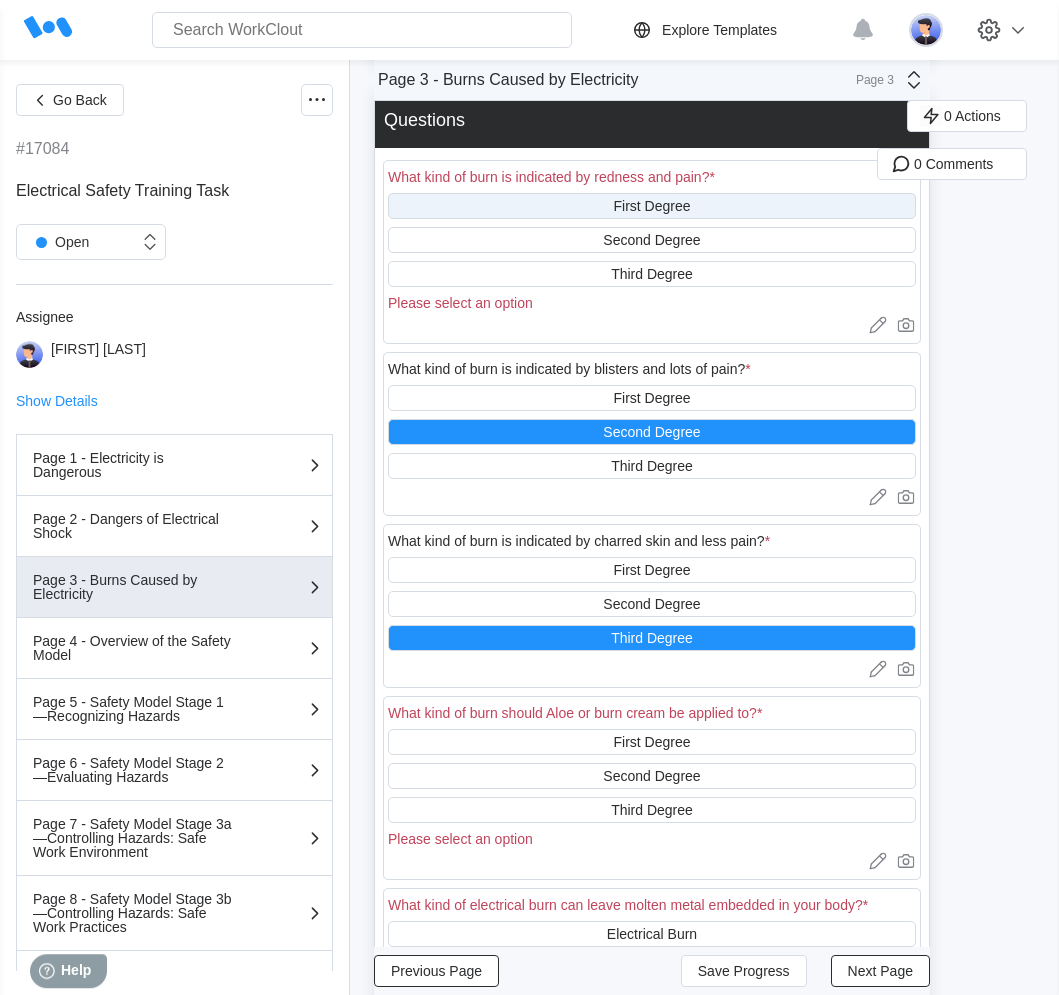 click on "First Degree" at bounding box center (652, 206) 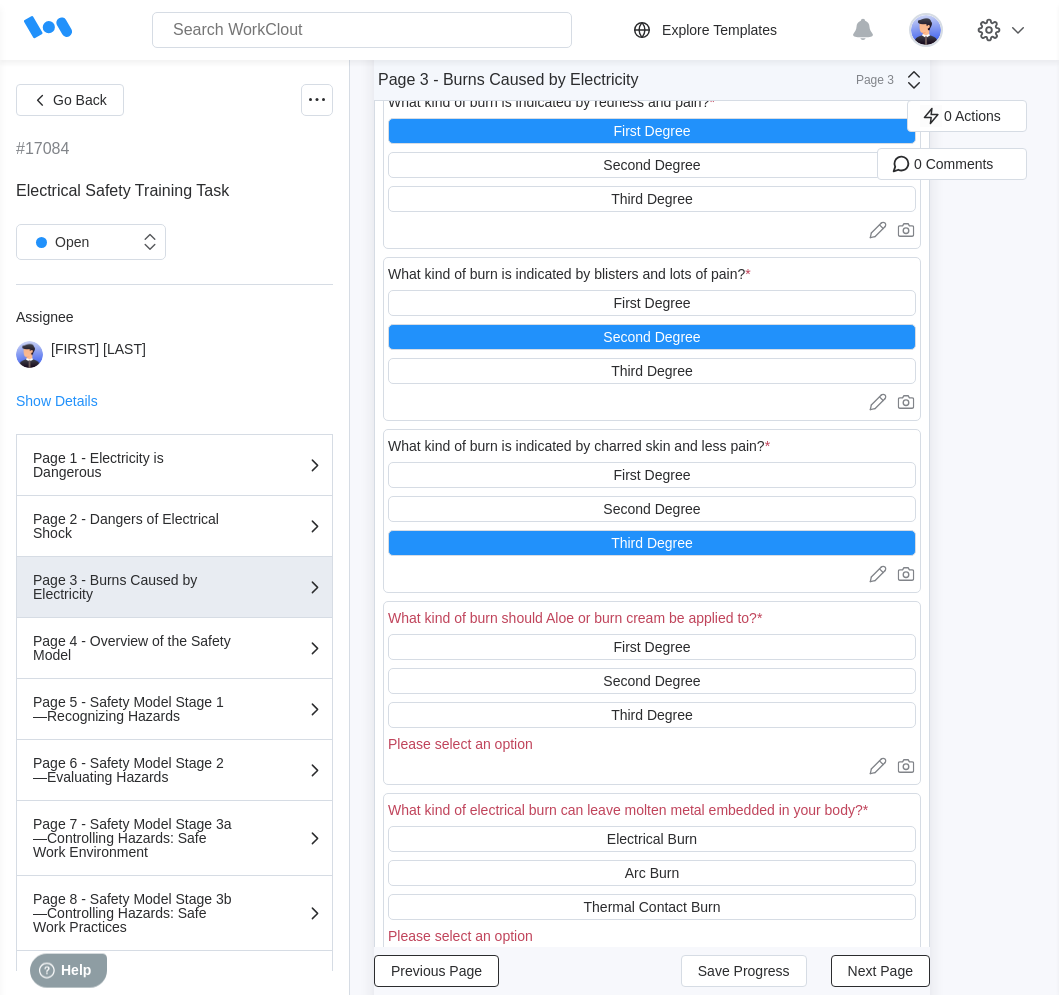 scroll, scrollTop: 422, scrollLeft: 0, axis: vertical 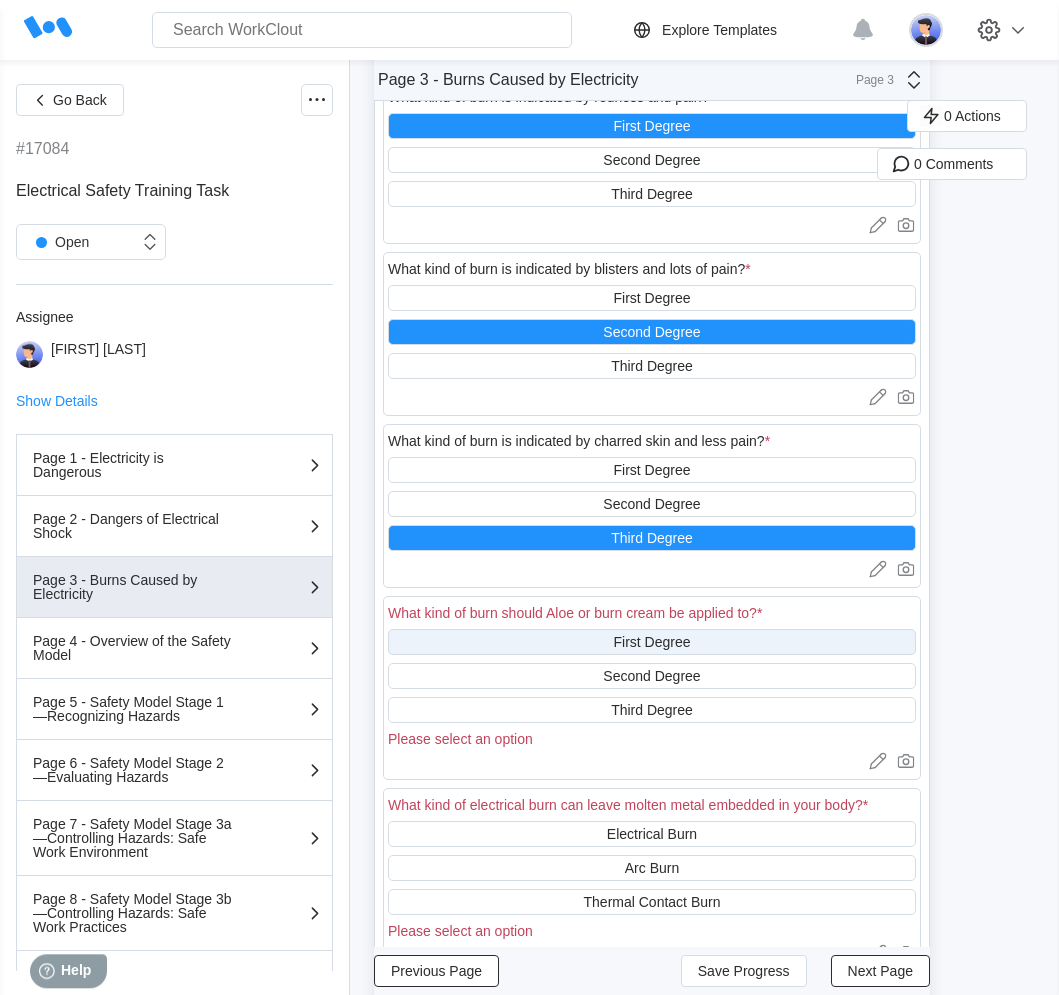 click on "First Degree" at bounding box center [652, 642] 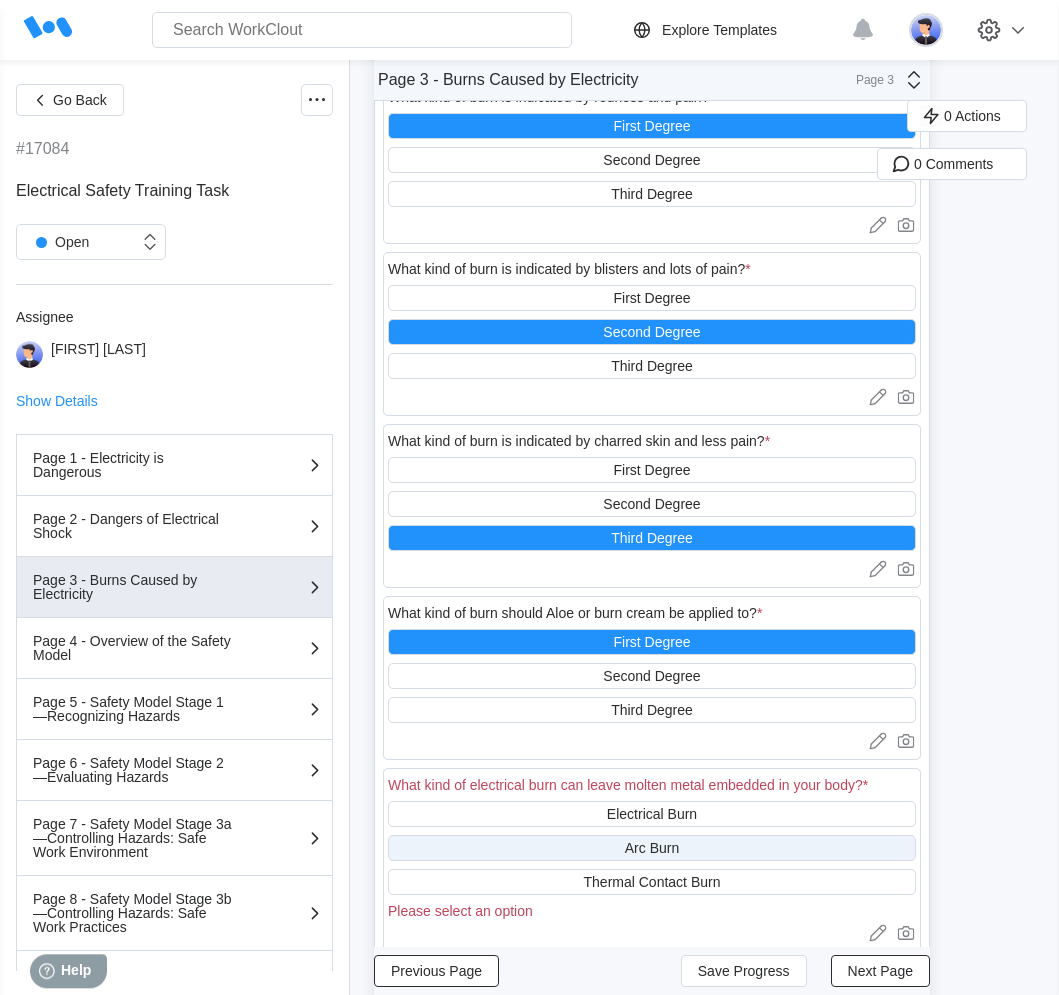 click on "Arc Burn" at bounding box center [652, 848] 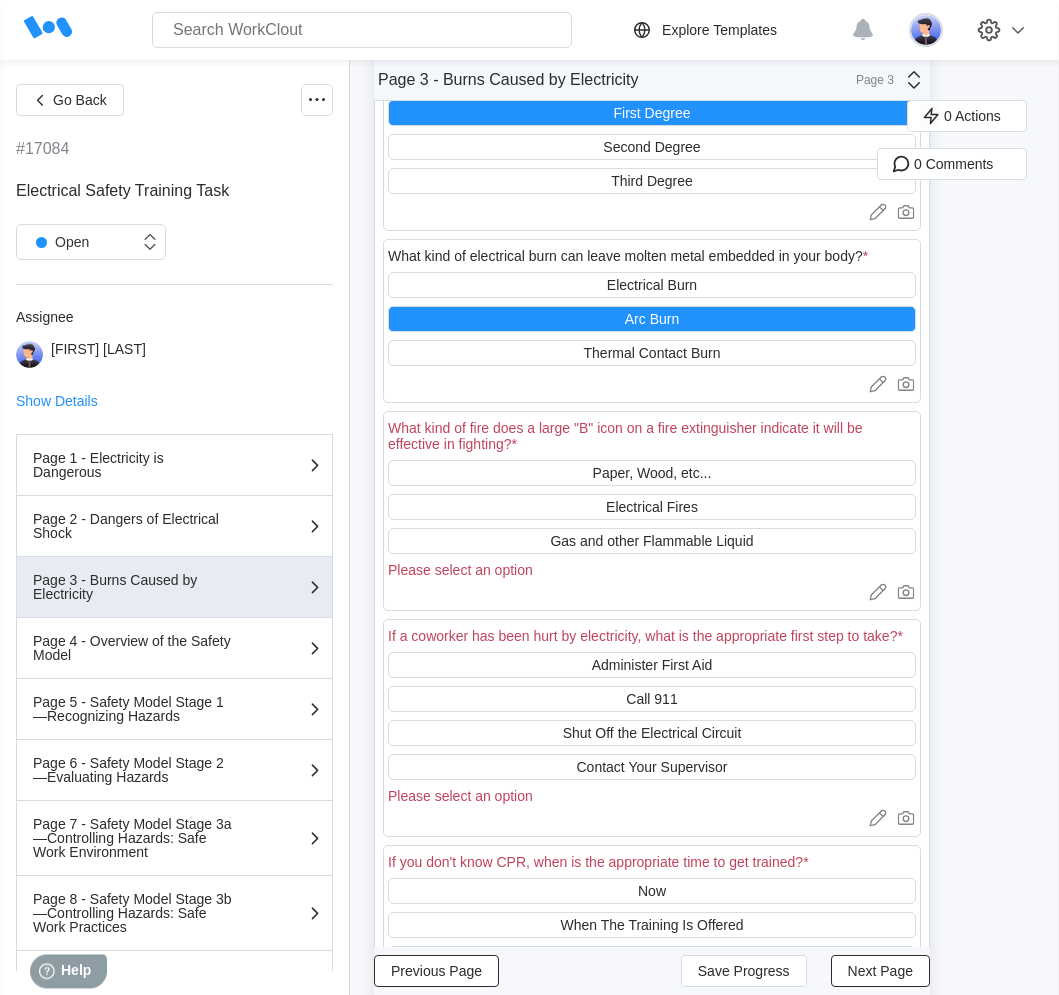 scroll, scrollTop: 953, scrollLeft: 0, axis: vertical 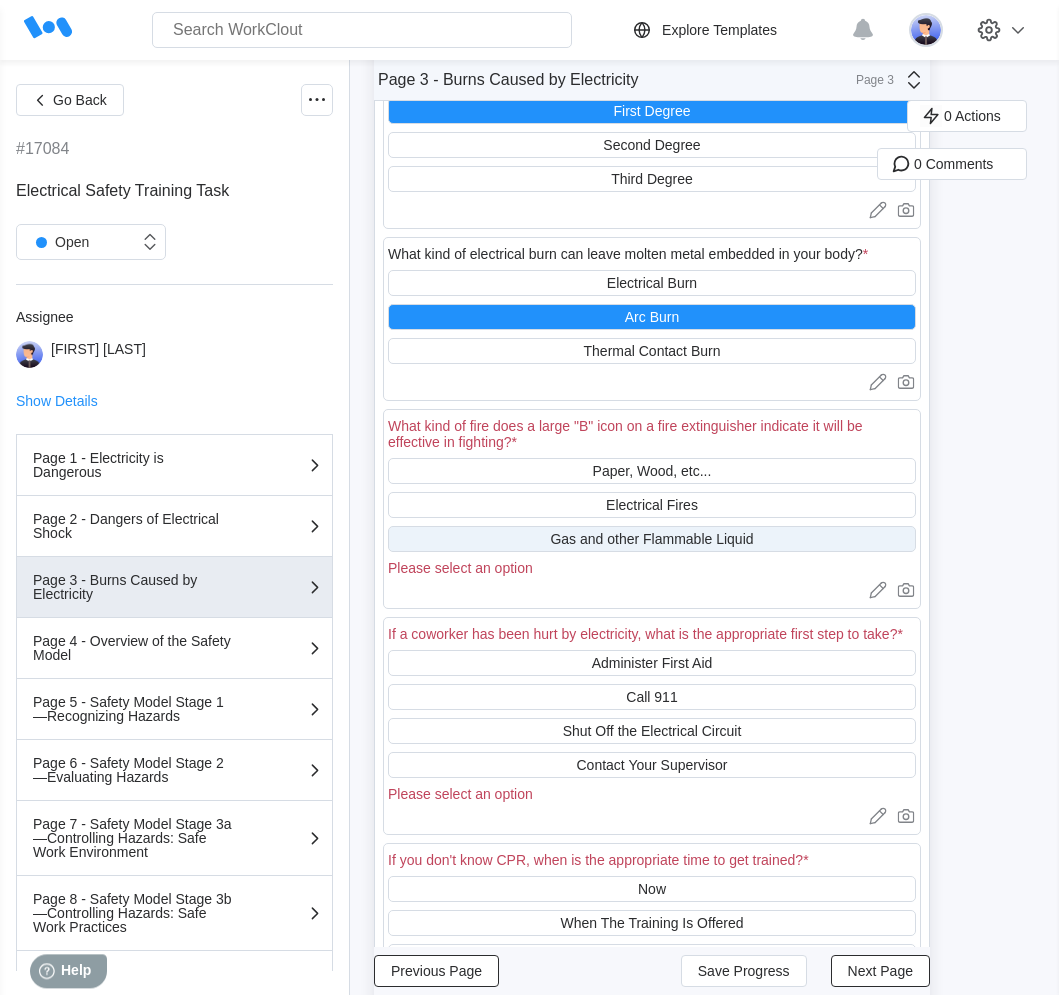 click on "Gas and other Flammable Liquid" at bounding box center (652, 539) 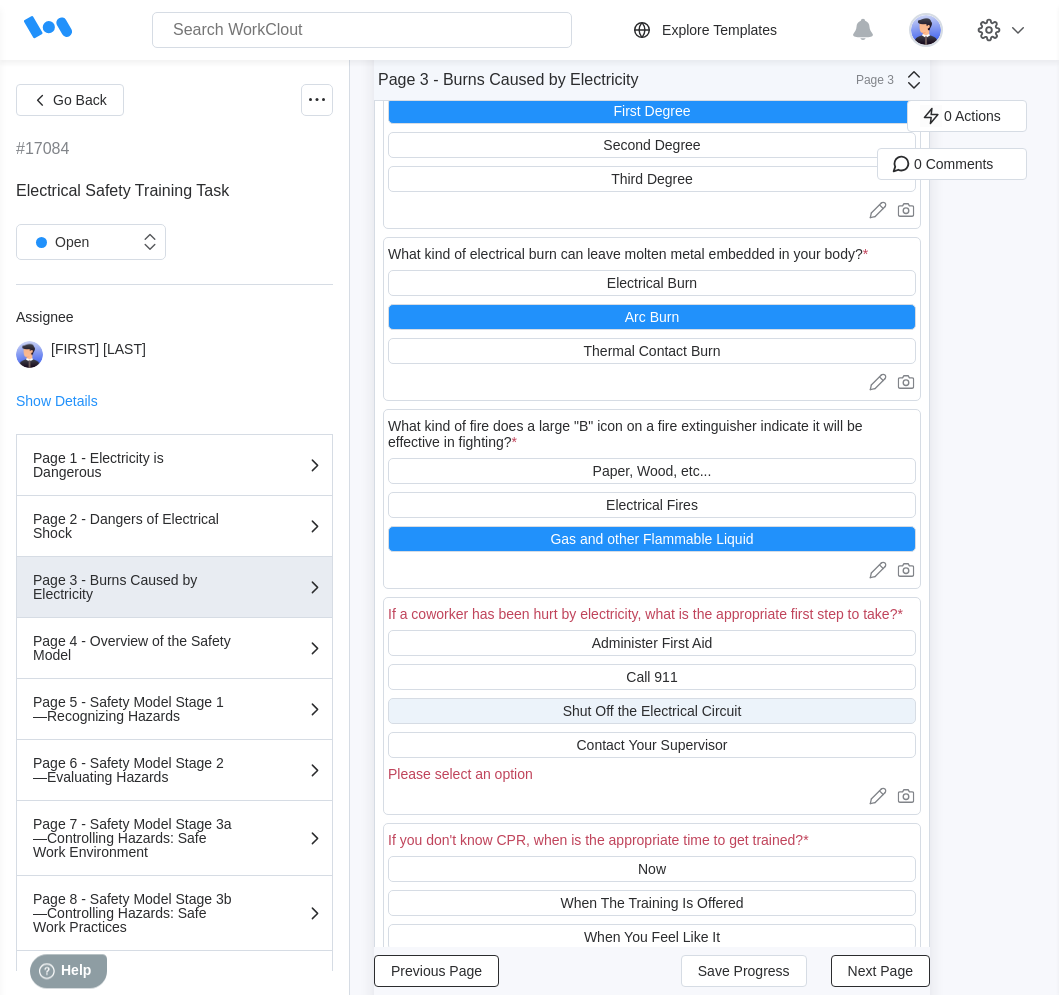 click on "Shut Off the Electrical Circuit" at bounding box center [652, 711] 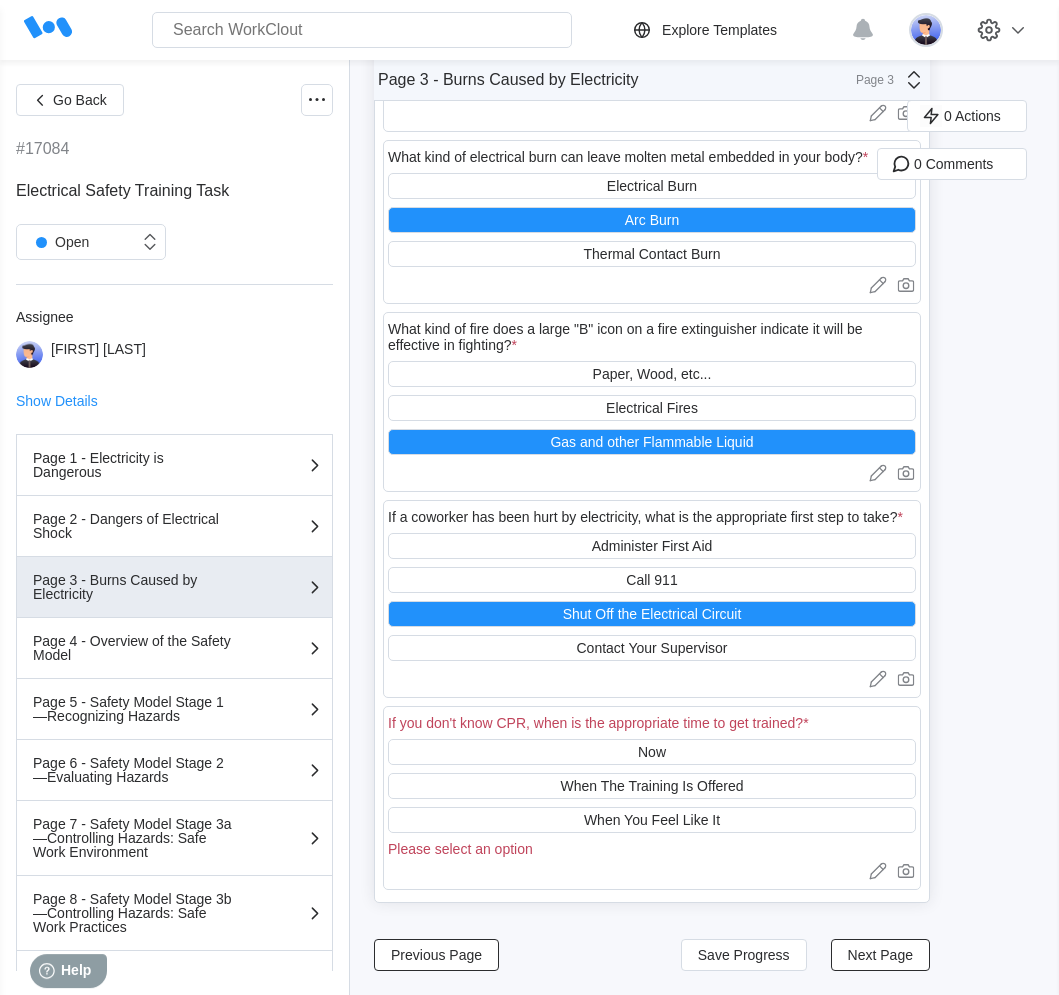 scroll, scrollTop: 1096, scrollLeft: 0, axis: vertical 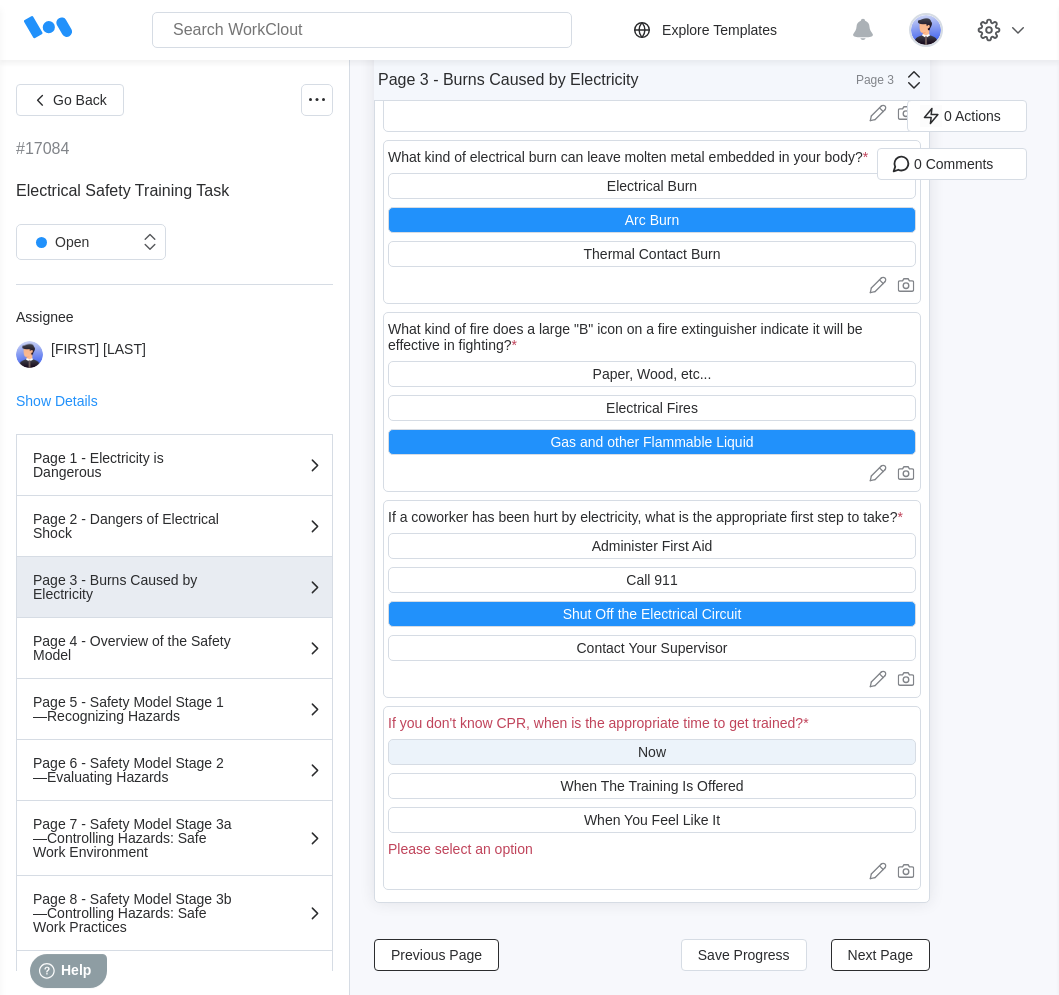 click on "Now" at bounding box center (652, 752) 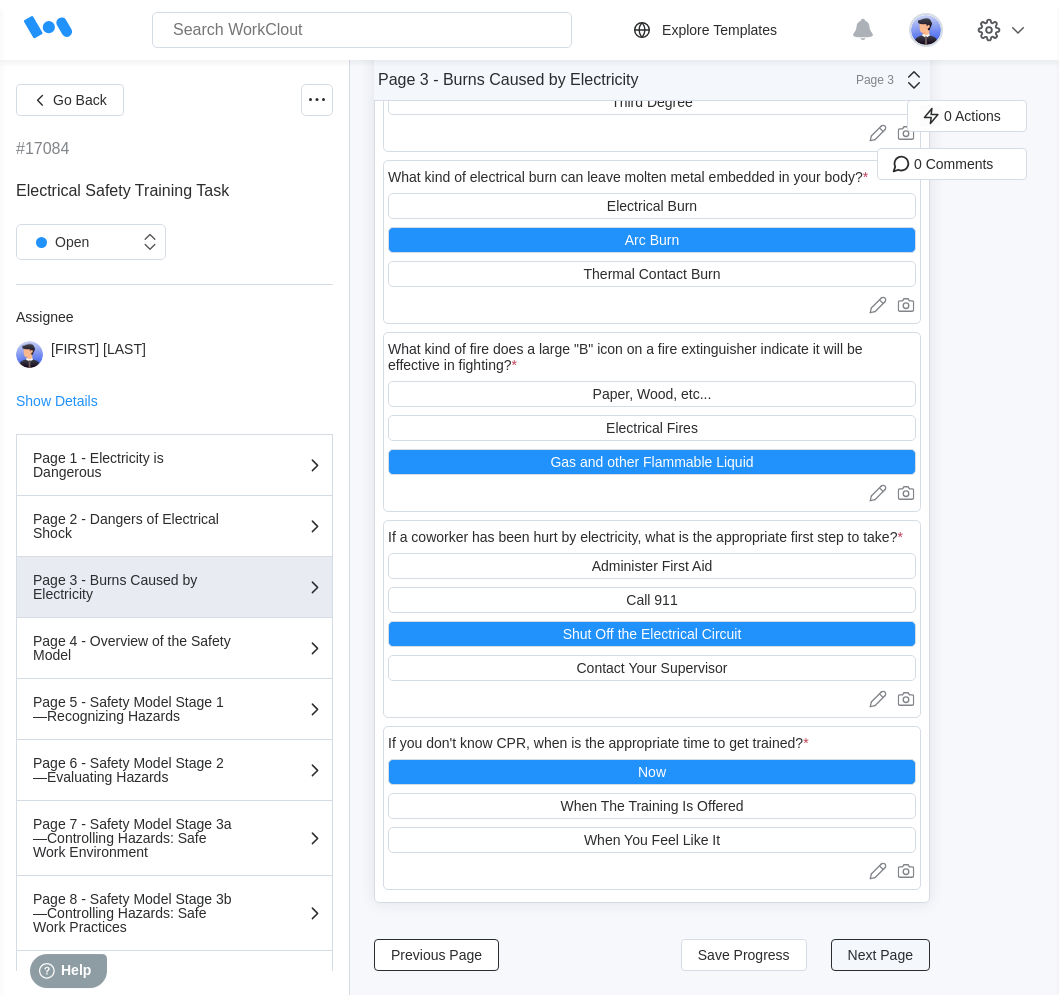 click on "Next Page" at bounding box center [880, 955] 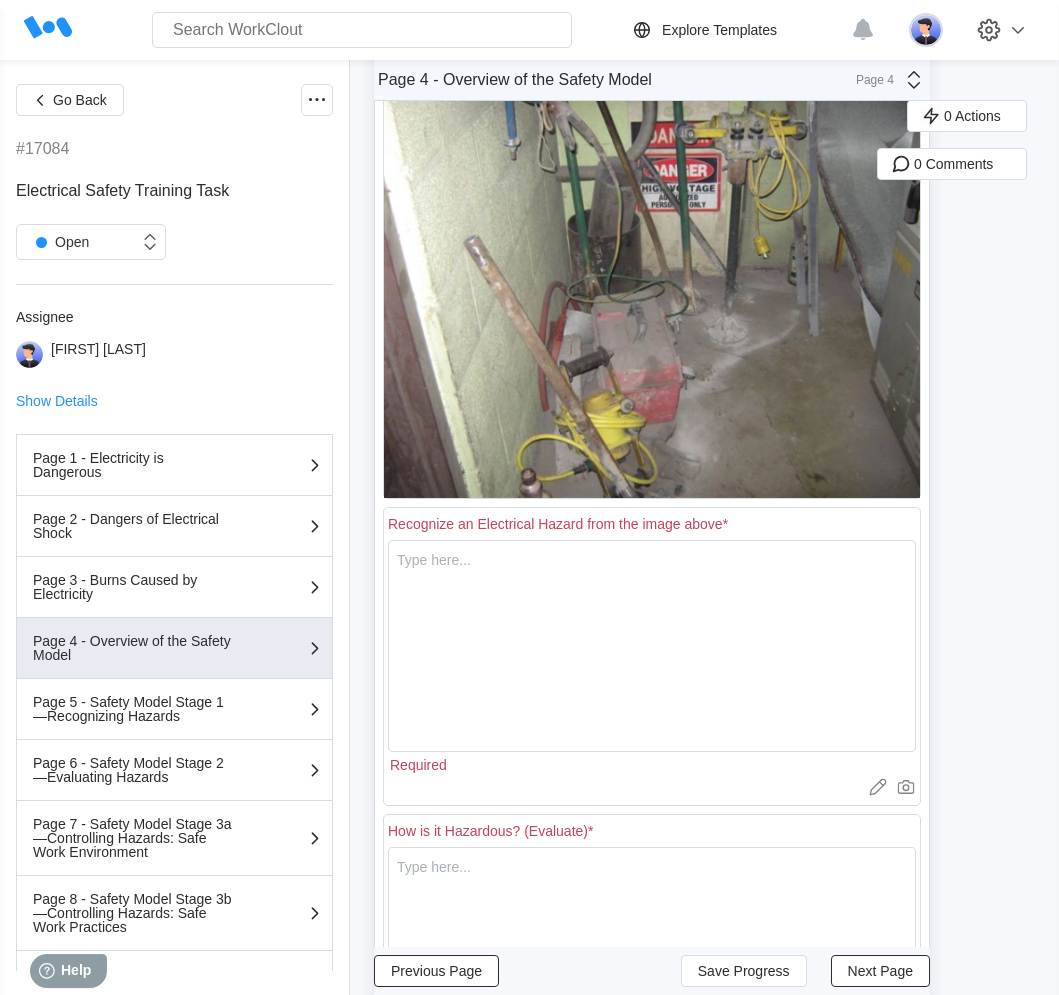 scroll, scrollTop: 1108, scrollLeft: 0, axis: vertical 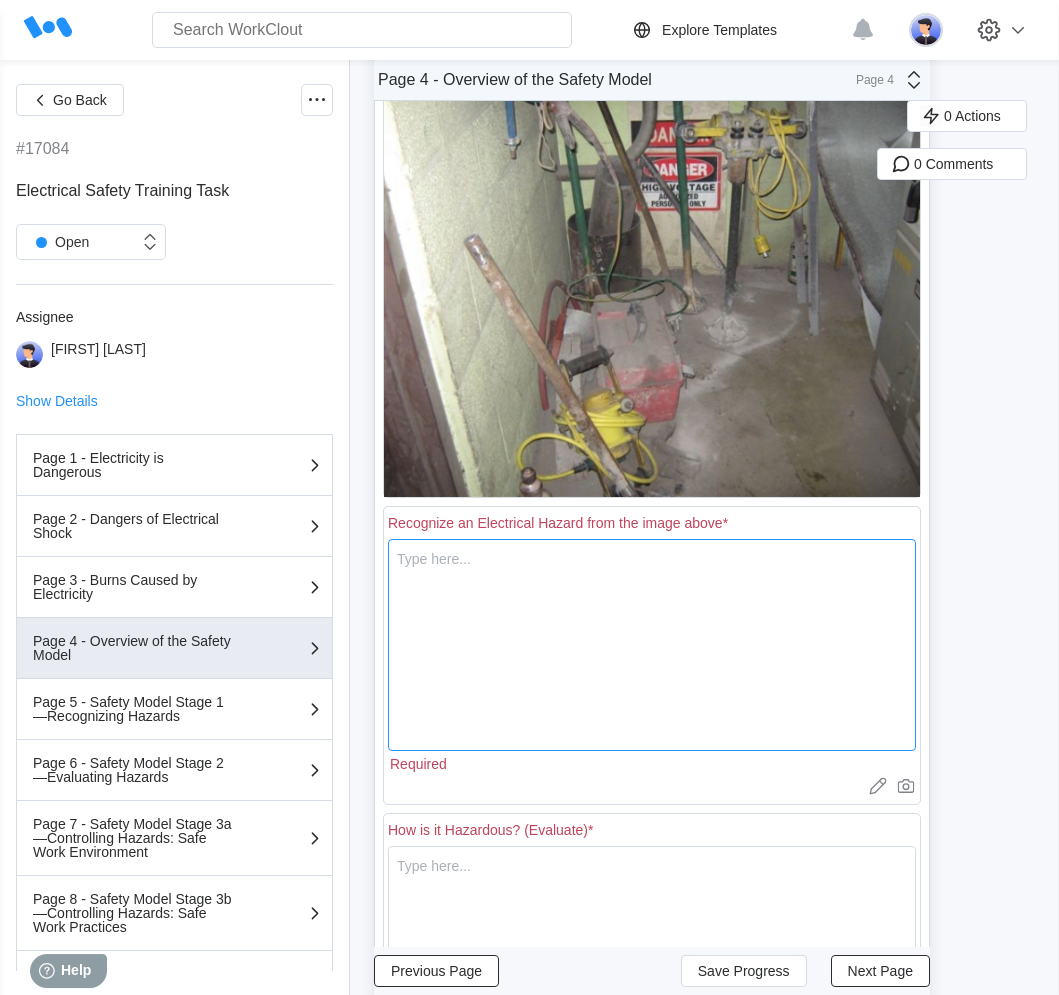 click at bounding box center (652, 645) 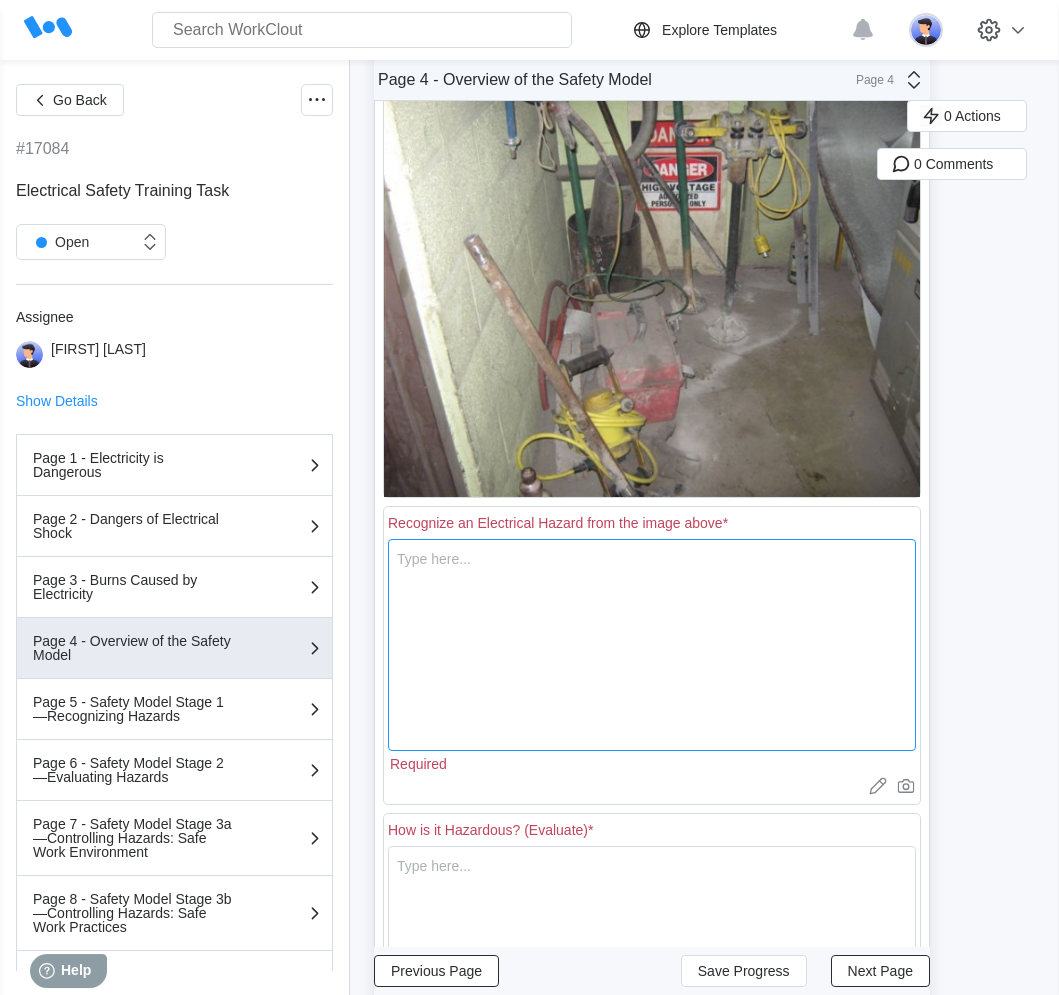 type on "C" 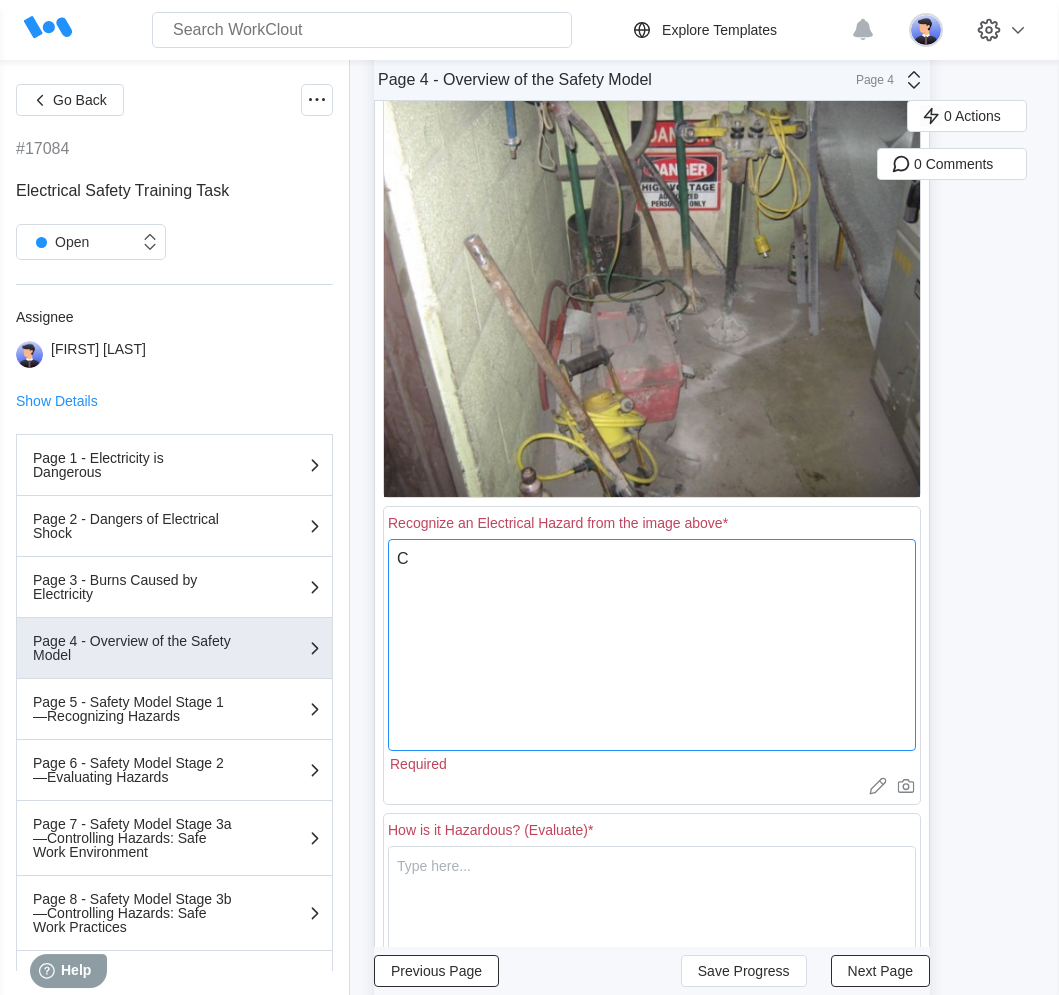 type on "x" 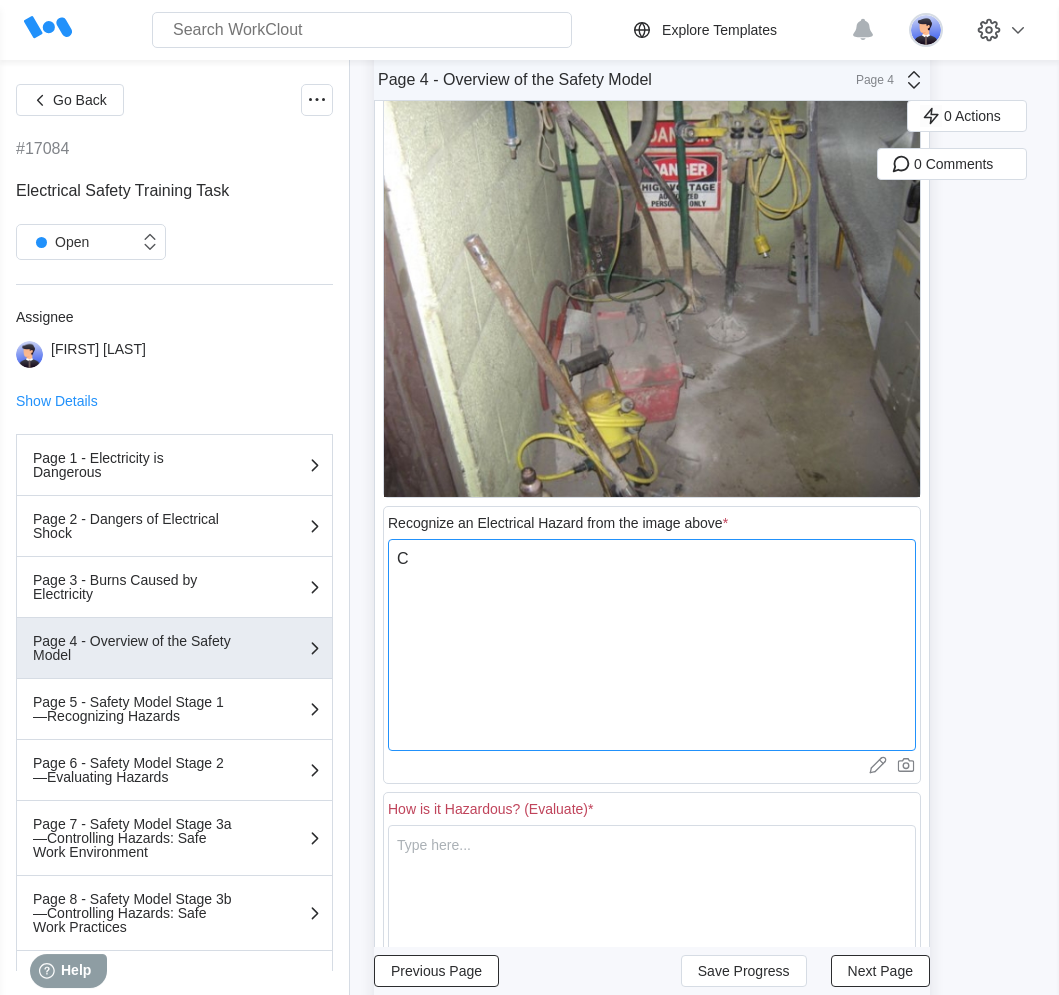 type on "Cl" 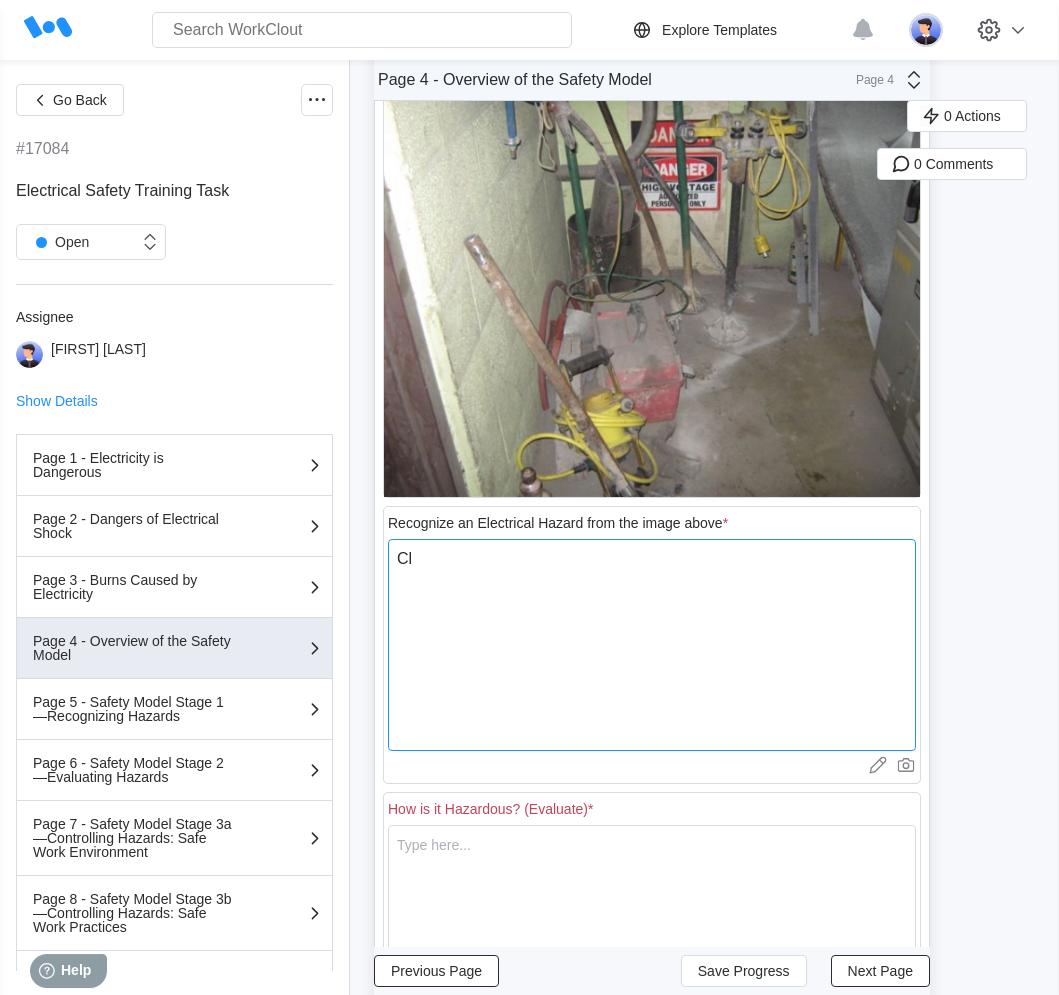 type on "Clu" 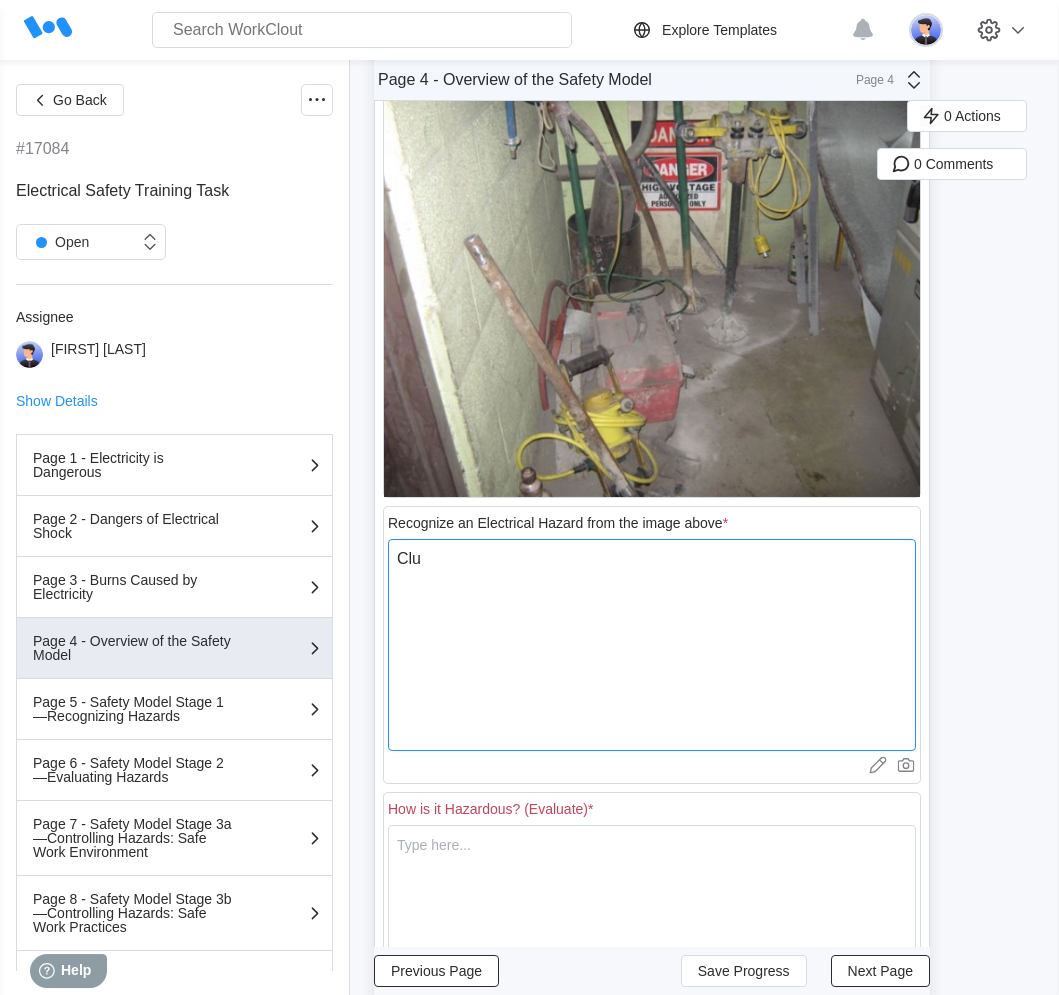 type on "x" 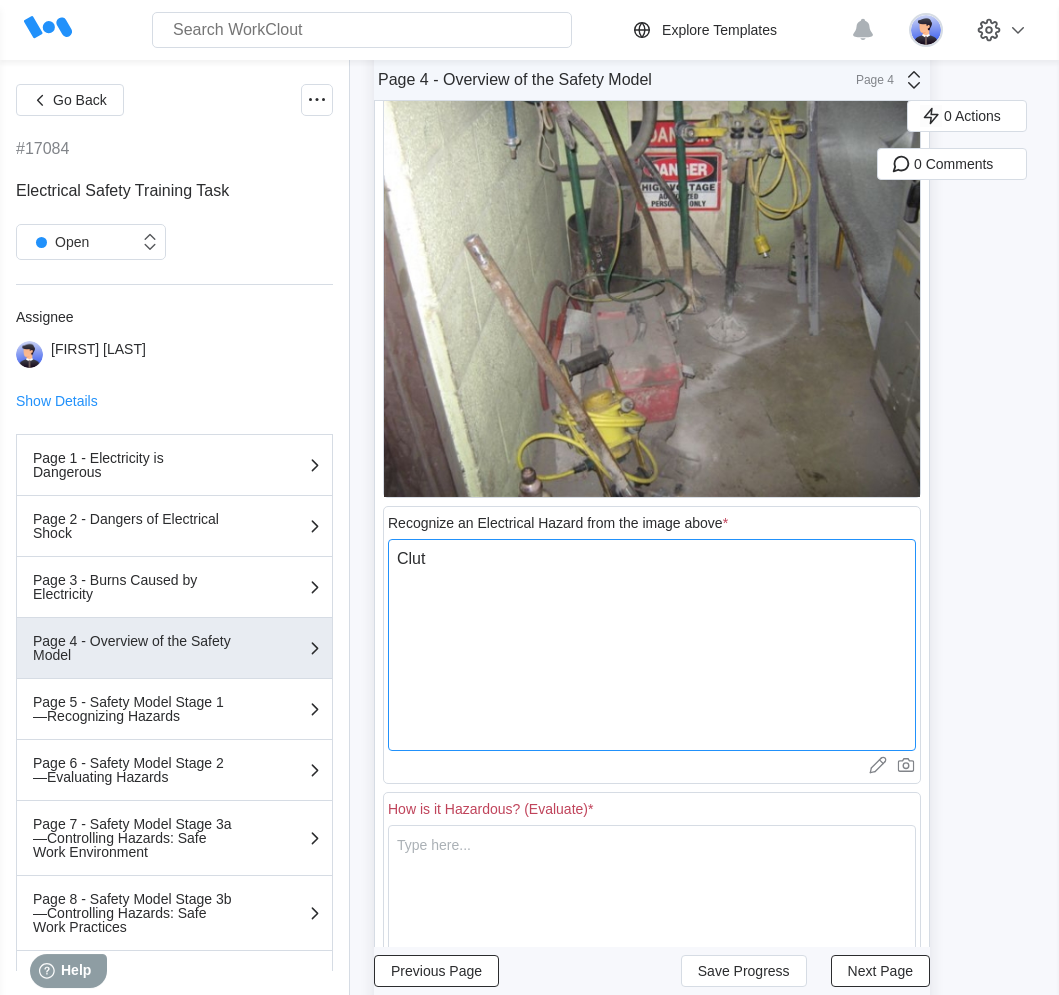 type on "Clutt" 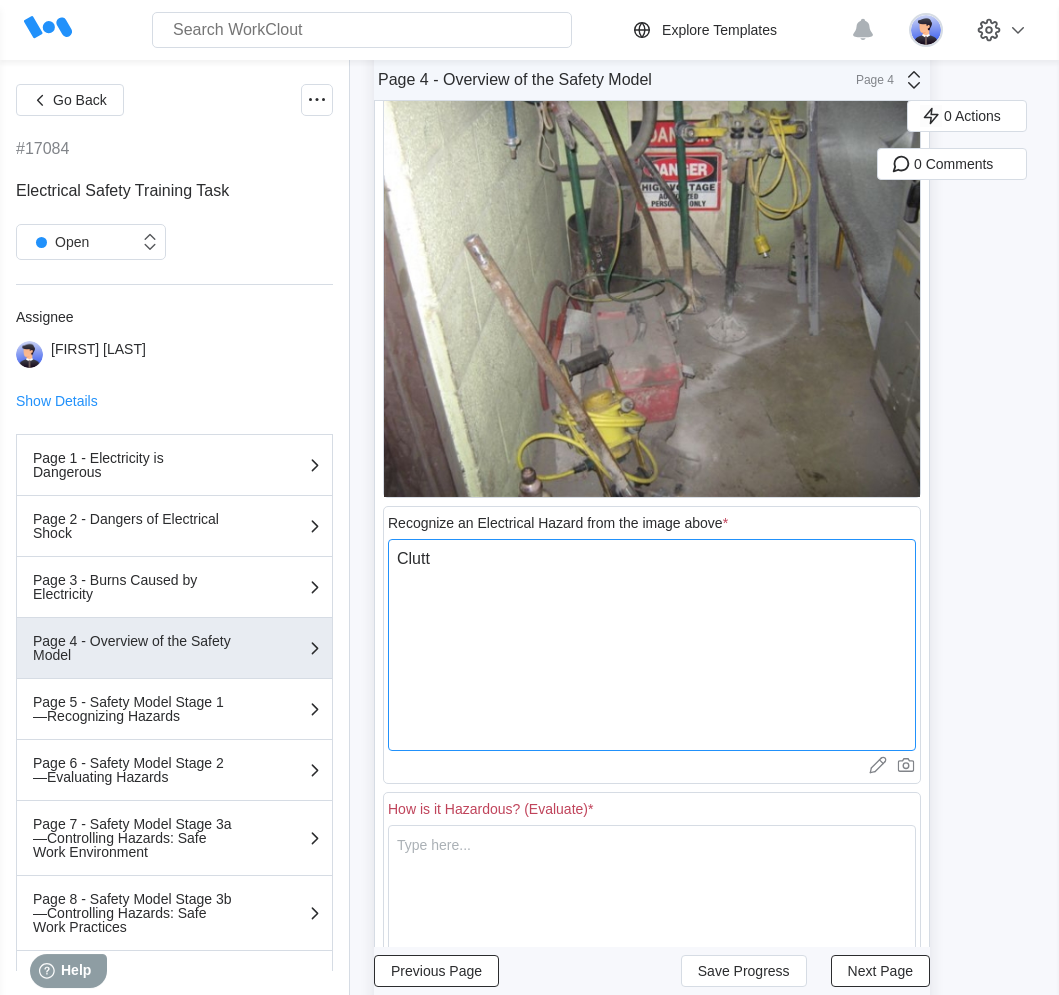 type on "Clutte" 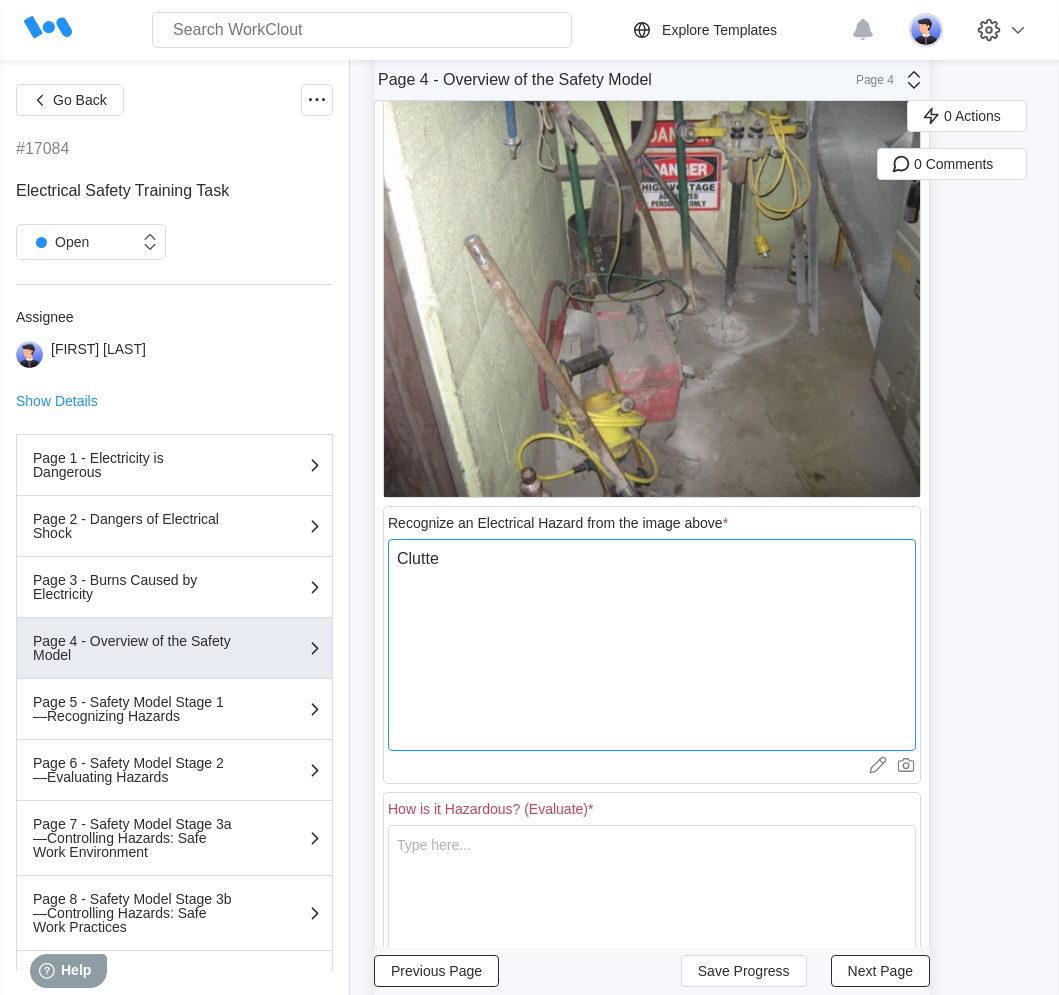 type on "Clutter" 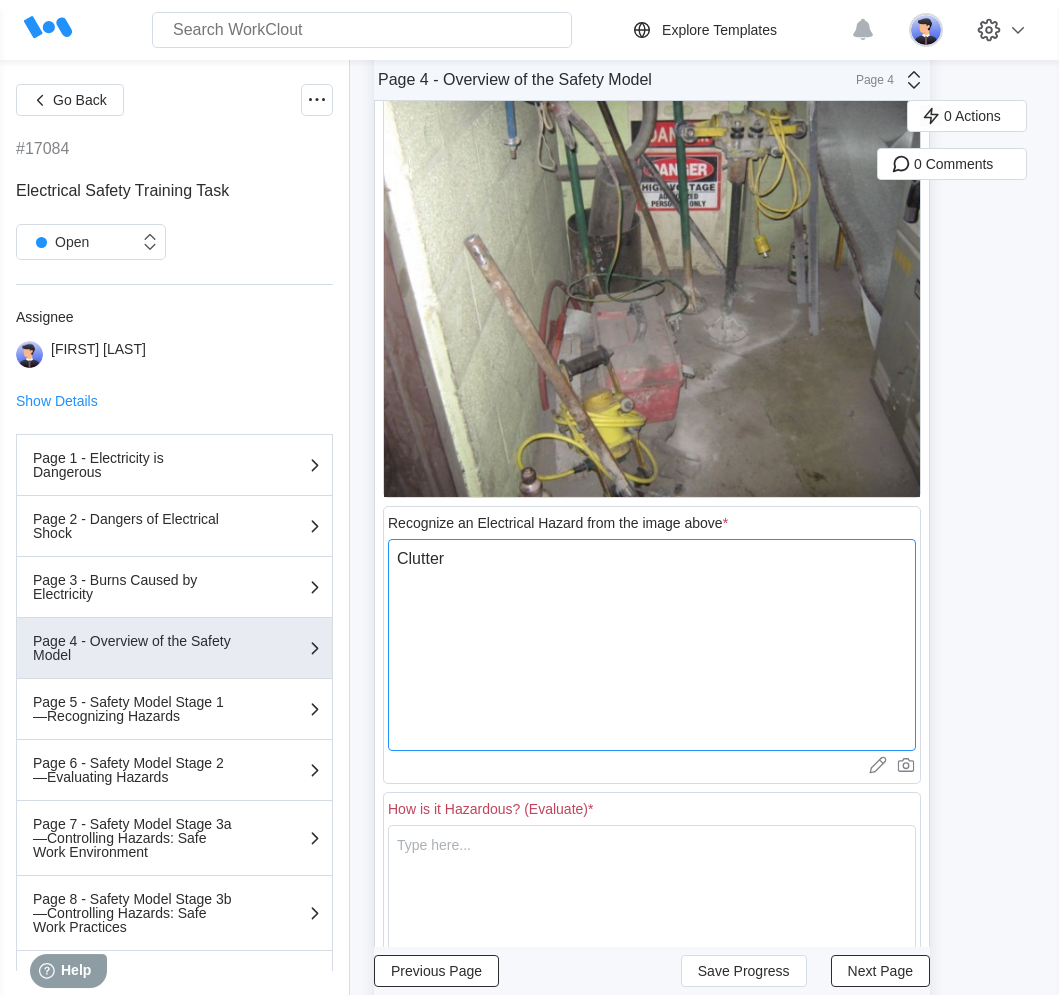 type on "Cluttere" 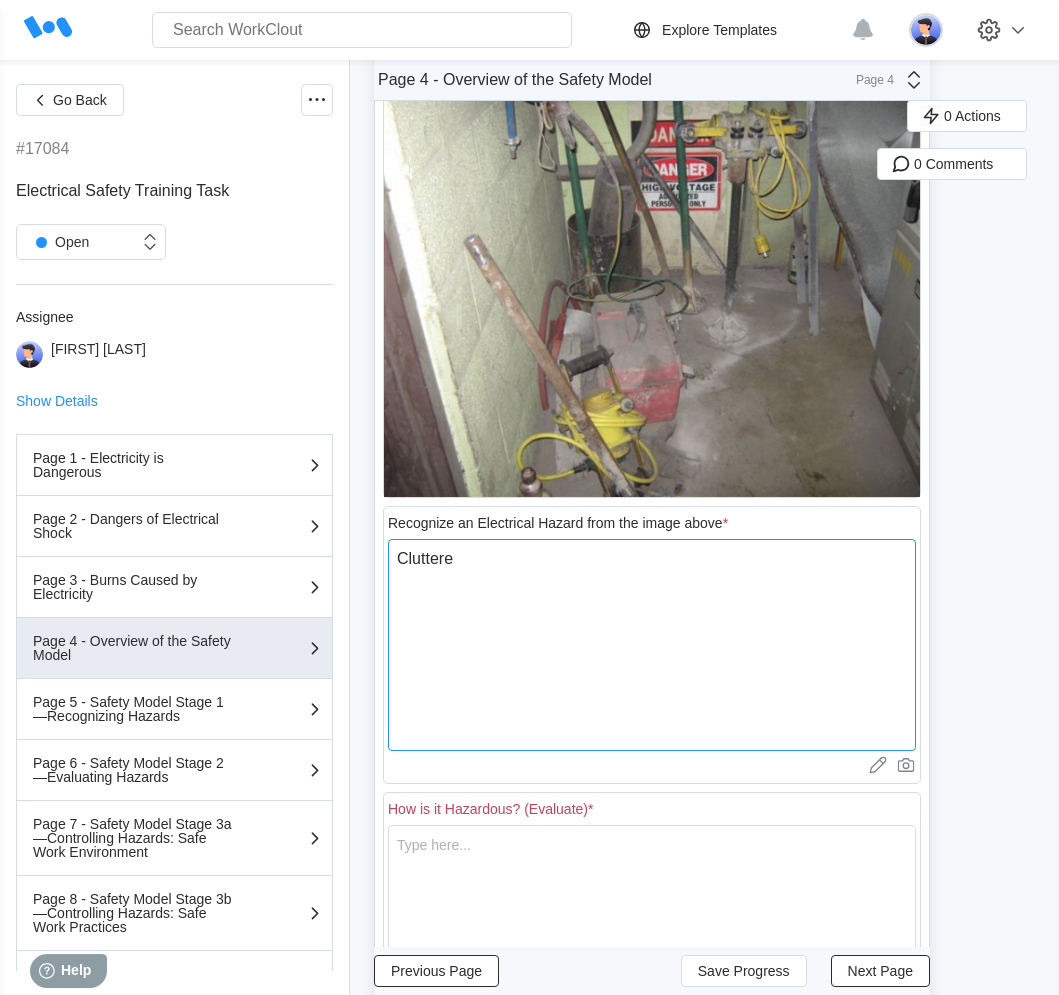 type on "Cluttered" 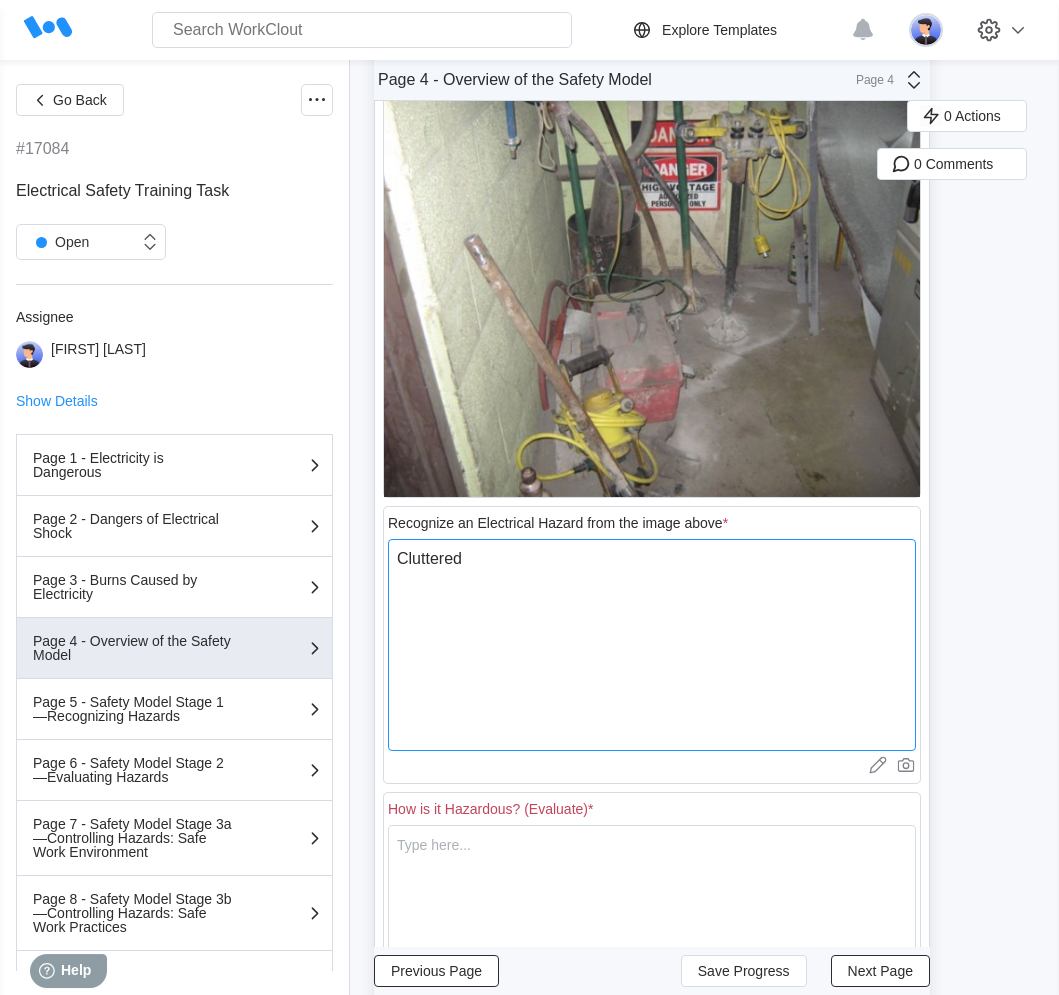 type on "Cluttered," 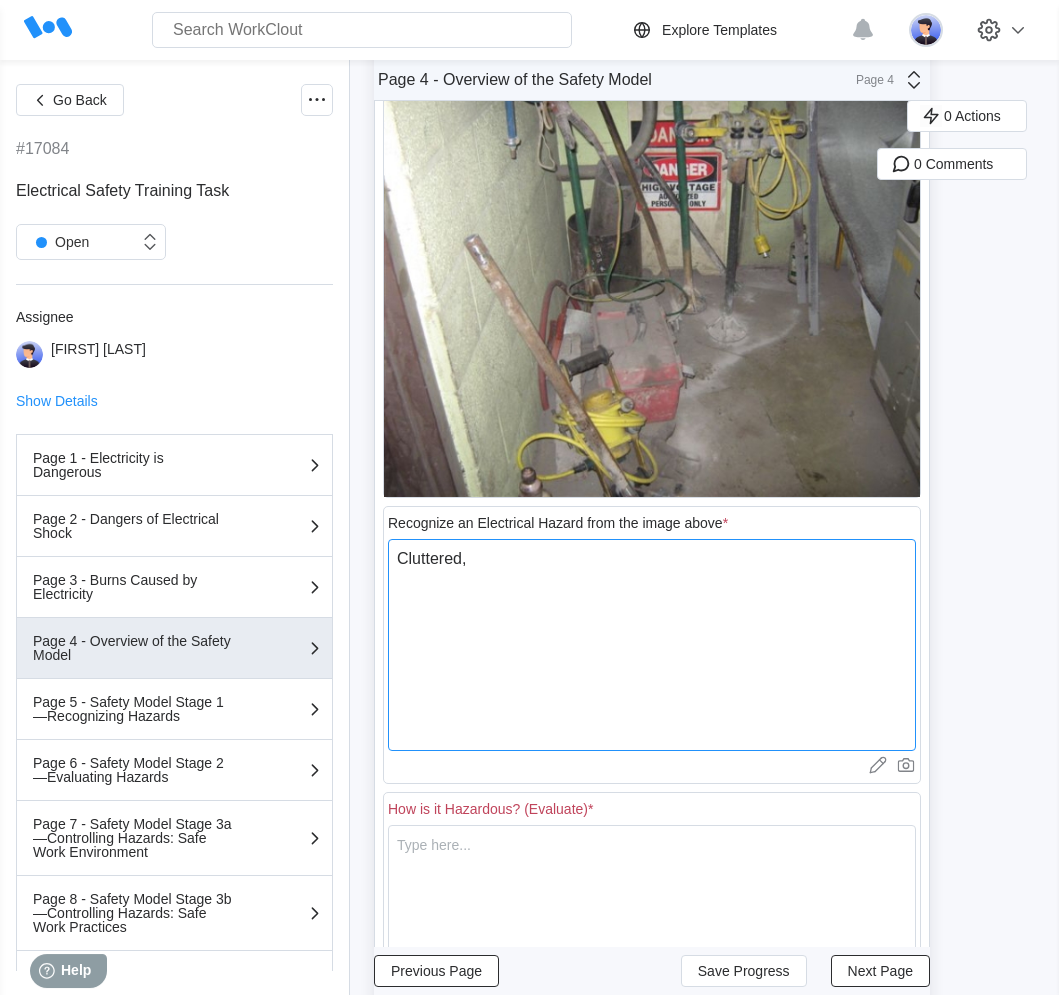 type on "x" 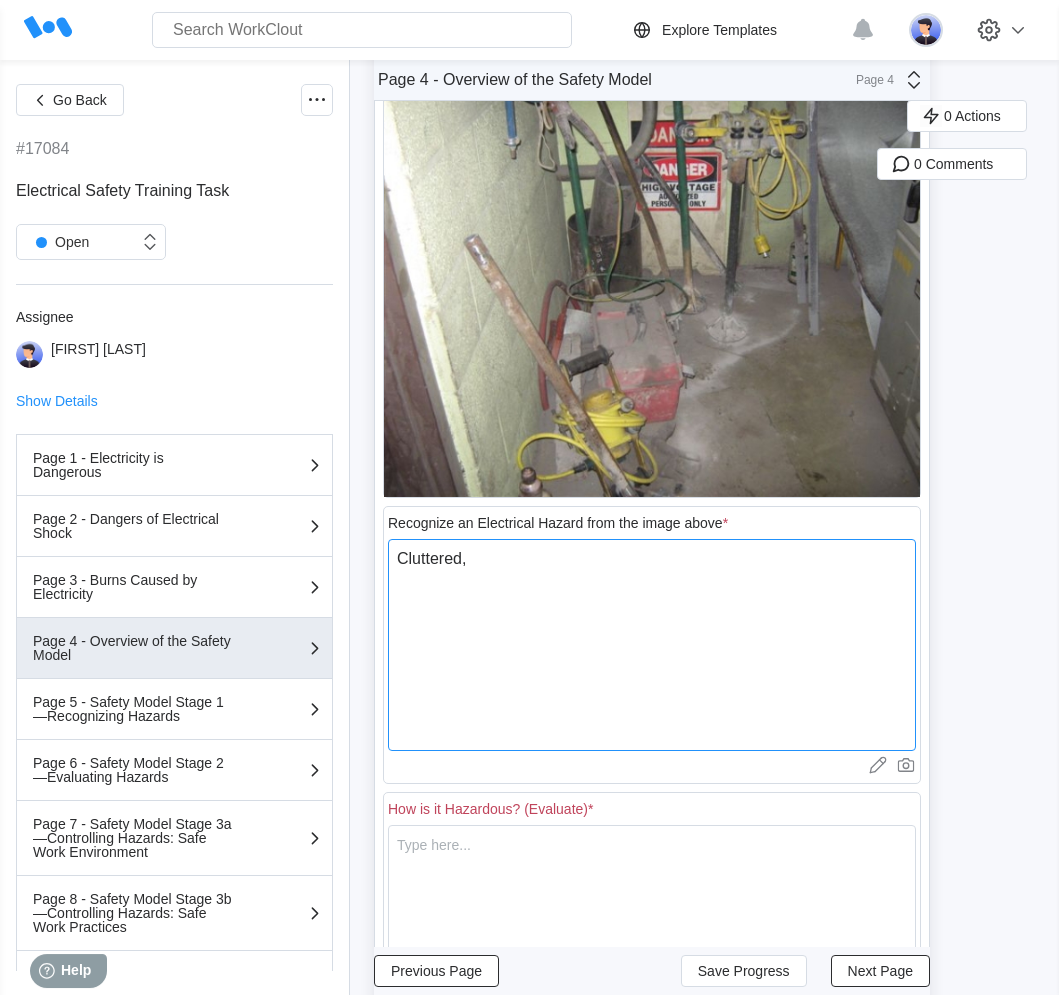 type on "Cluttered, t" 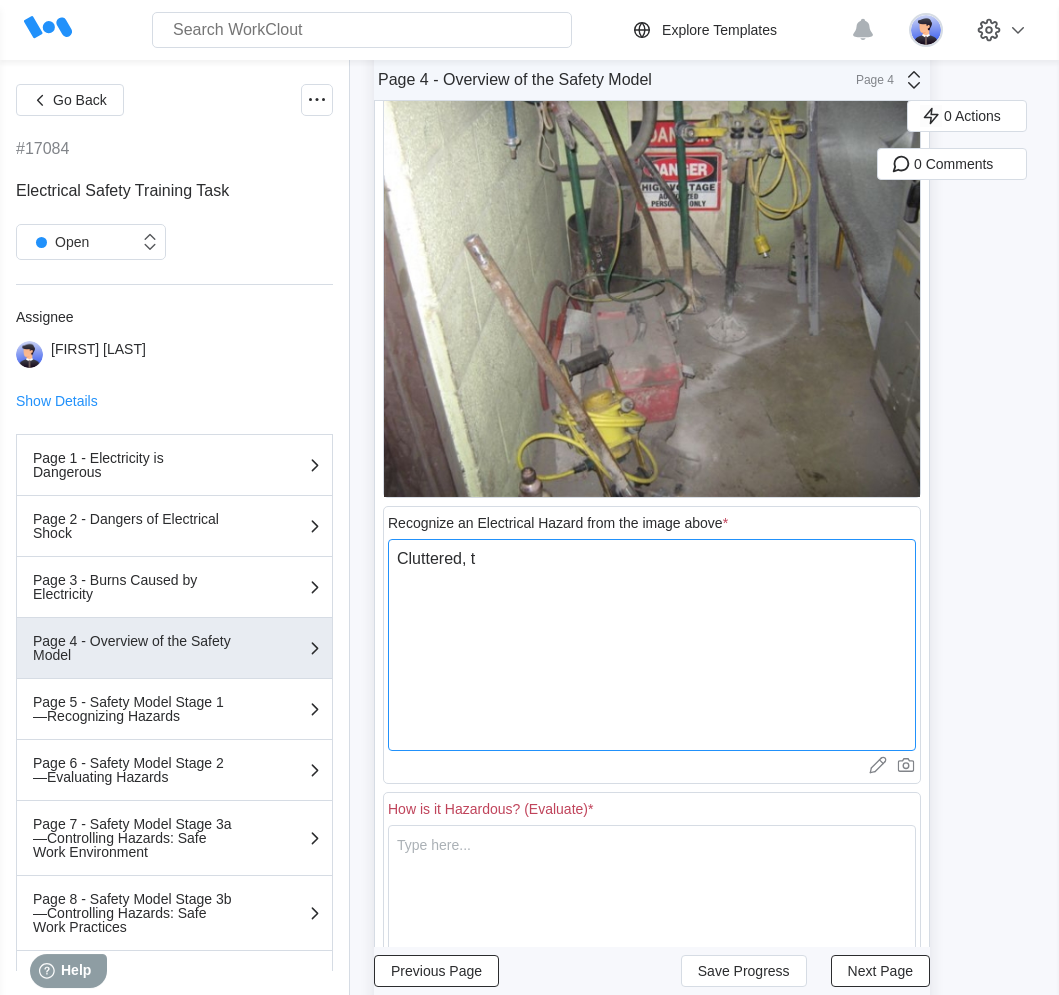 type on "Cluttered, to" 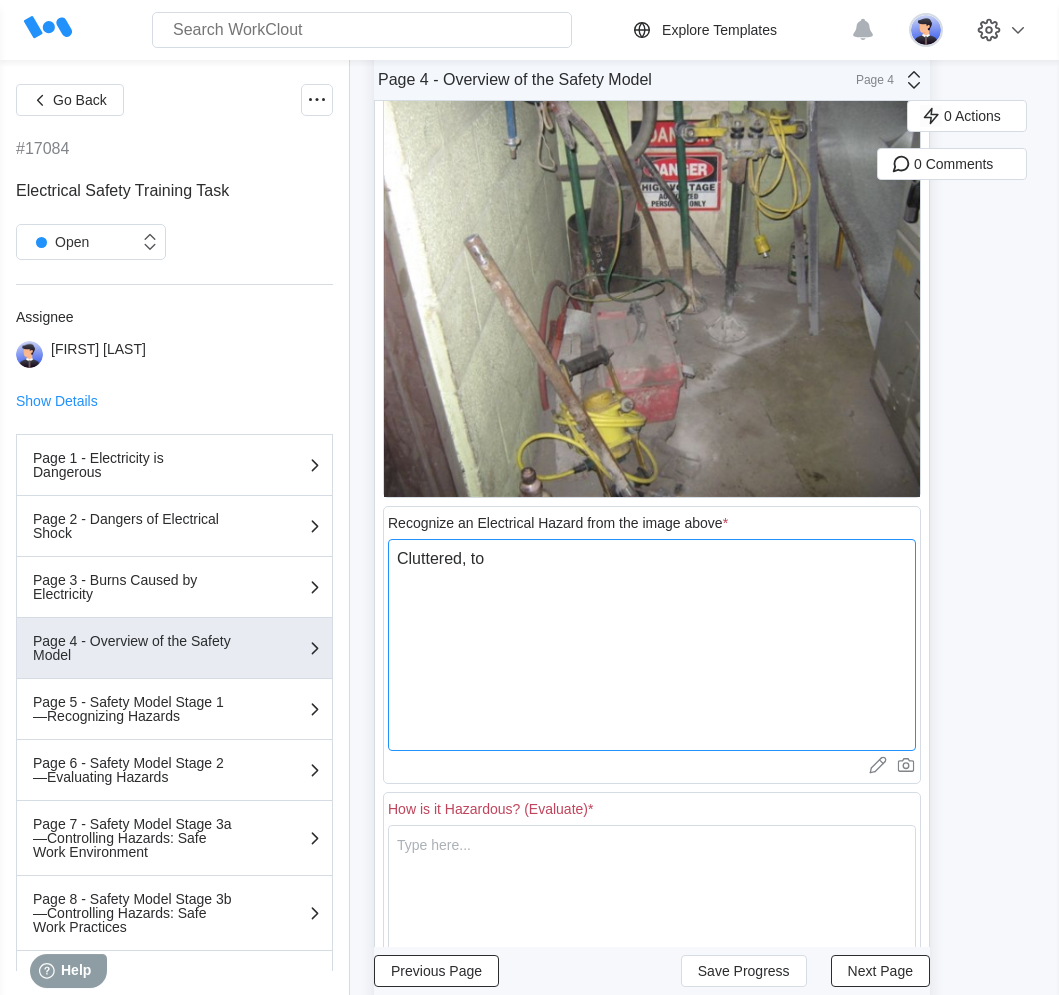type on "x" 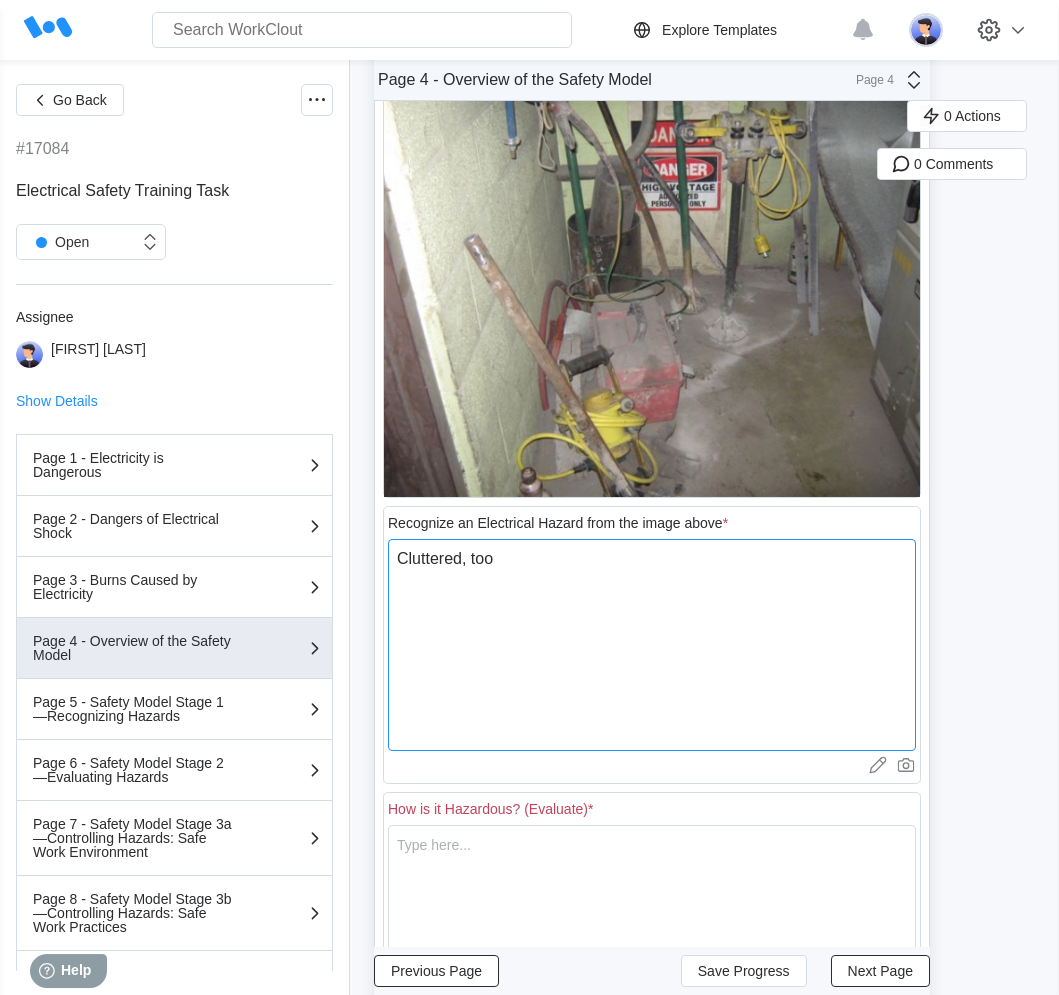 type on "Cluttered, to" 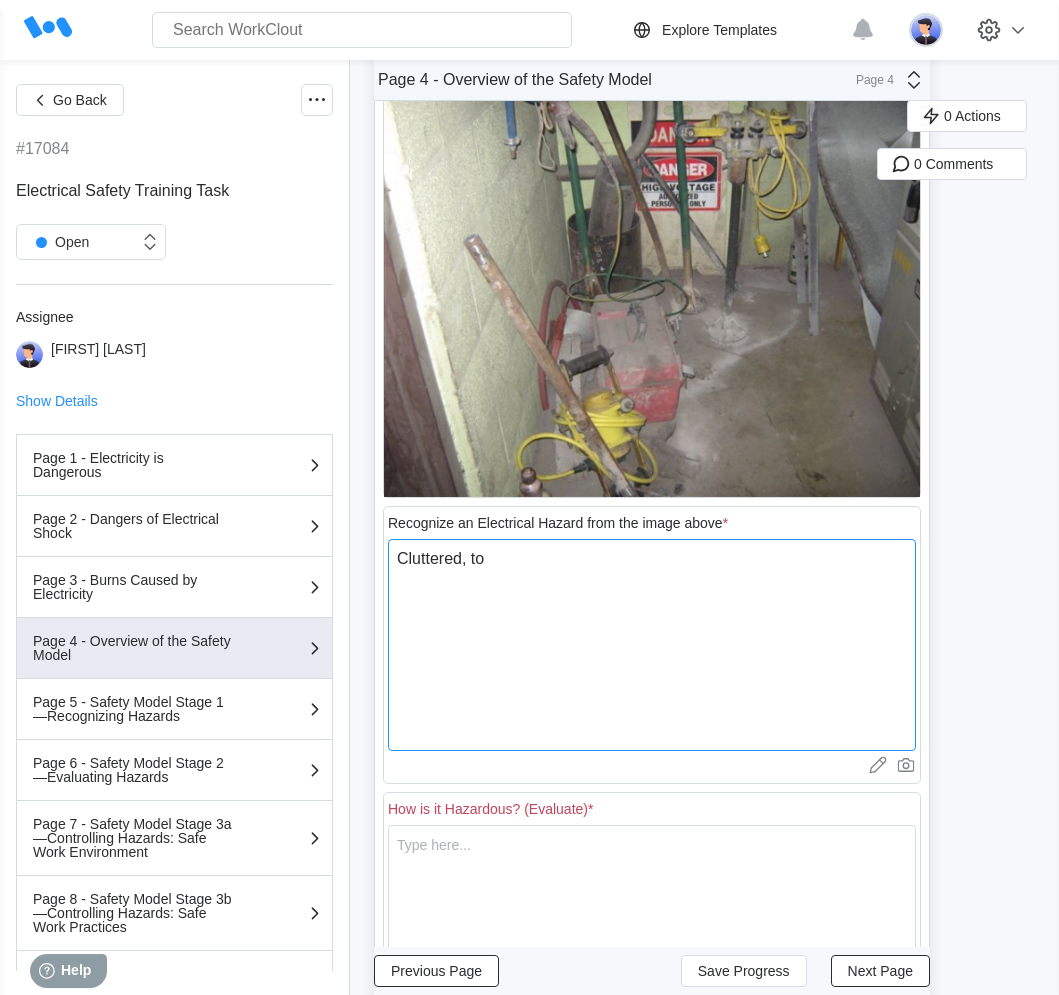 type on "x" 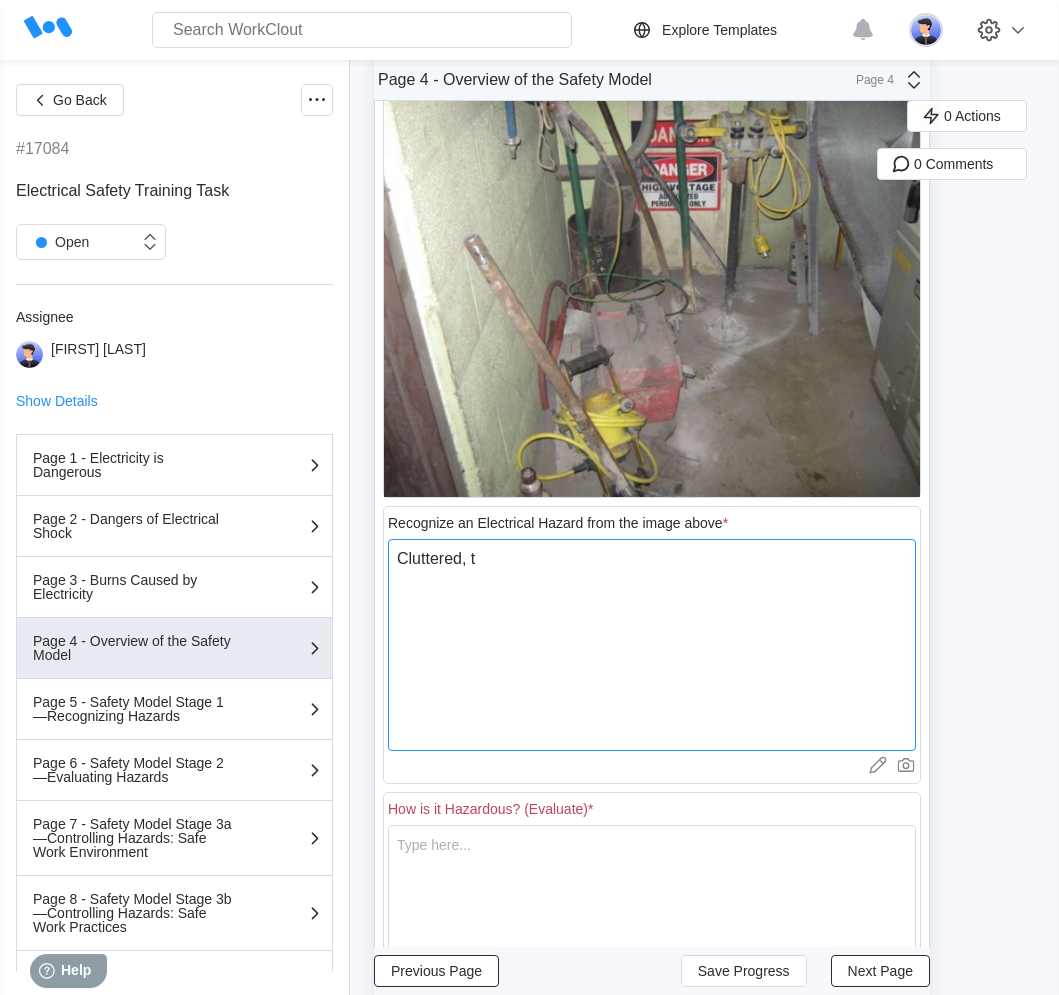type on "Cluttered," 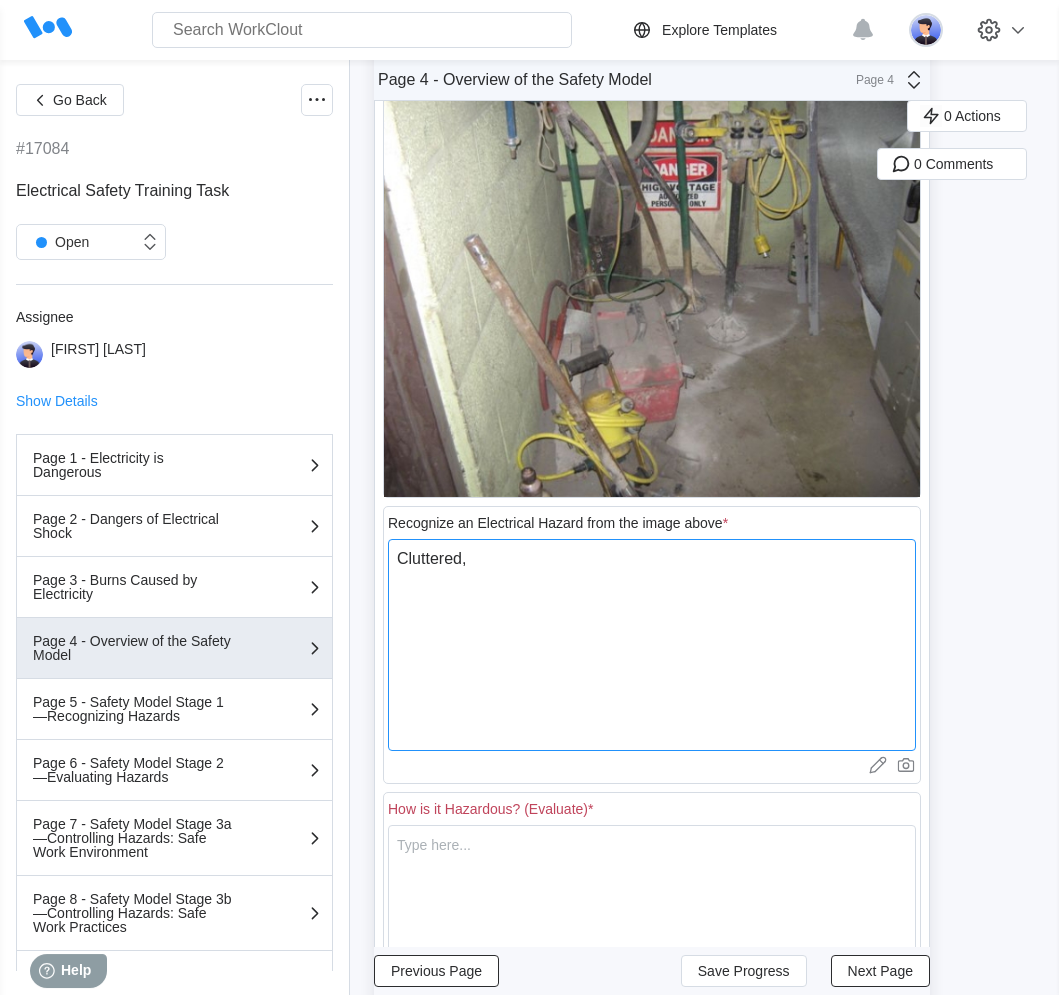 type on "x" 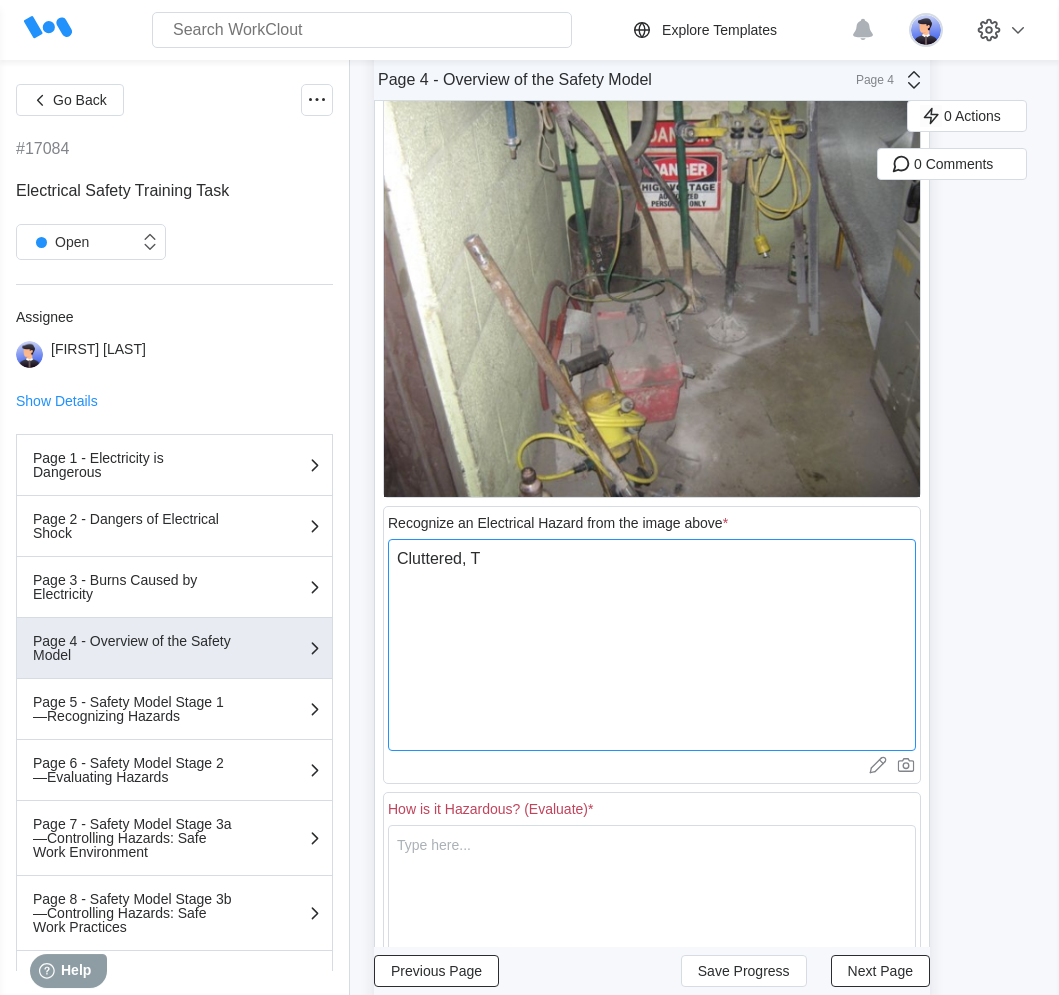type on "Cluttered, To" 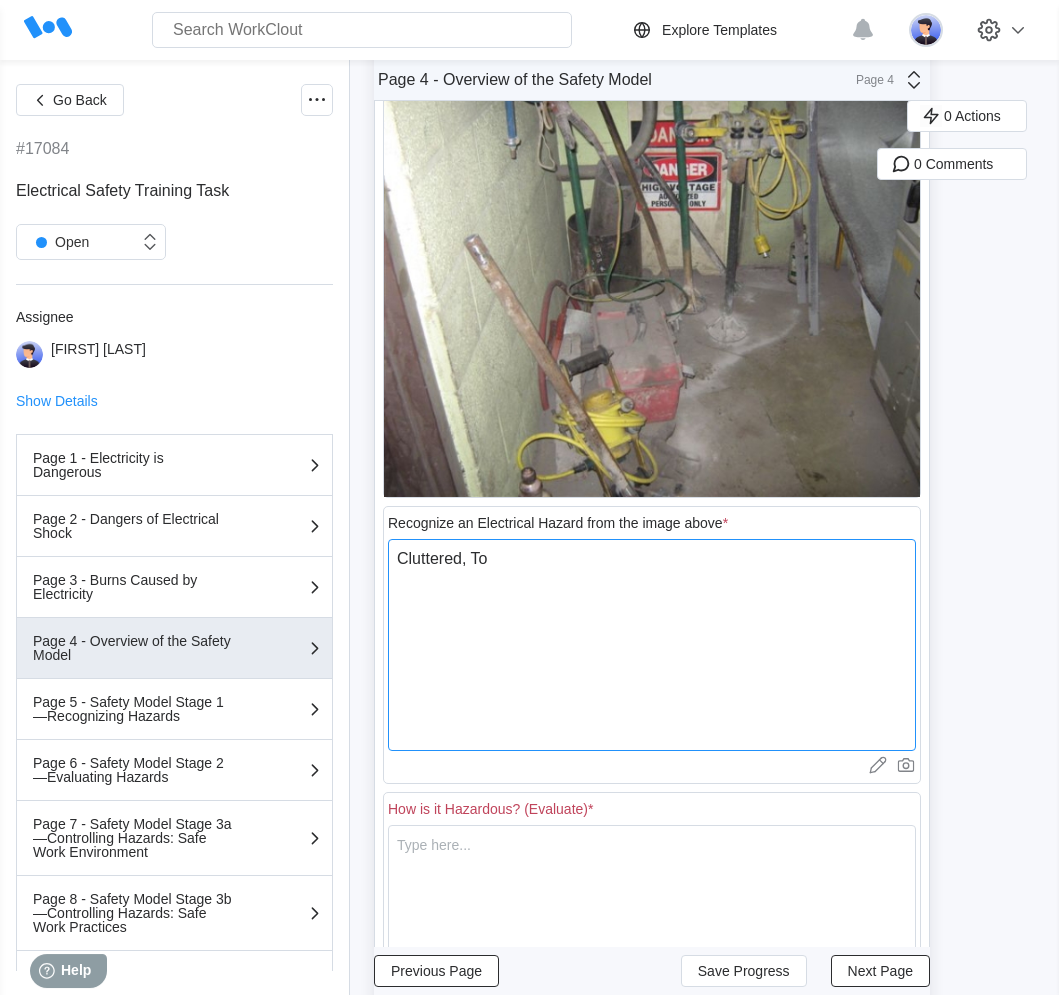 type on "Cluttered, Too" 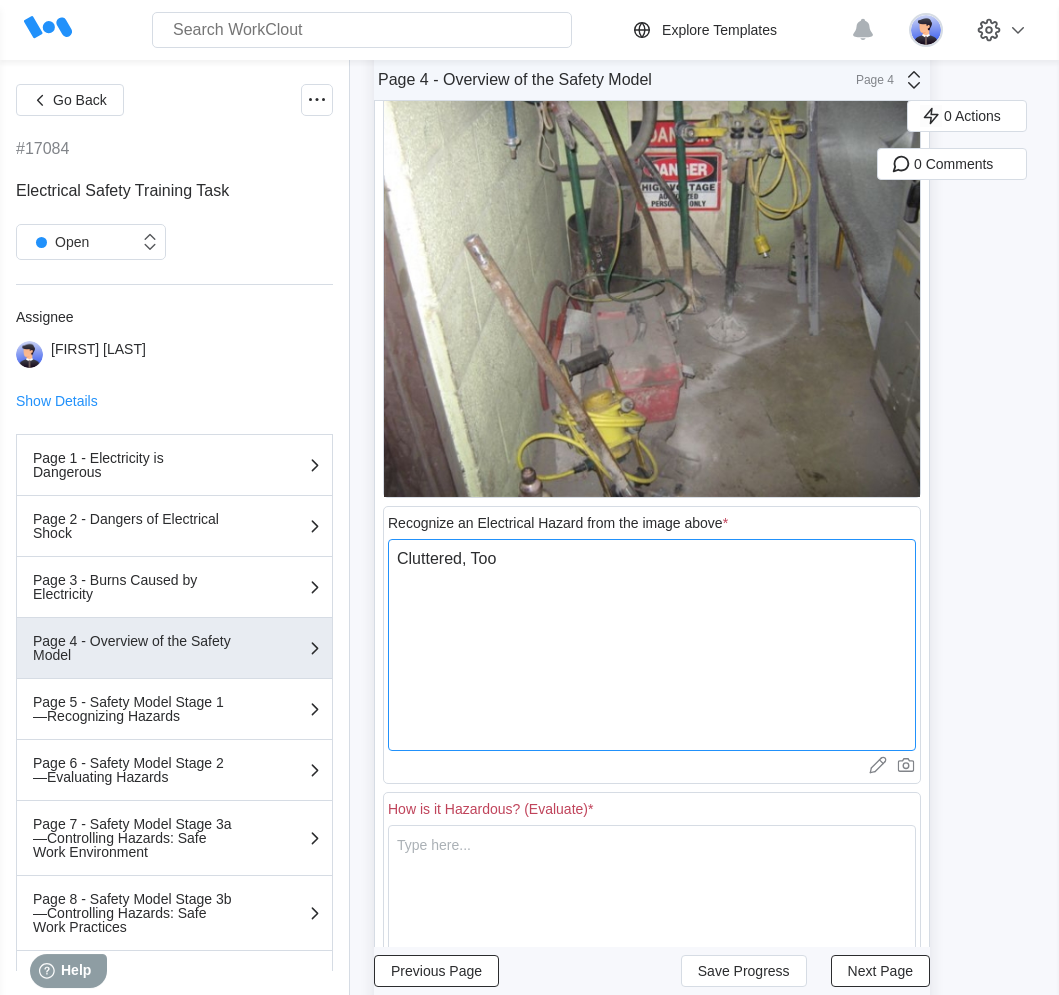 type on "Cluttered, Tool" 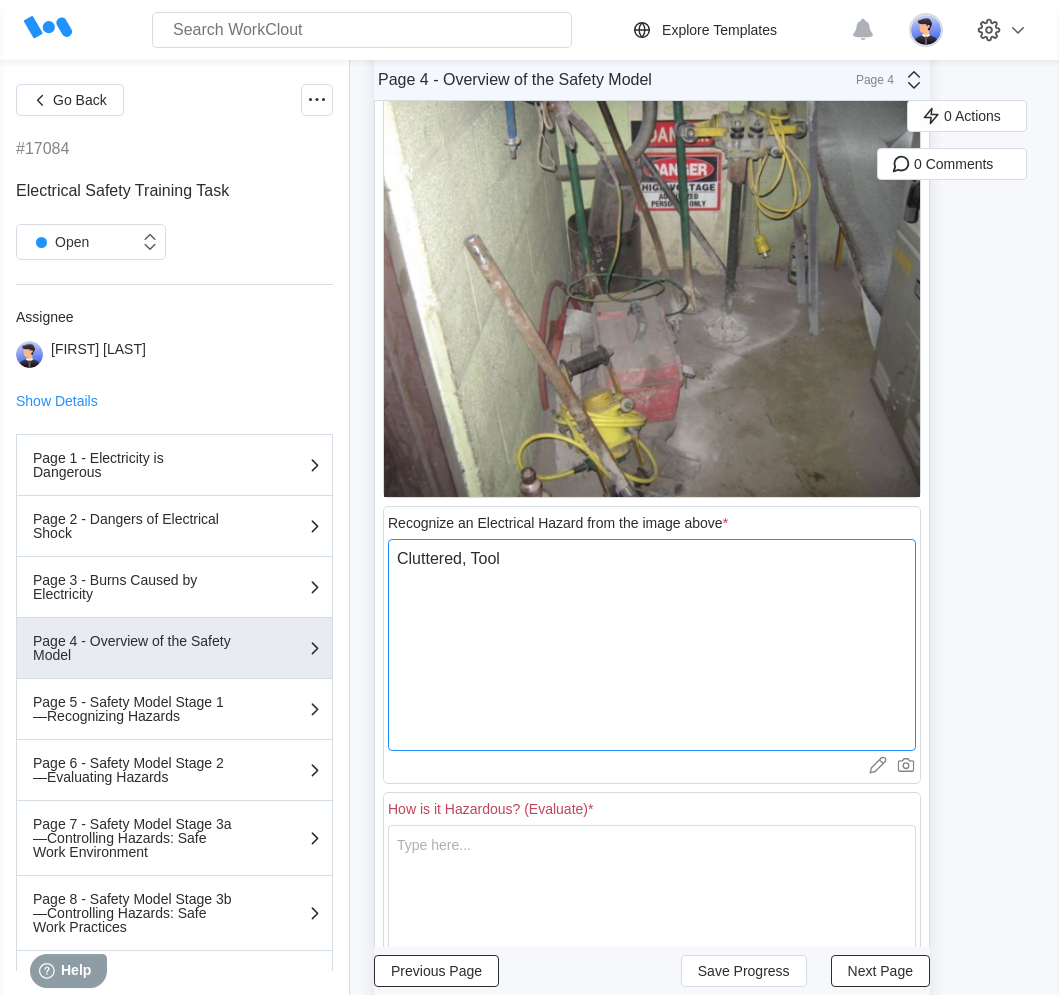 type on "Cluttered, Toold" 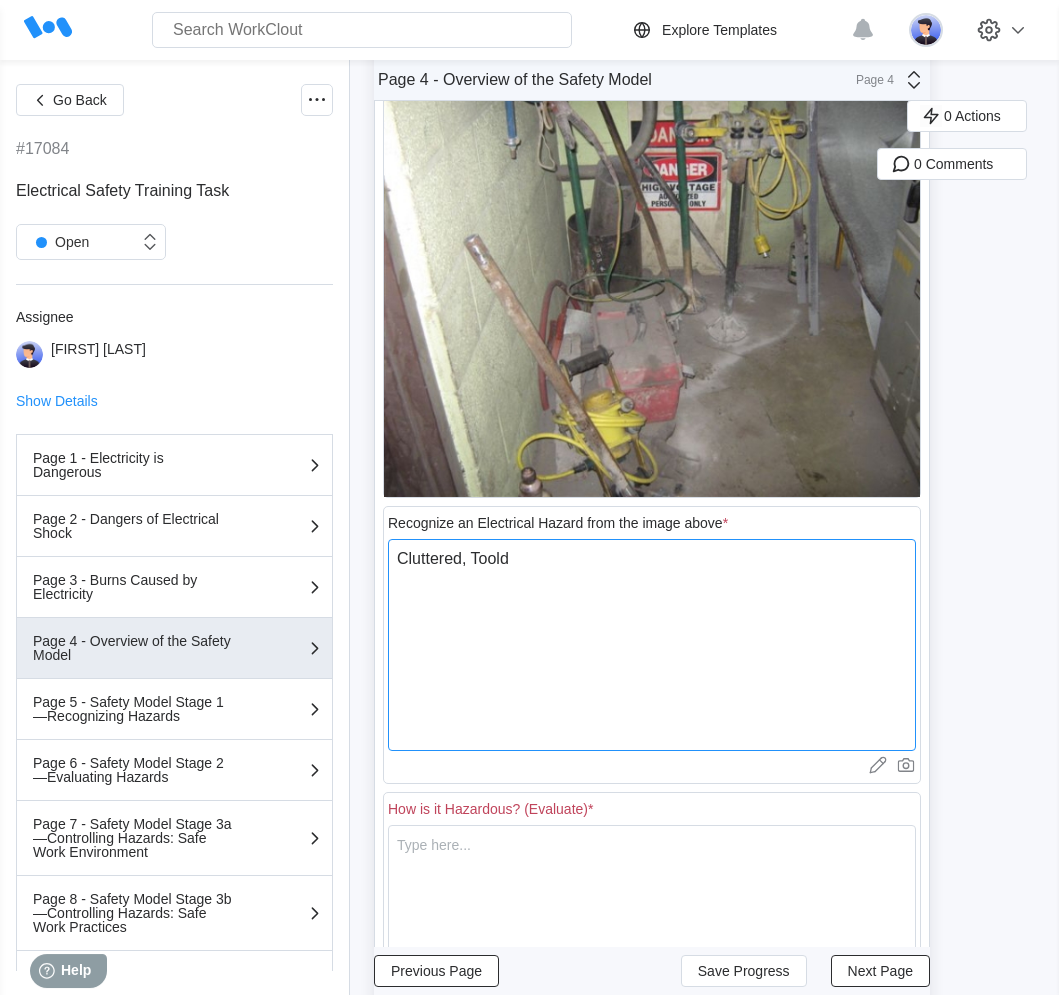 type on "x" 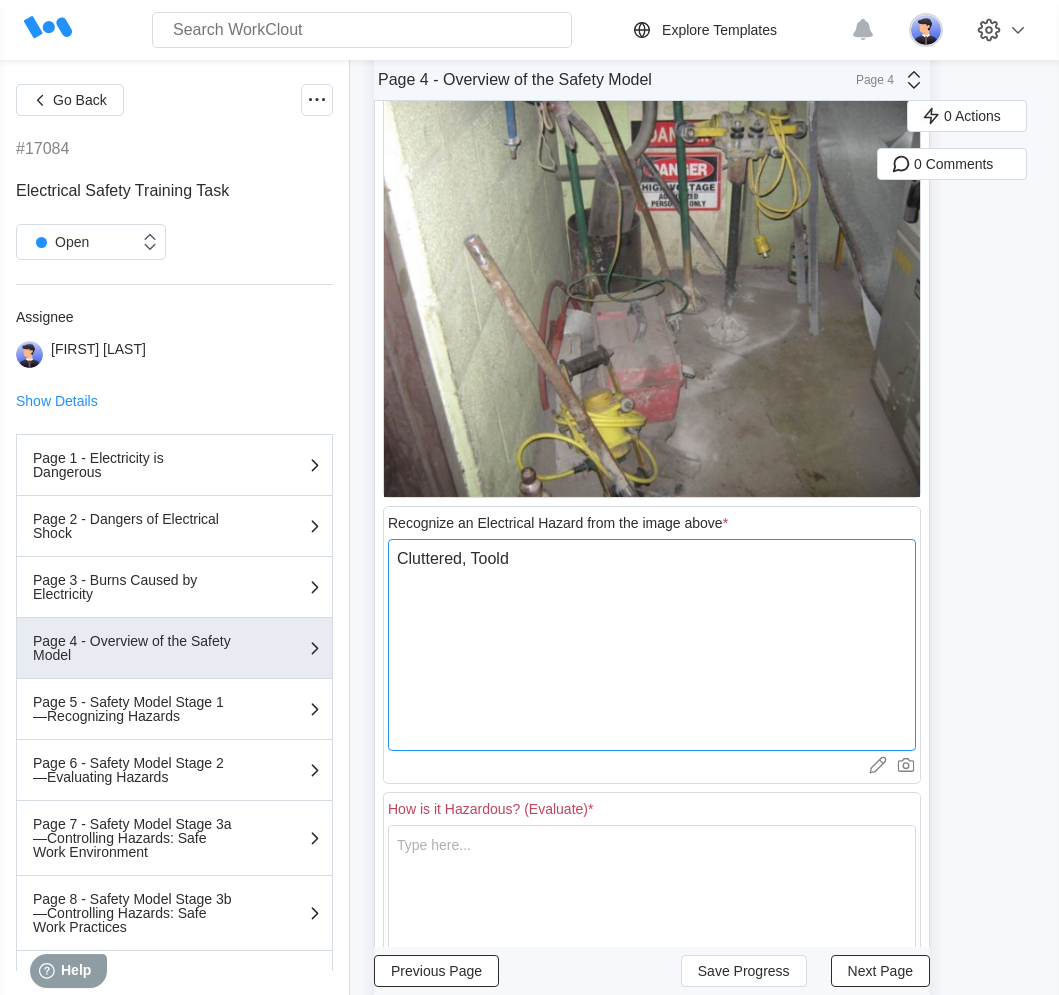 type on "Cluttered, Tool" 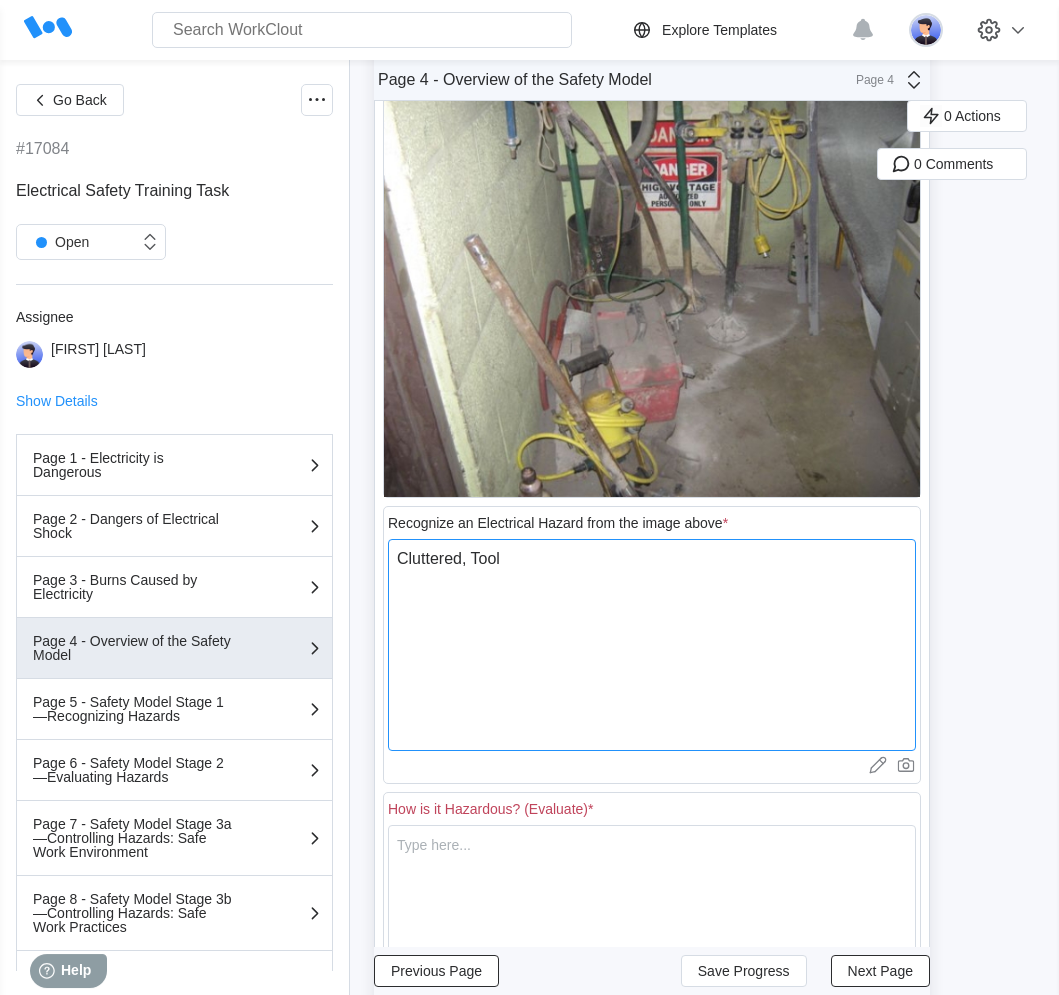 type on "Cluttered, Tools" 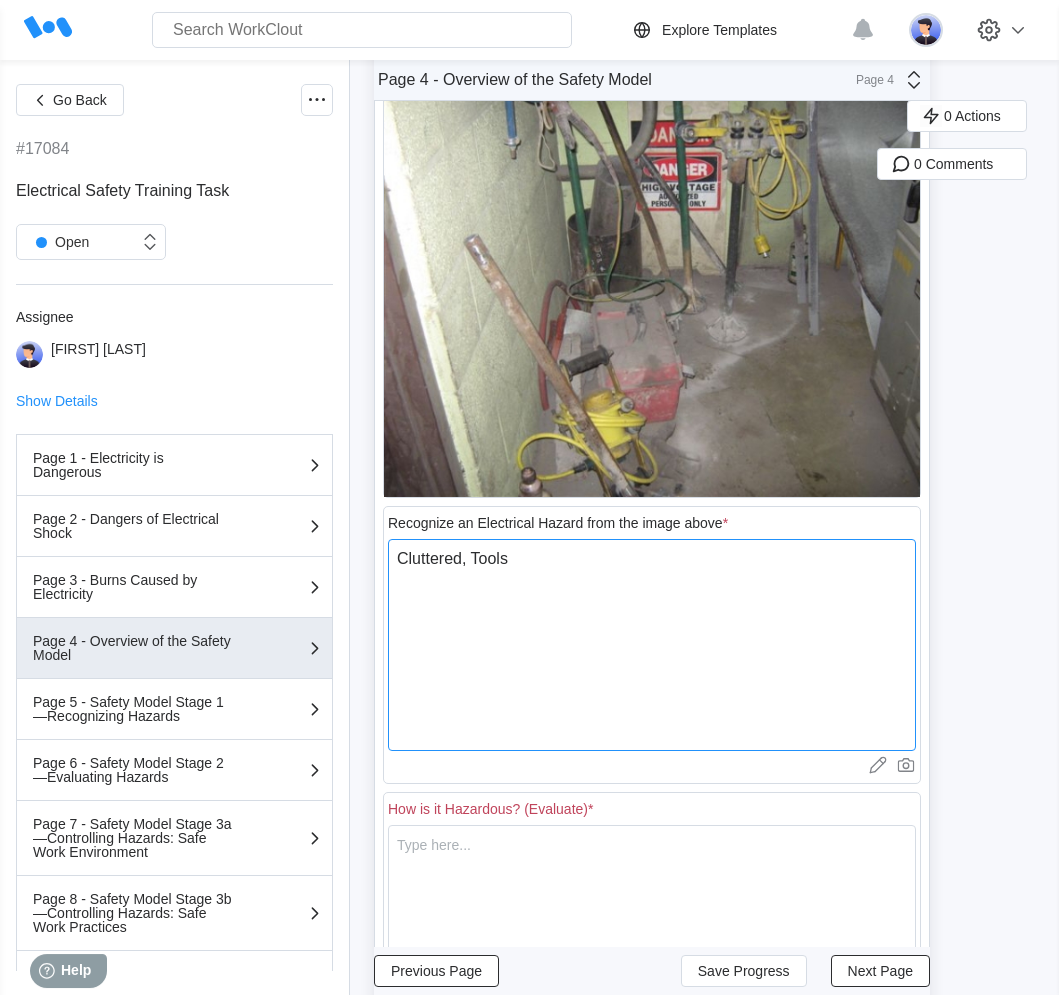 type on "Cluttered, Tools" 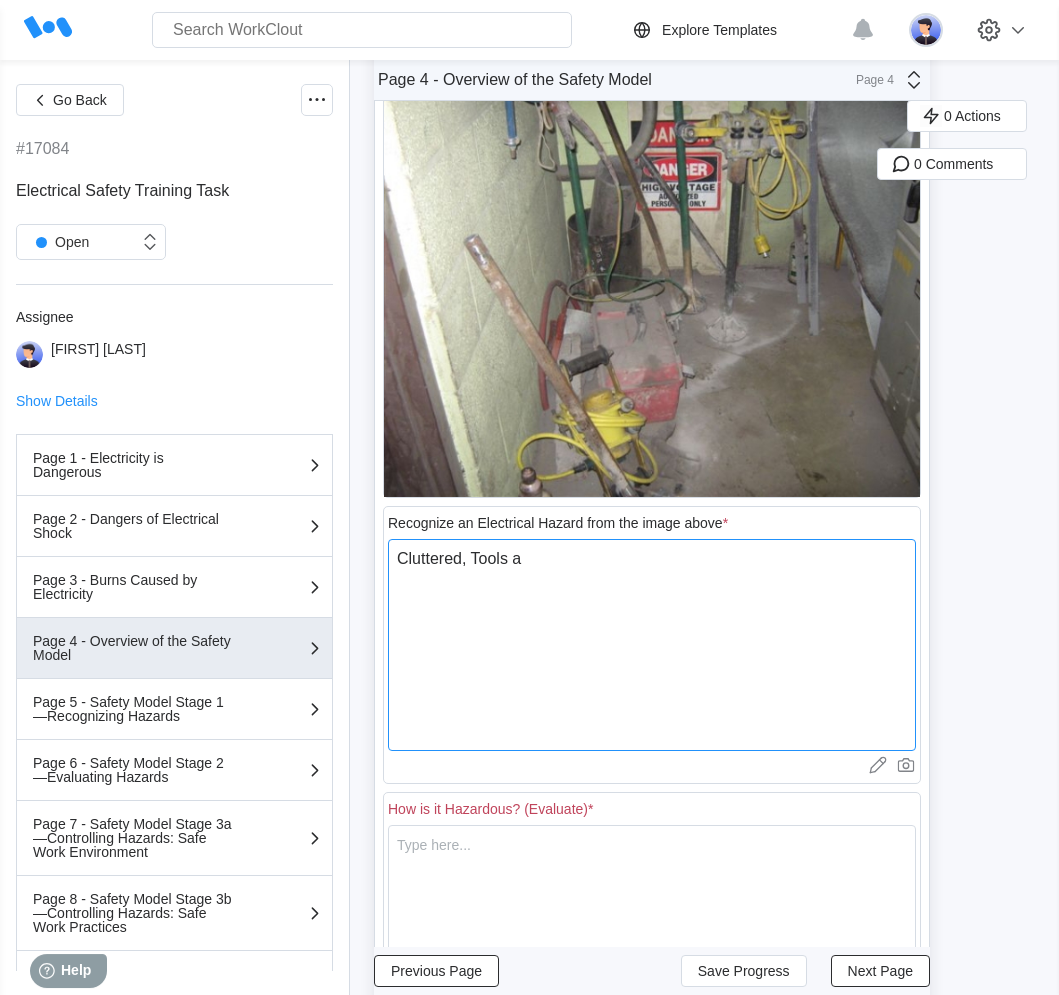 type on "Cluttered, Tools al" 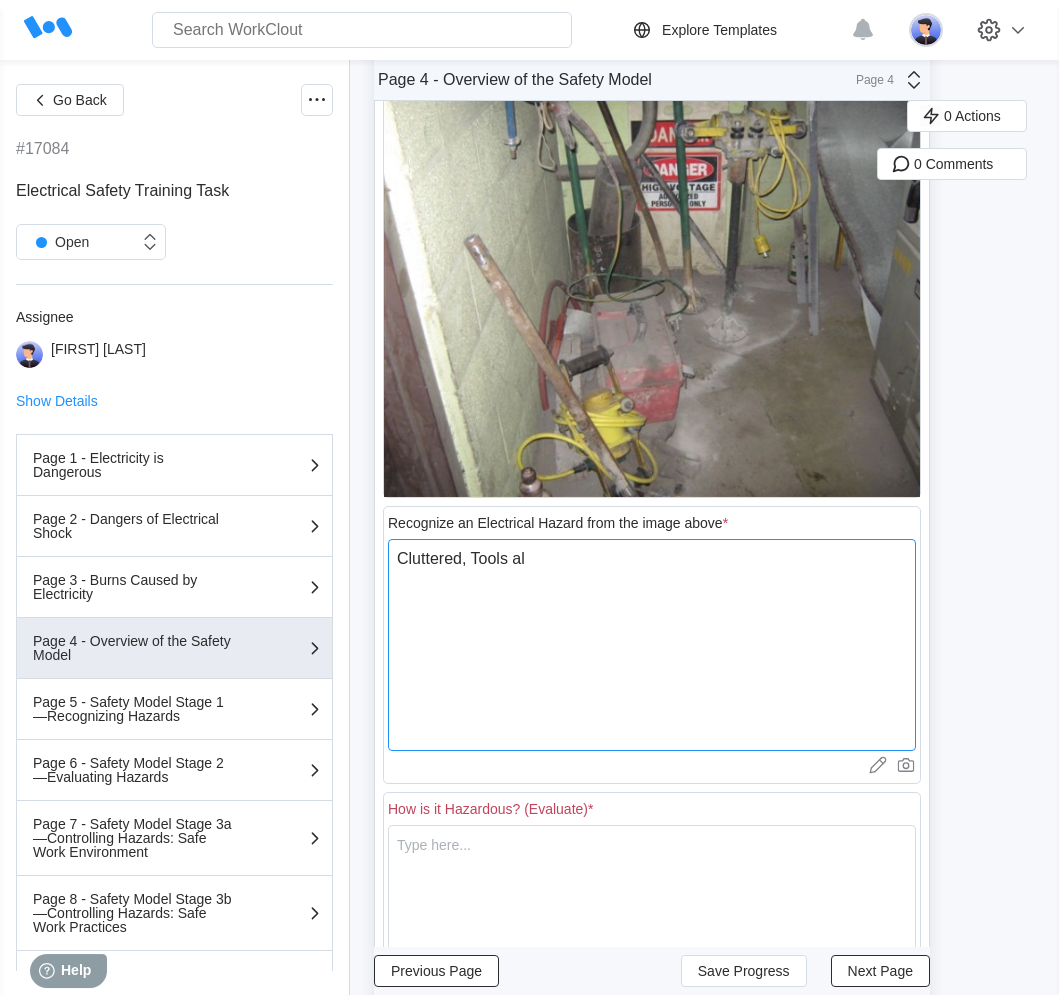 type on "Cluttered, Tools all" 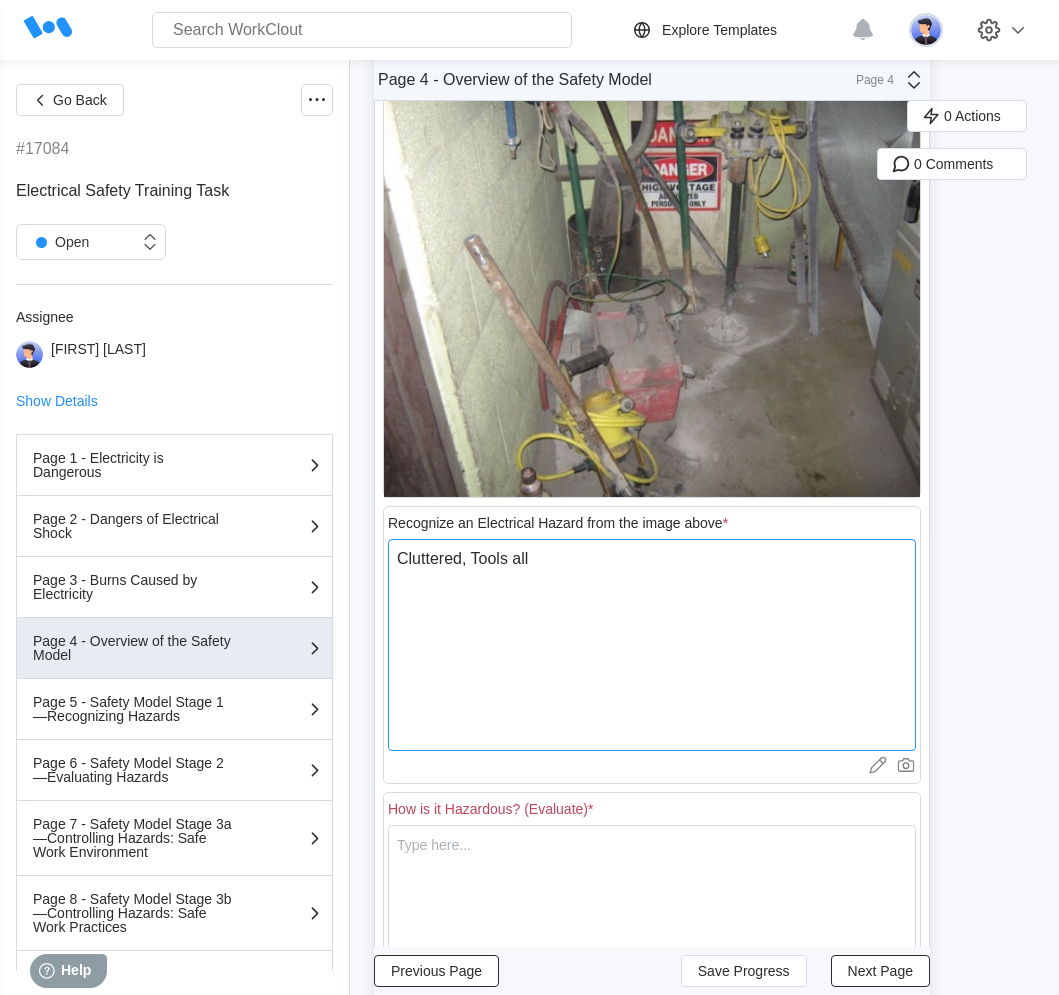 type on "x" 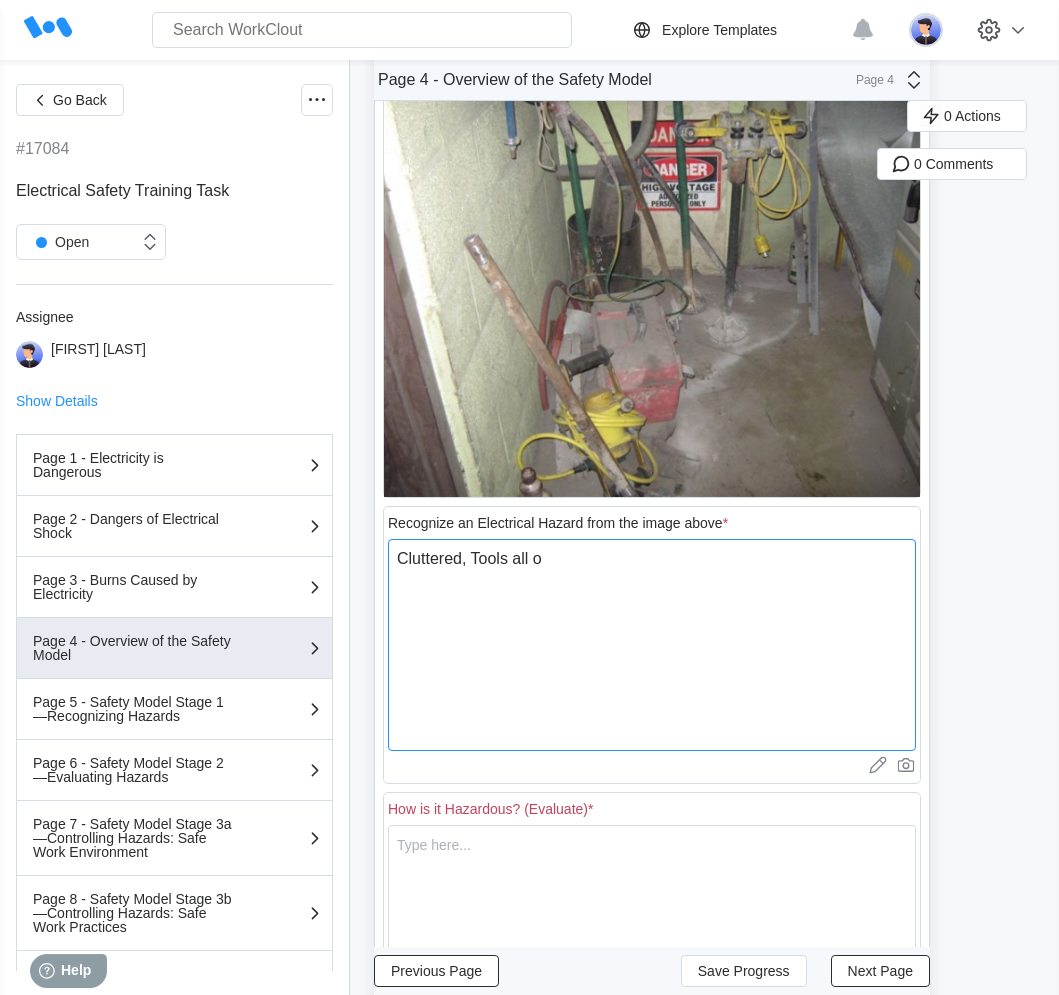 type on "Cluttered, Tools all ov" 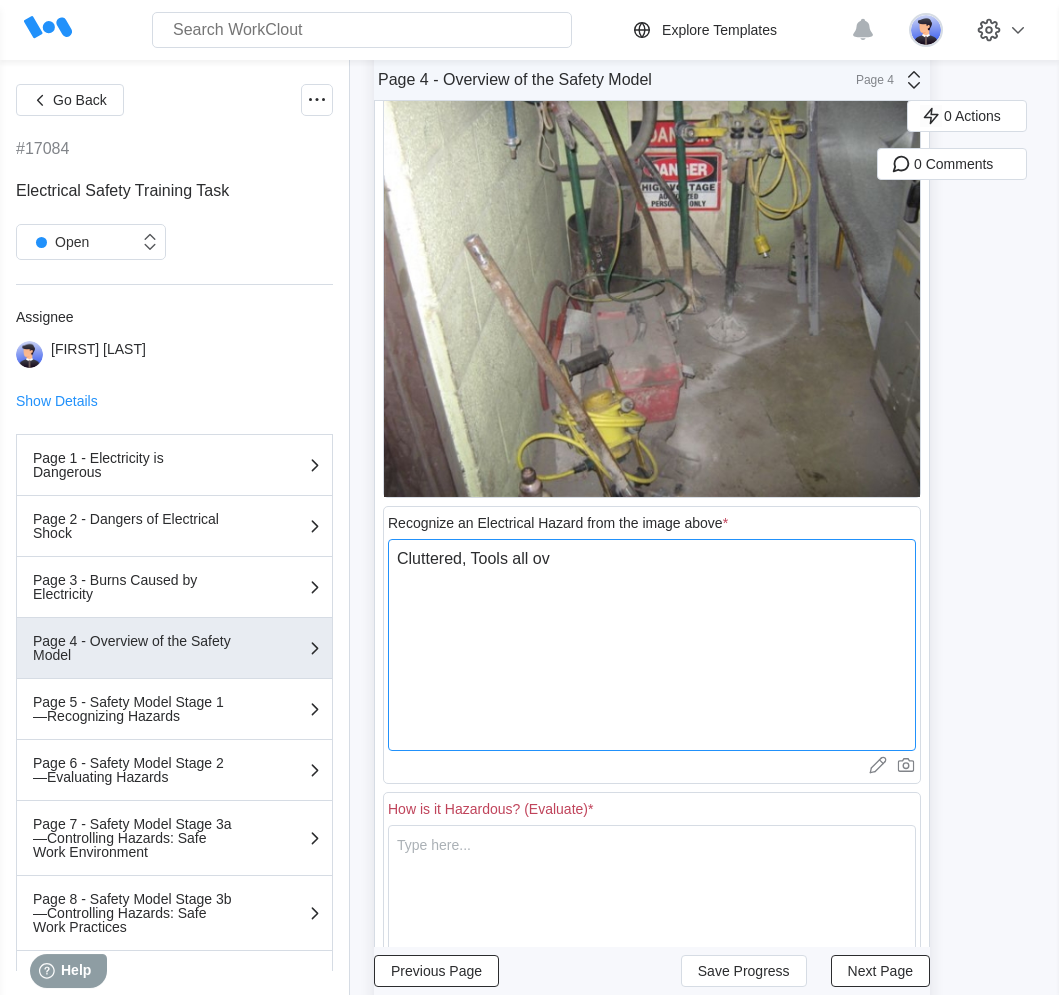 type on "Cluttered, Tools all ove" 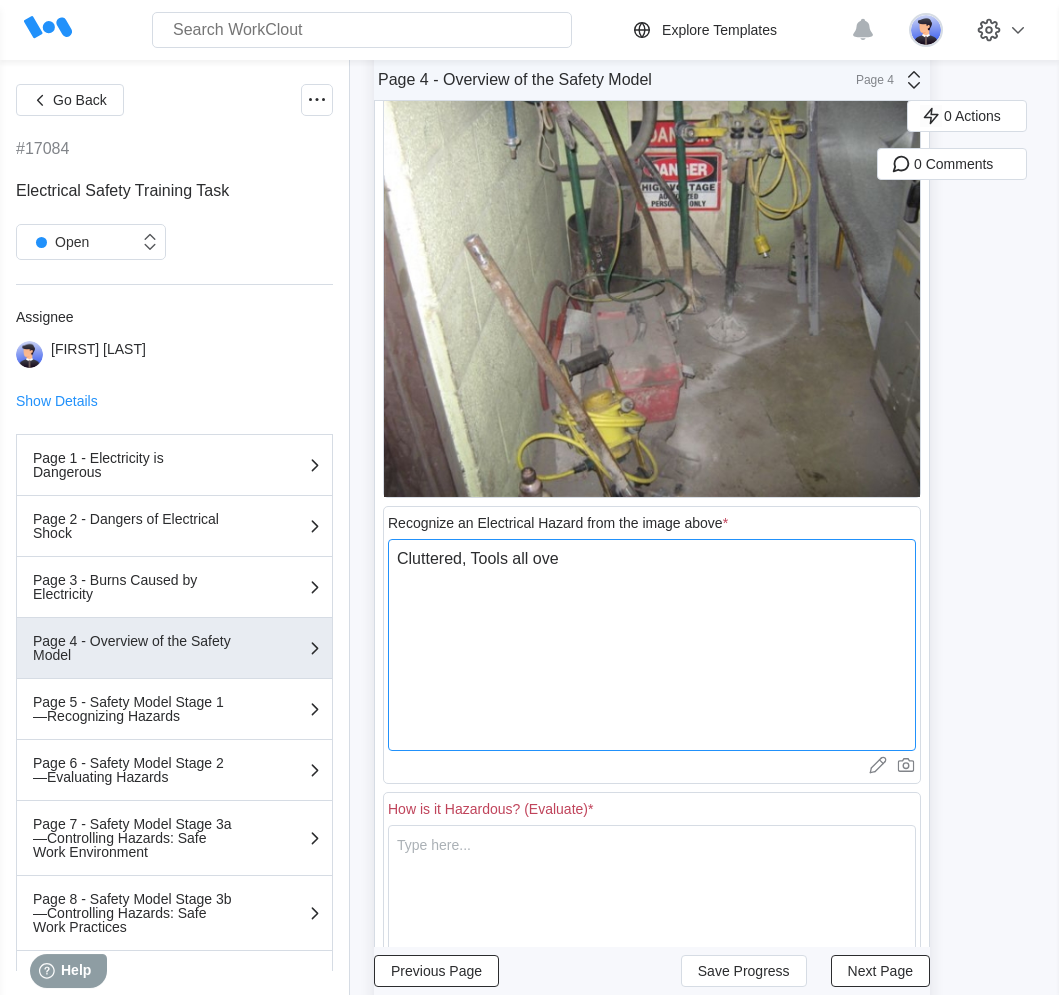 type on "Cluttered, Tools all over" 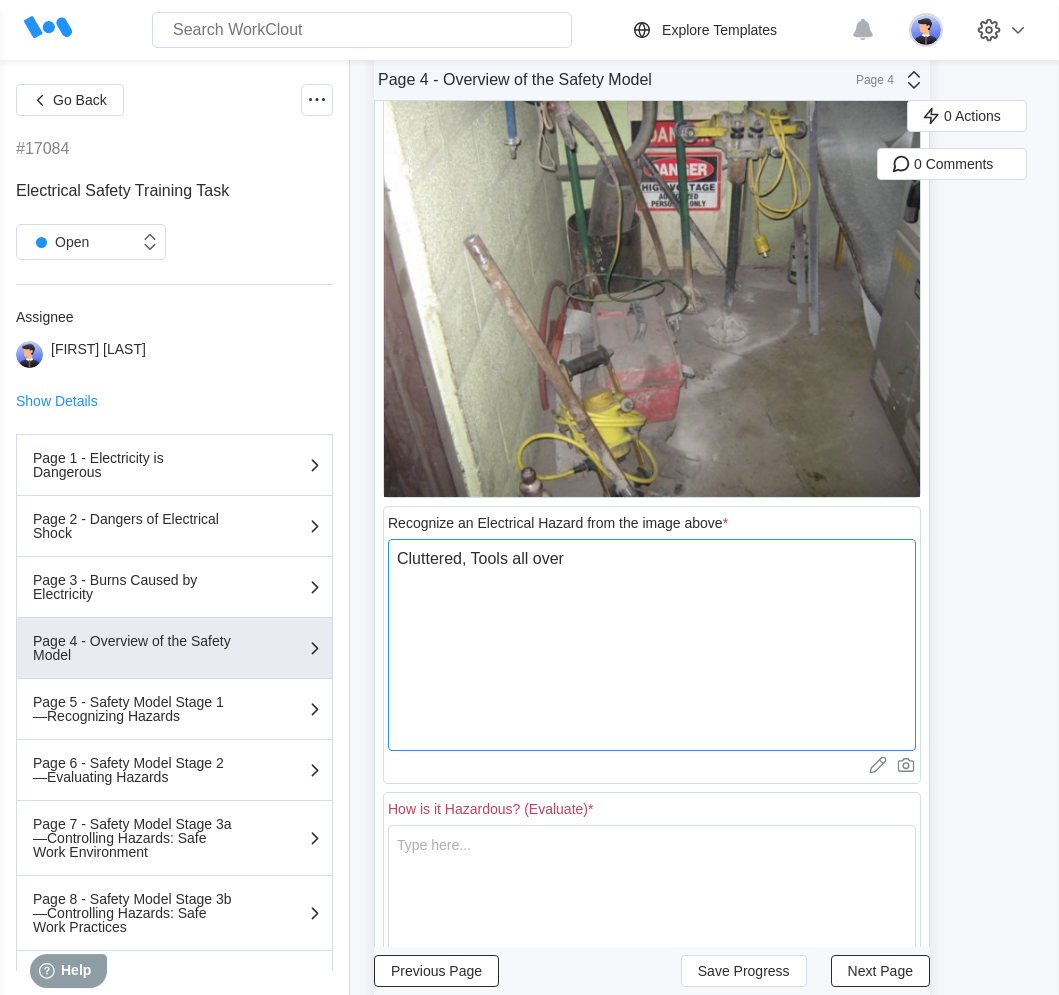type on "Cluttered, Tools all over" 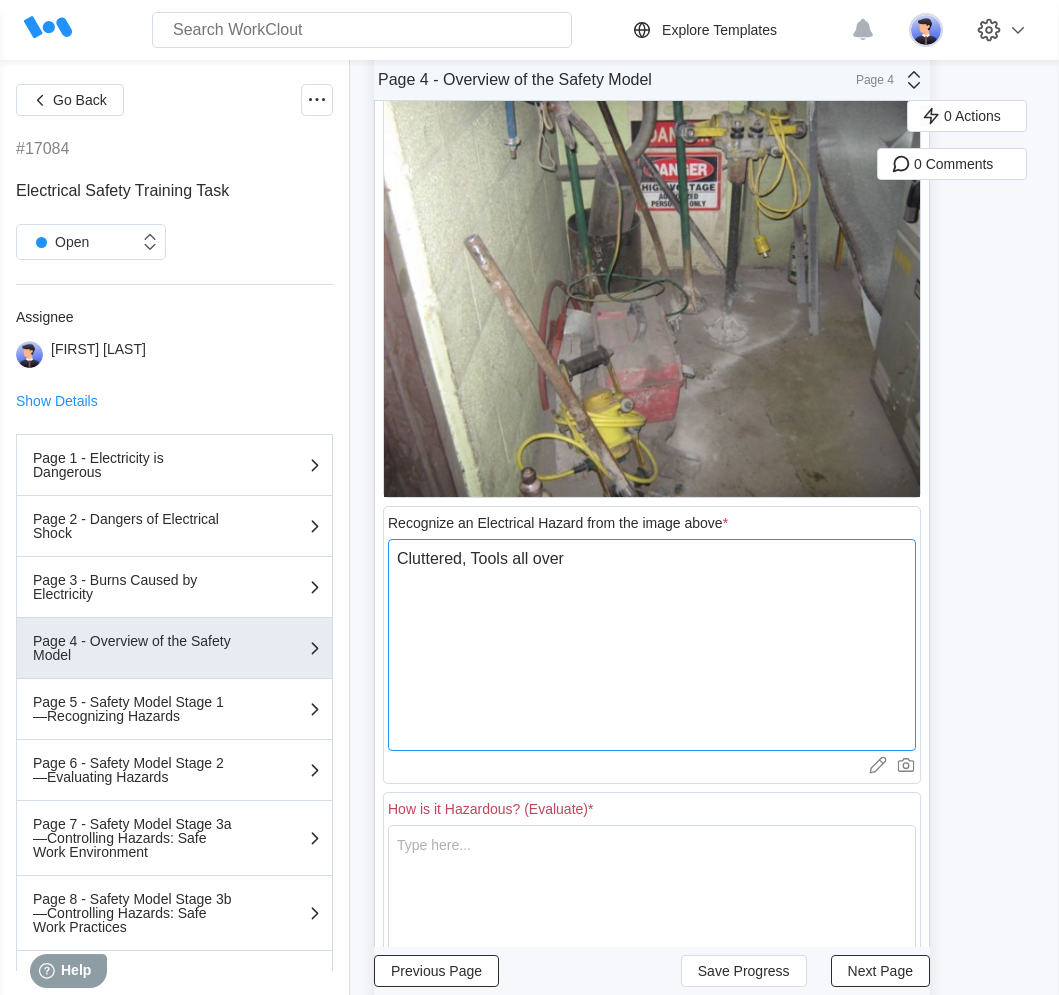 type on "Cluttered, Tools all over t" 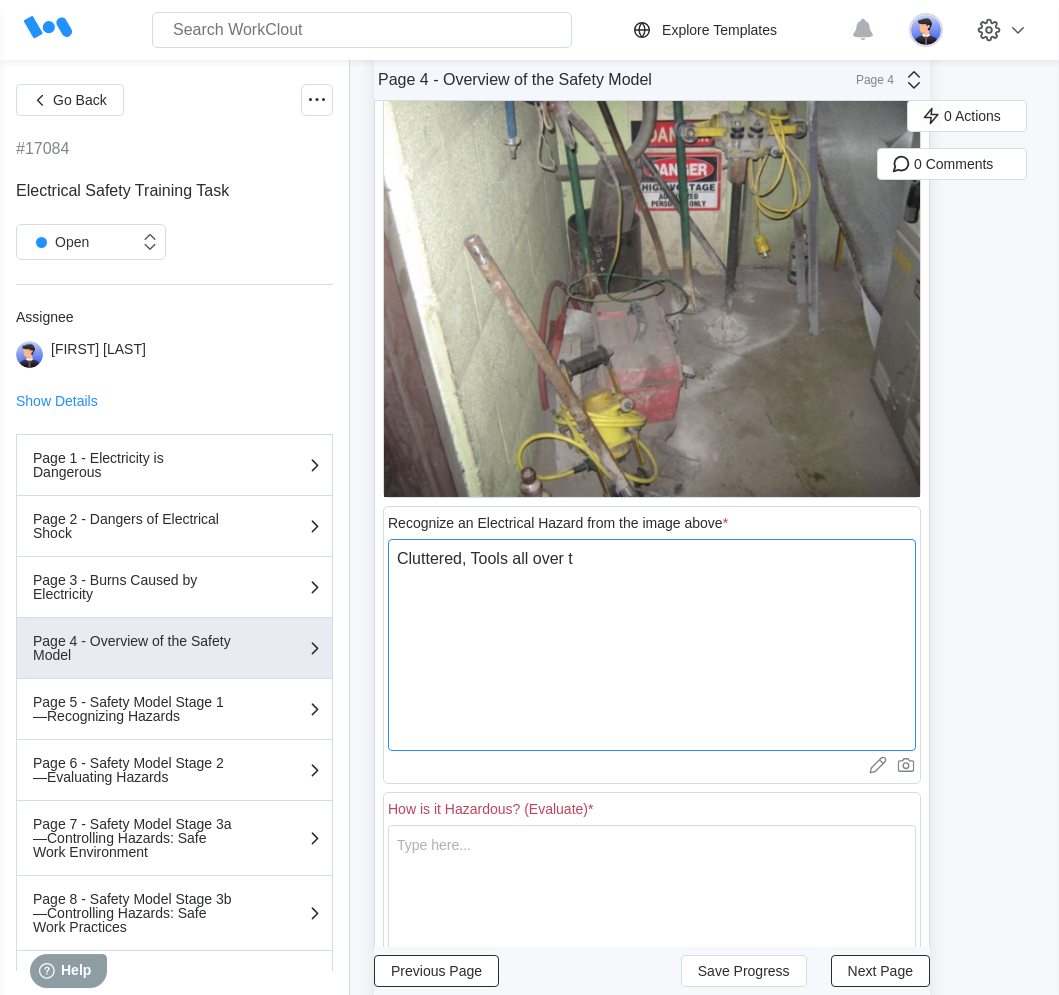 type on "Cluttered, Tools all over th" 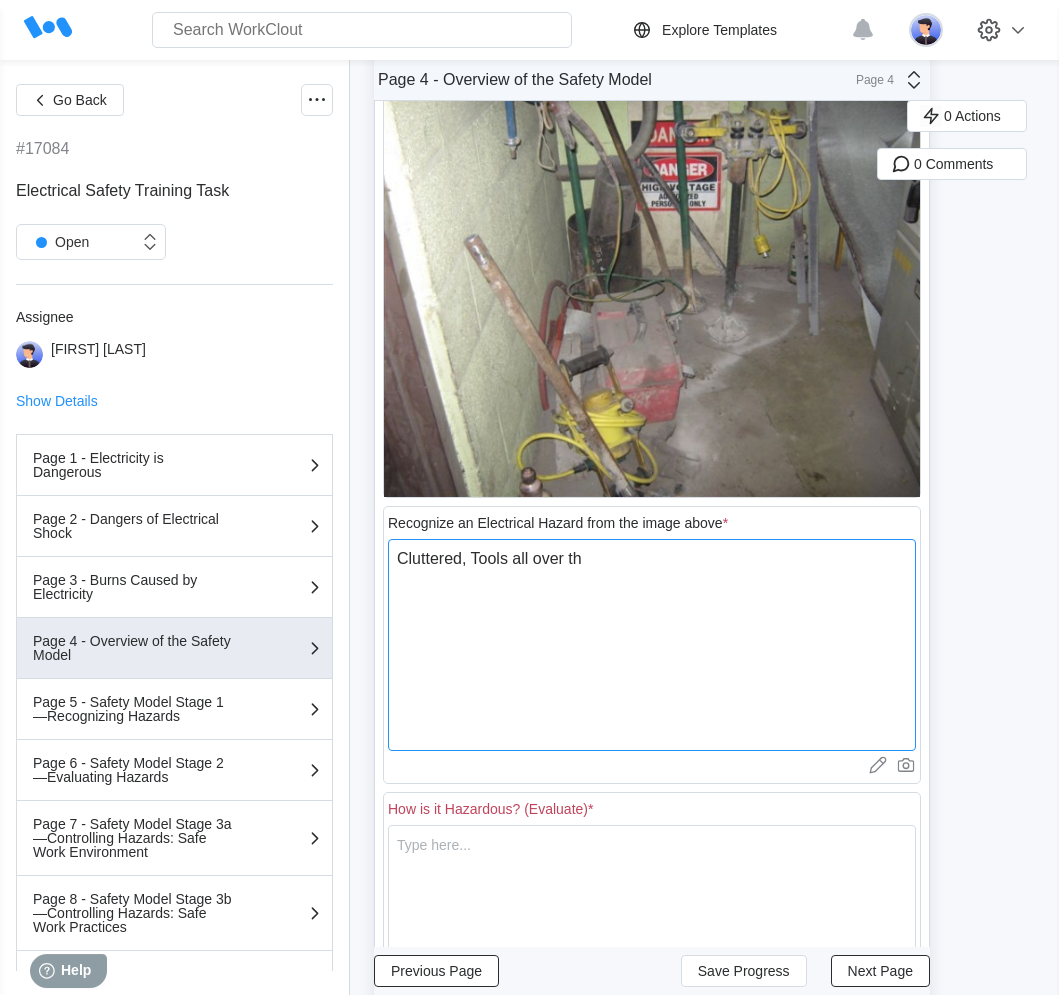 type on "Cluttered, Tools all over the" 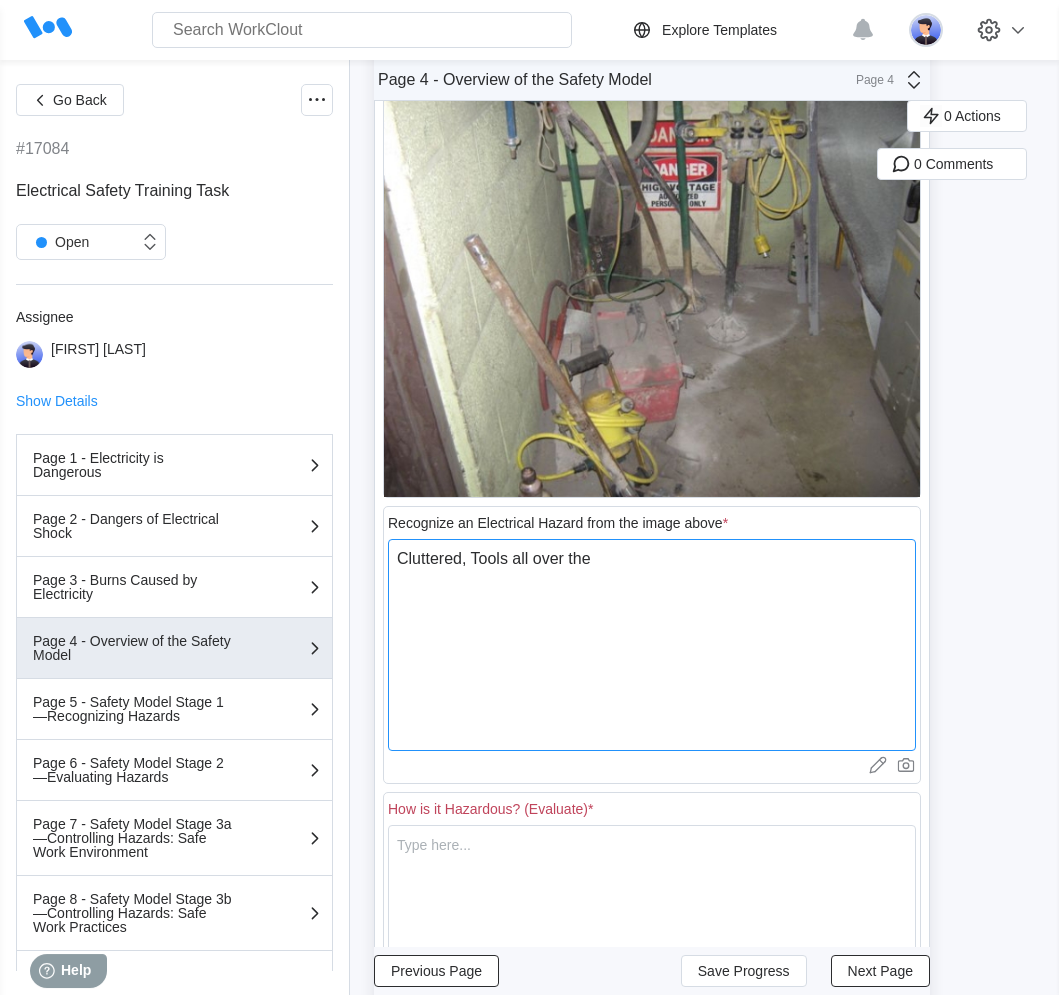 type on "Cluttered, Tools all over the" 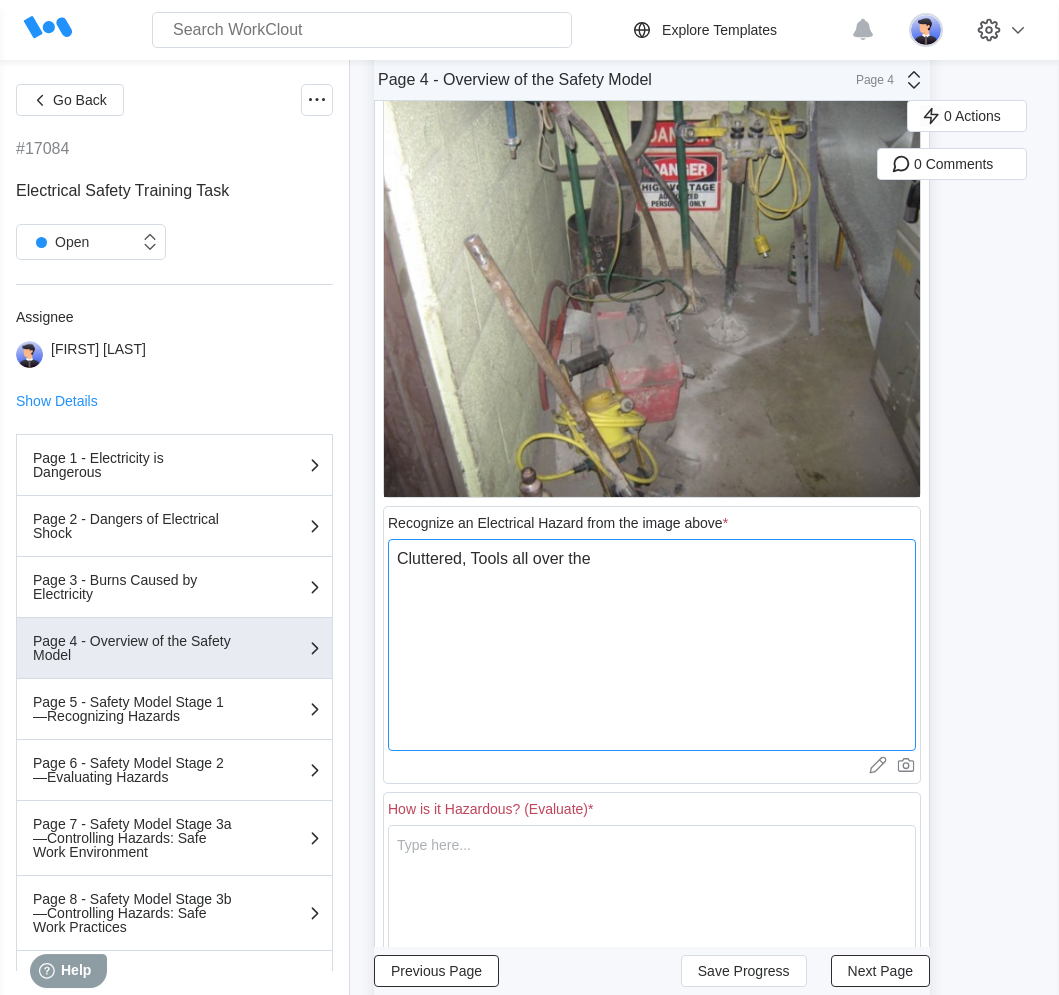 type on "Cluttered, Tools all over the p" 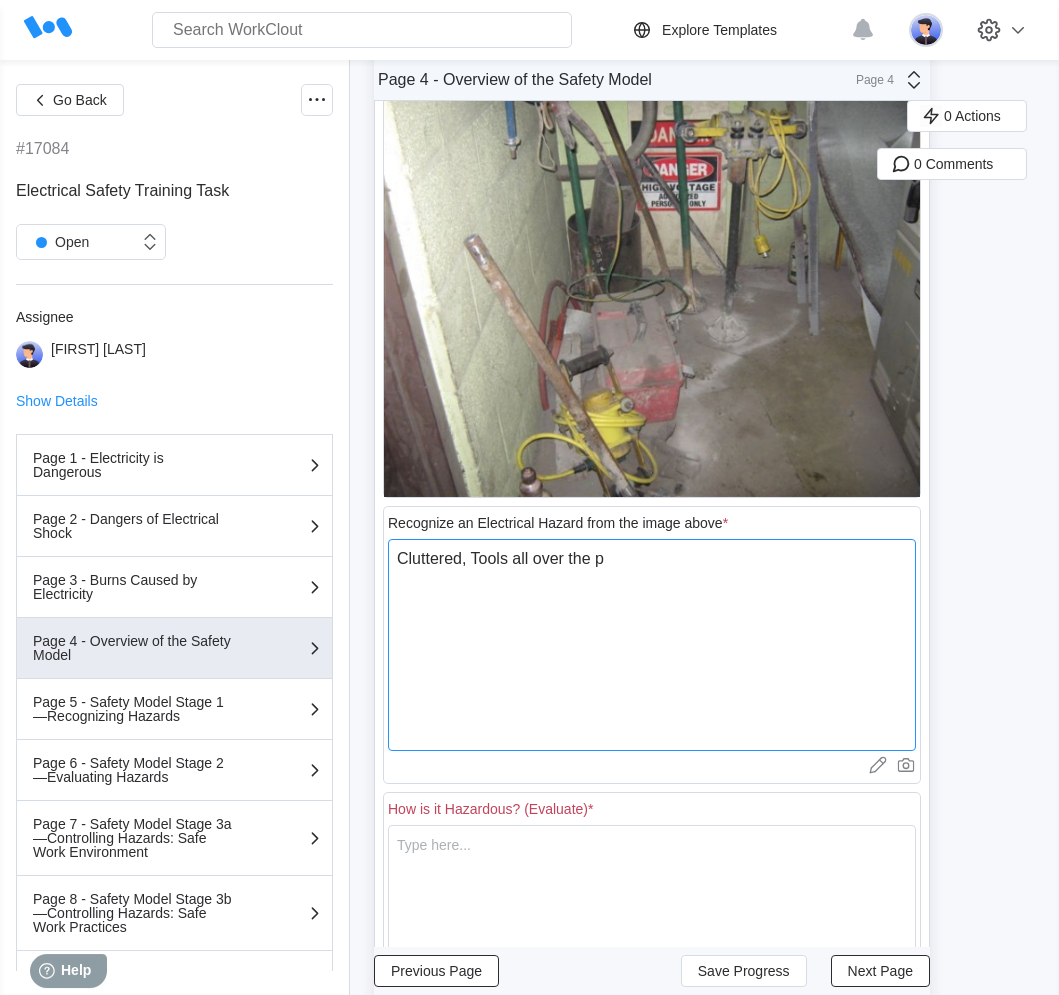 type on "Cluttered, Tools all over the pl" 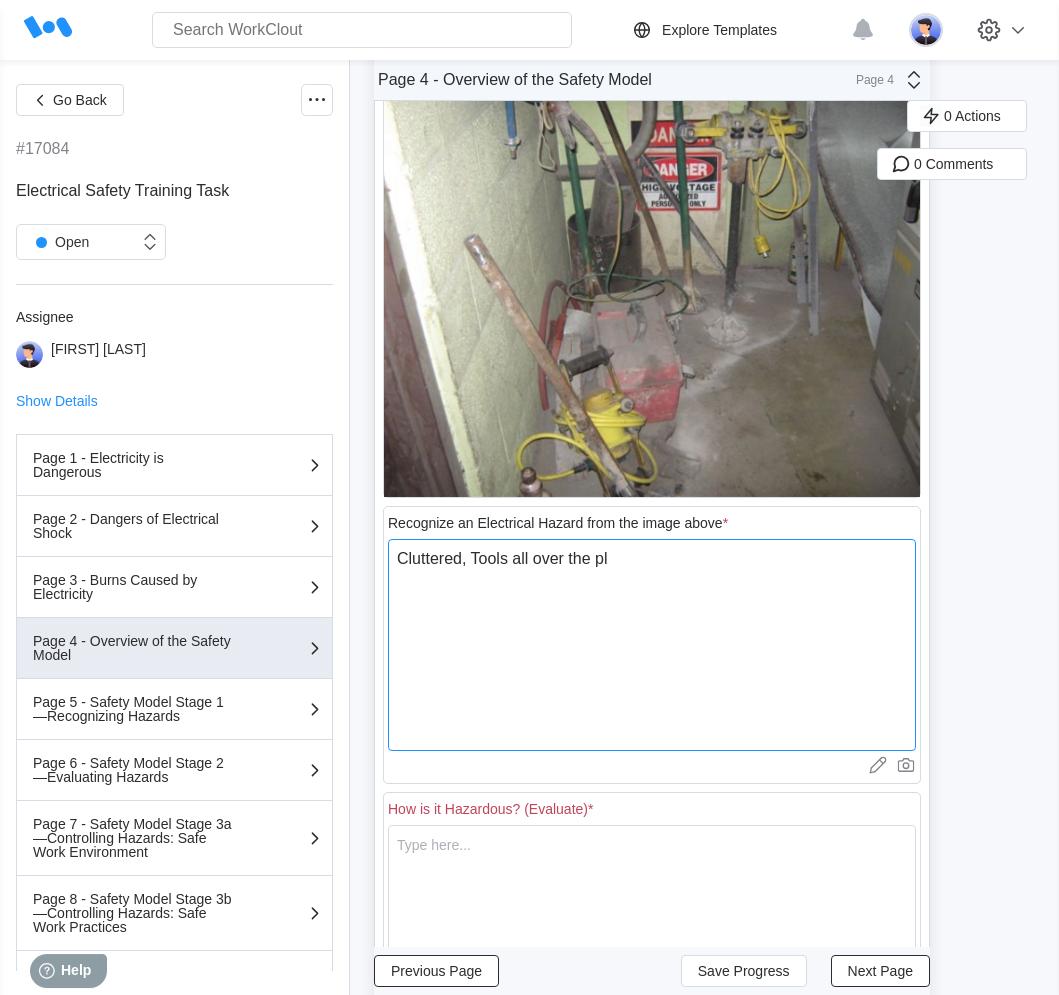type on "x" 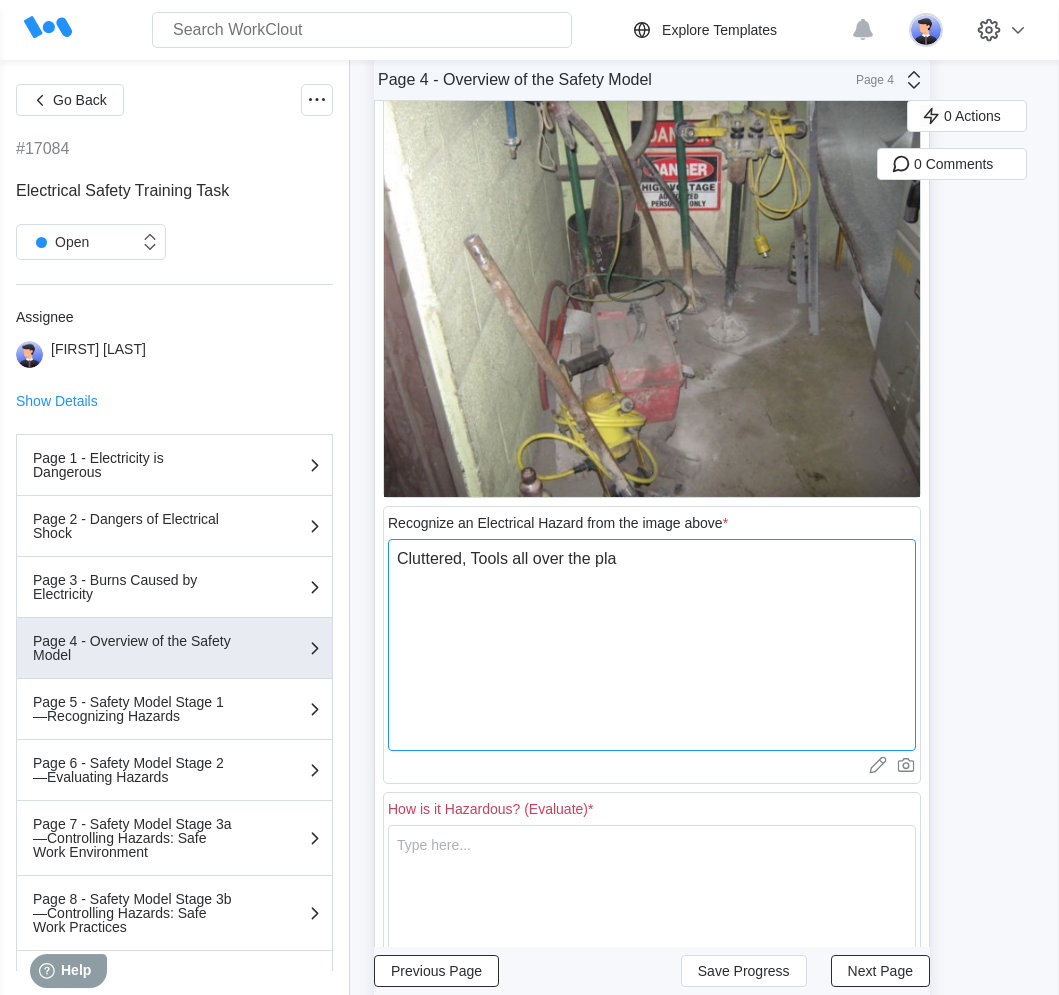 type on "Cluttered, Tools all over the plac" 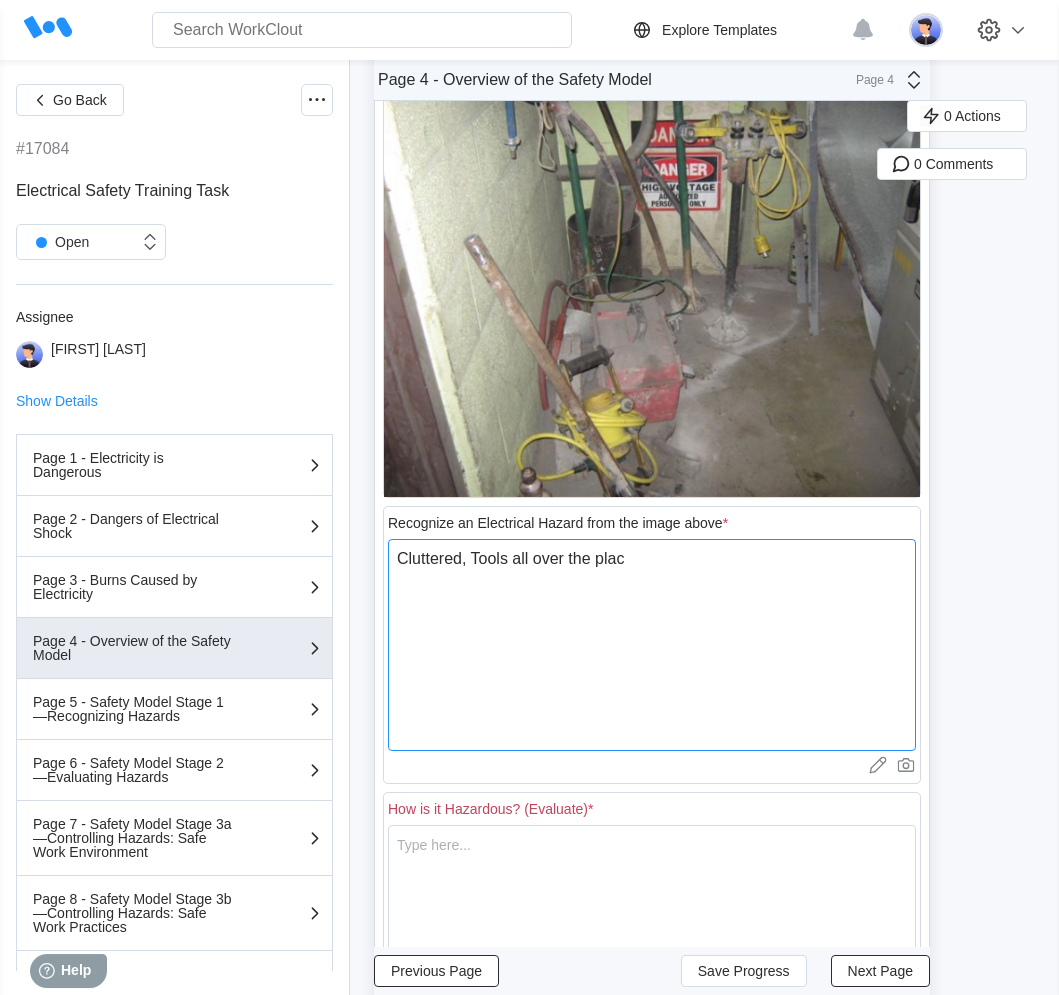 type on "Cluttered, Tools all over the place" 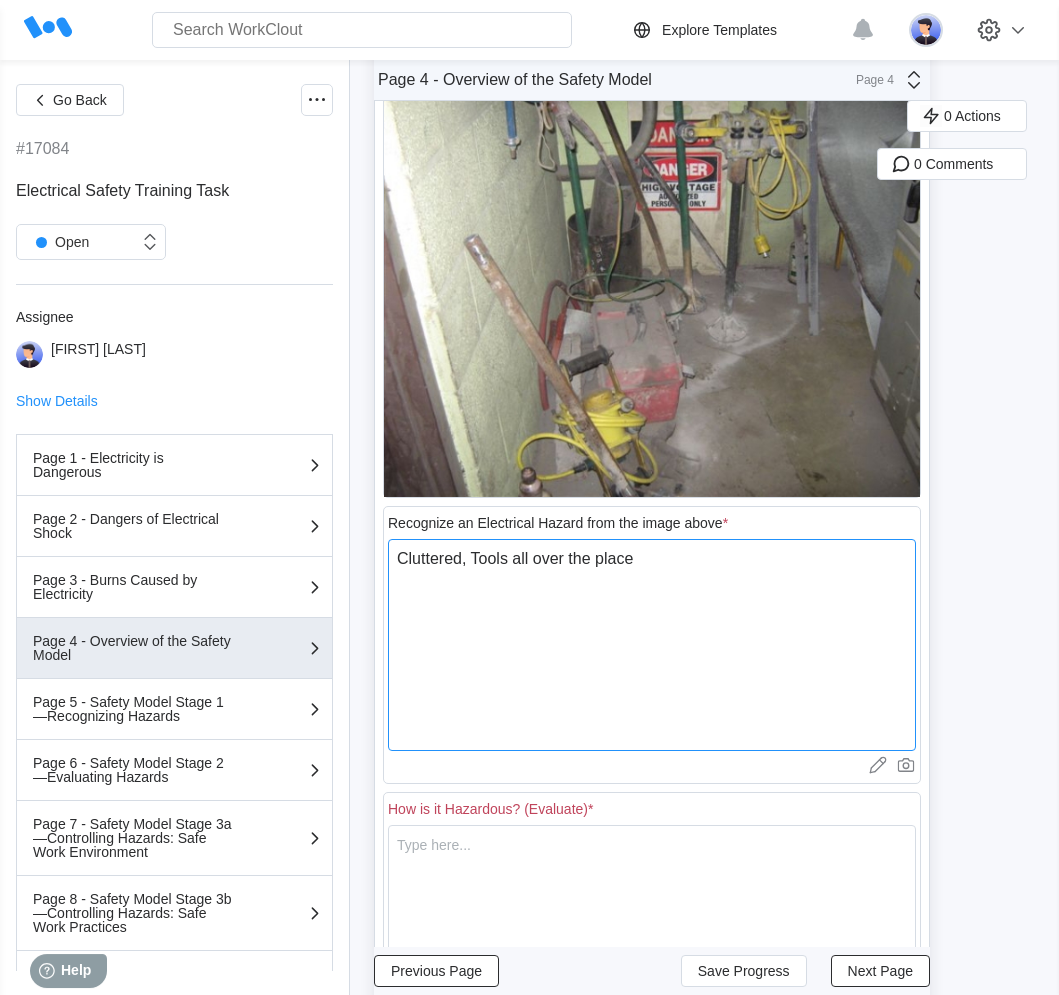 type on "Cluttered, Tools all over the place," 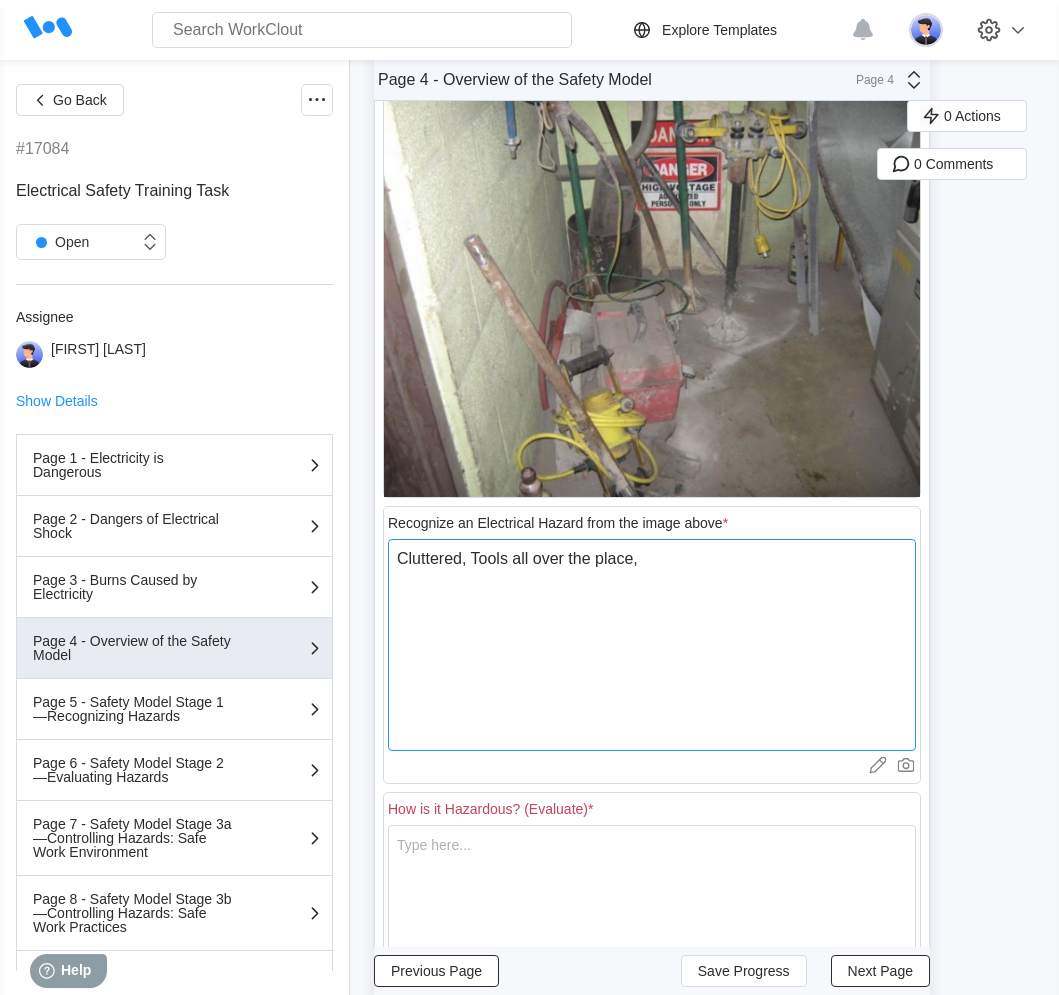 type on "Cluttered, Tools all over the place," 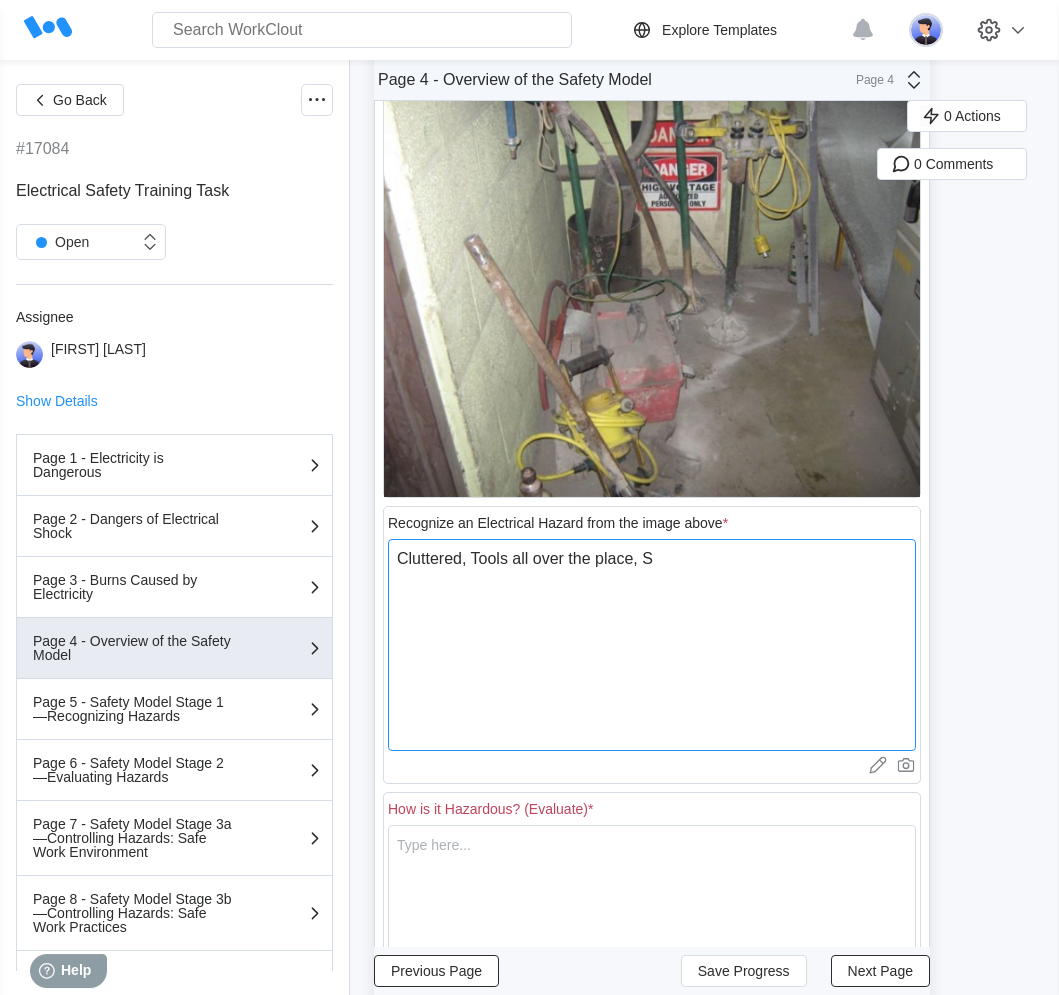 type on "x" 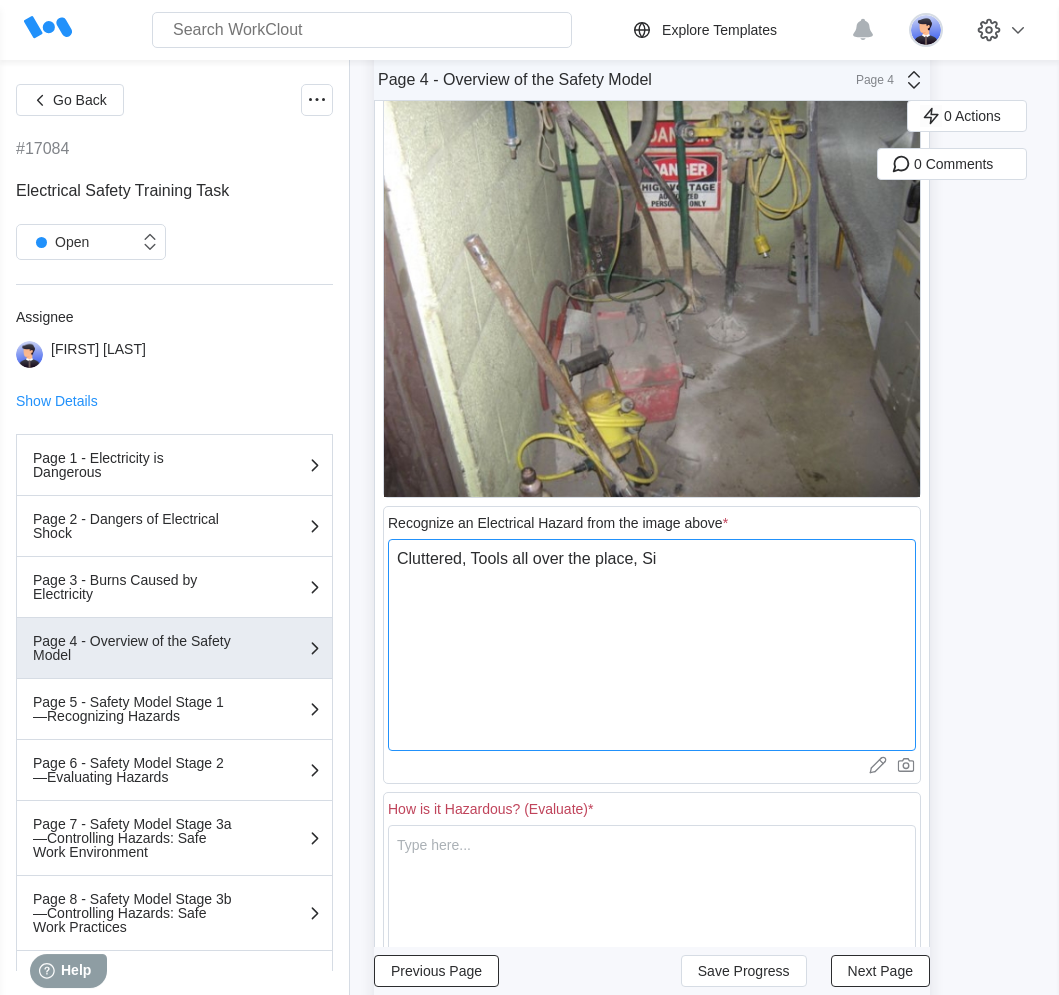 type on "Cluttered, Tools all over the place, Sig" 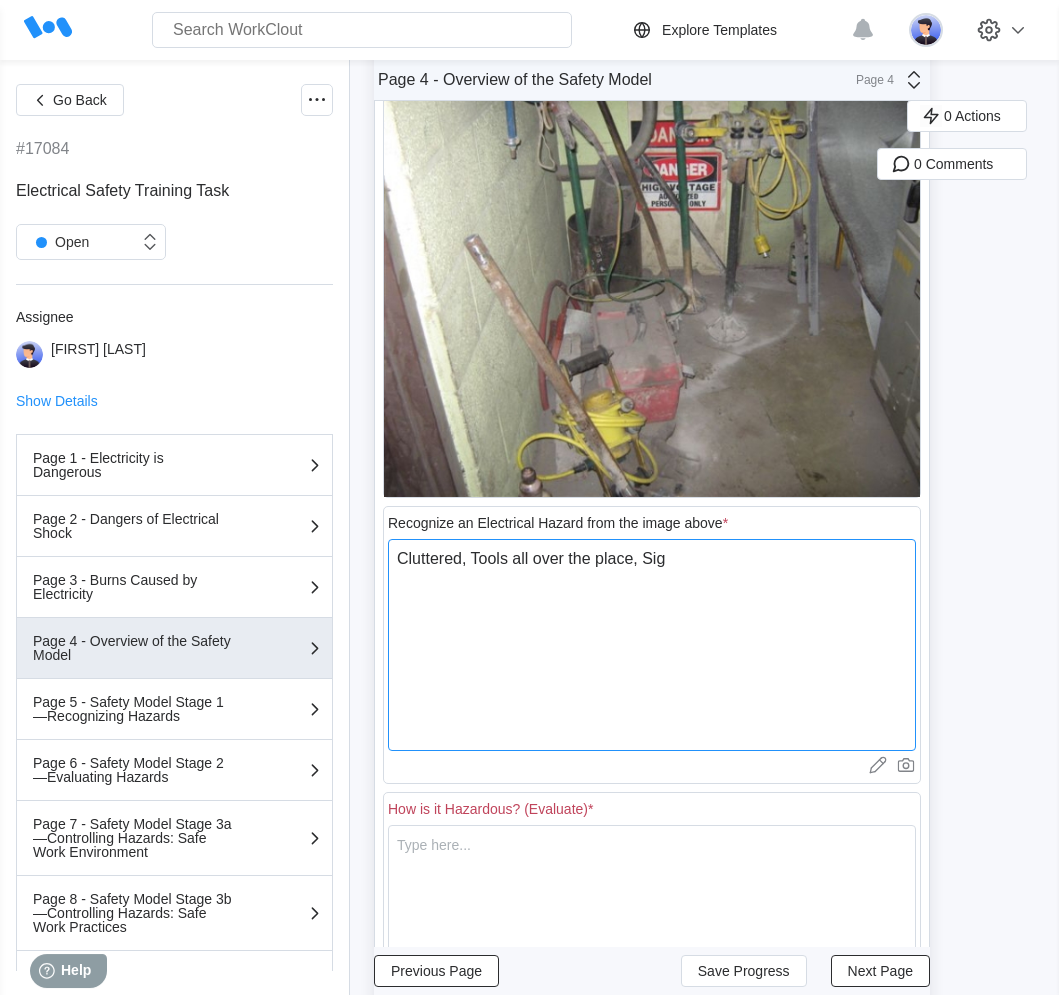 type on "Cluttered, Tools all over the place, Sign" 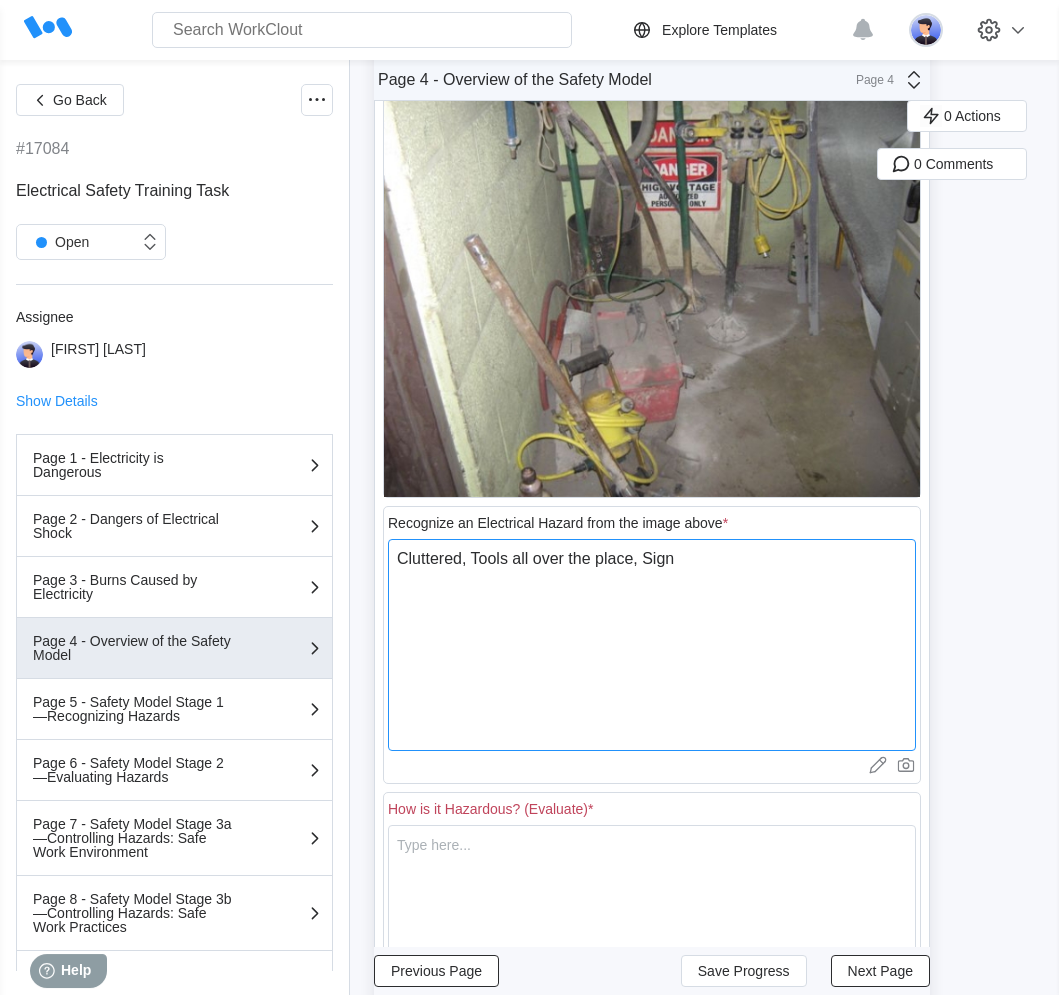 type on "Cluttered, Tools all over the place, Sign" 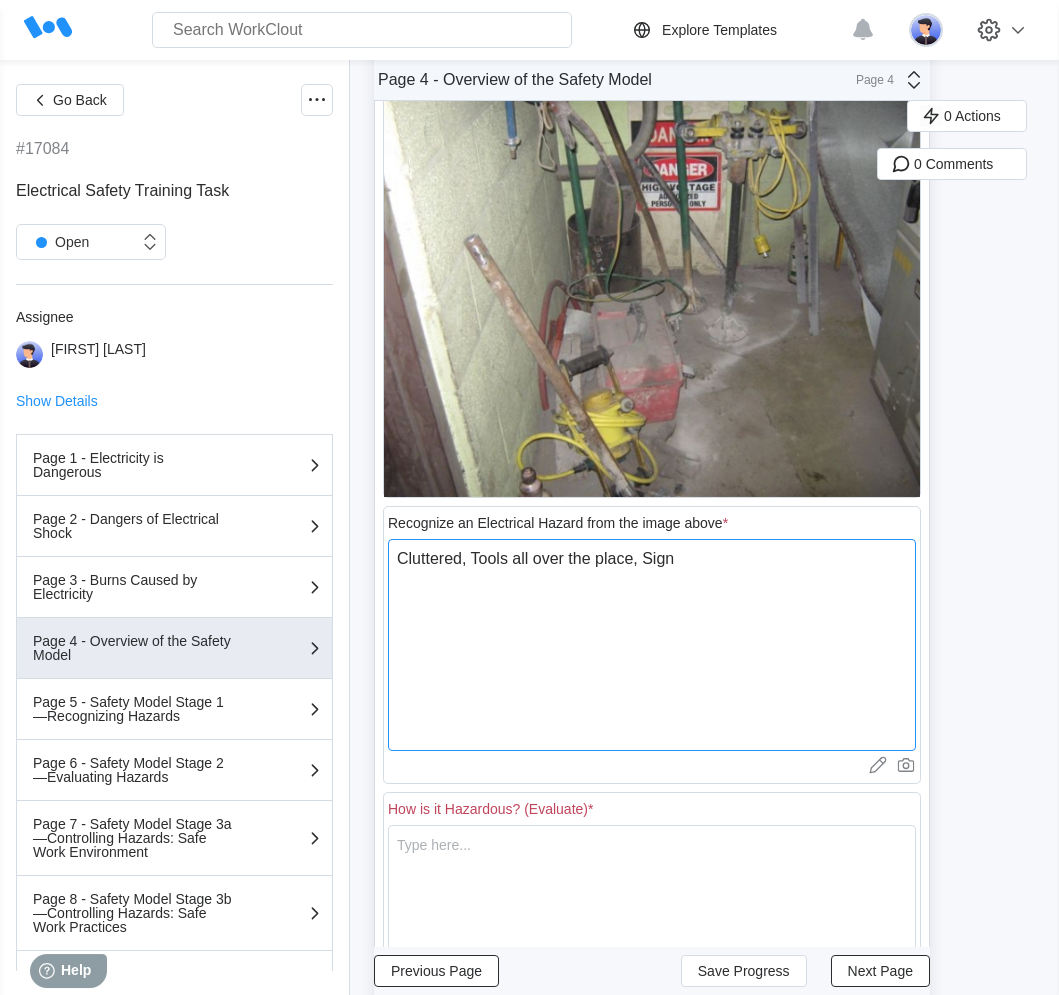type on "Cluttered, Tools all over the place, Sign b" 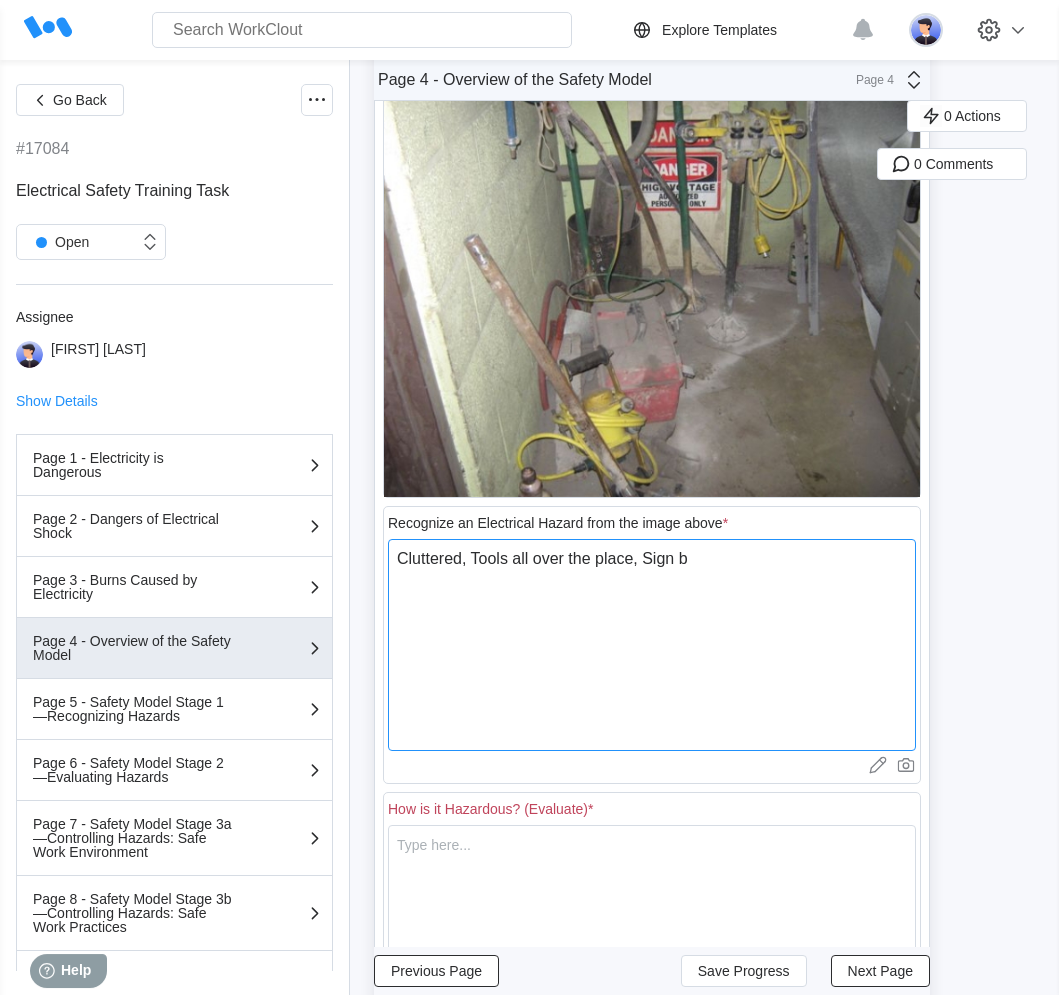 type on "Cluttered, Tools all over the place, Sign be" 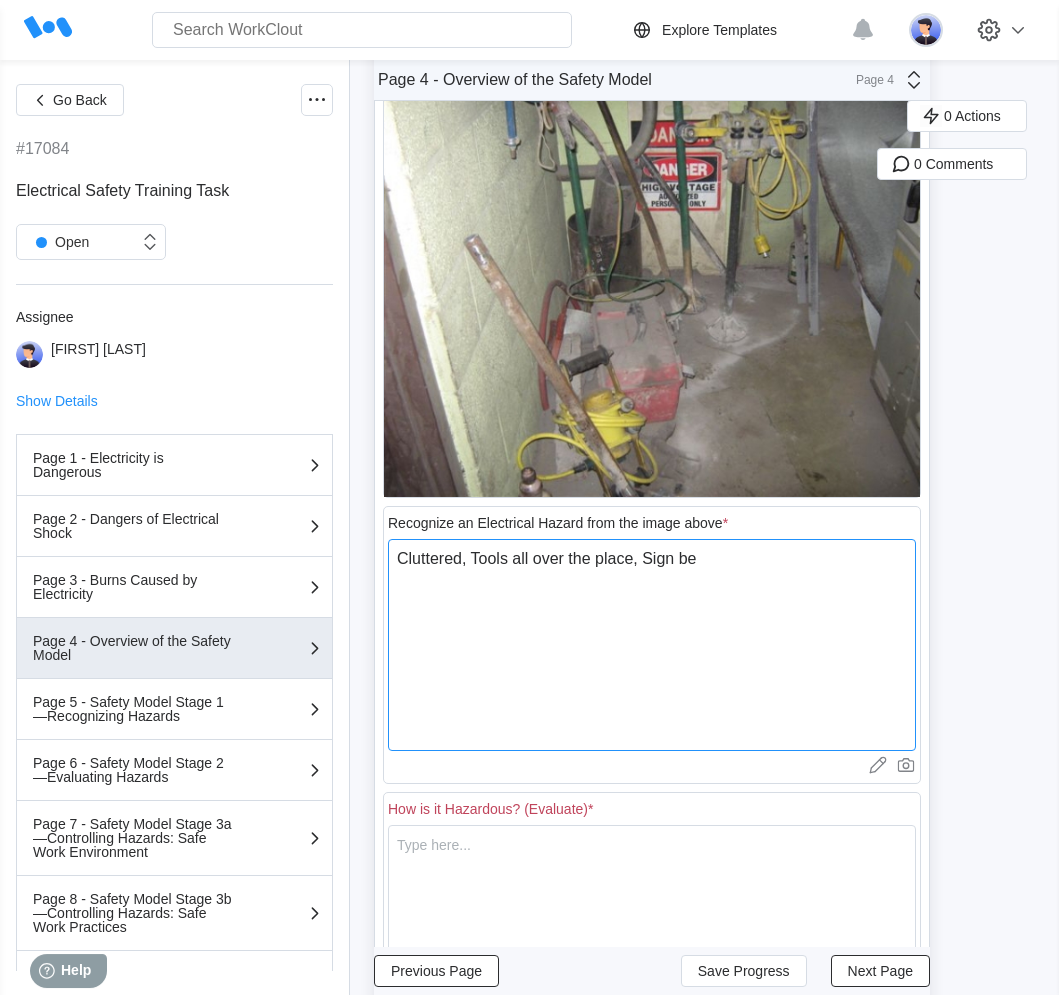 type on "Cluttered, Tools all over the place, Sign bei" 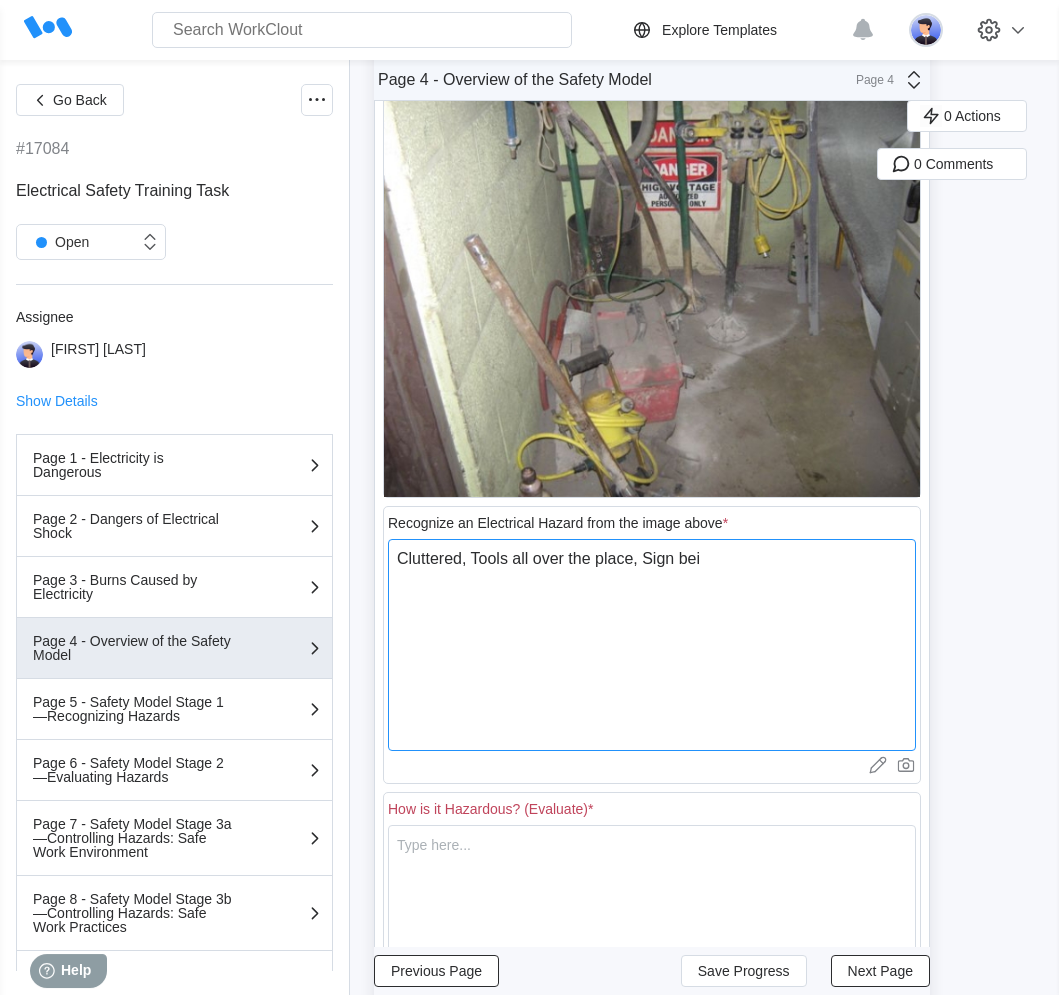 type on "Cluttered, Tools all over the place, Sign bein" 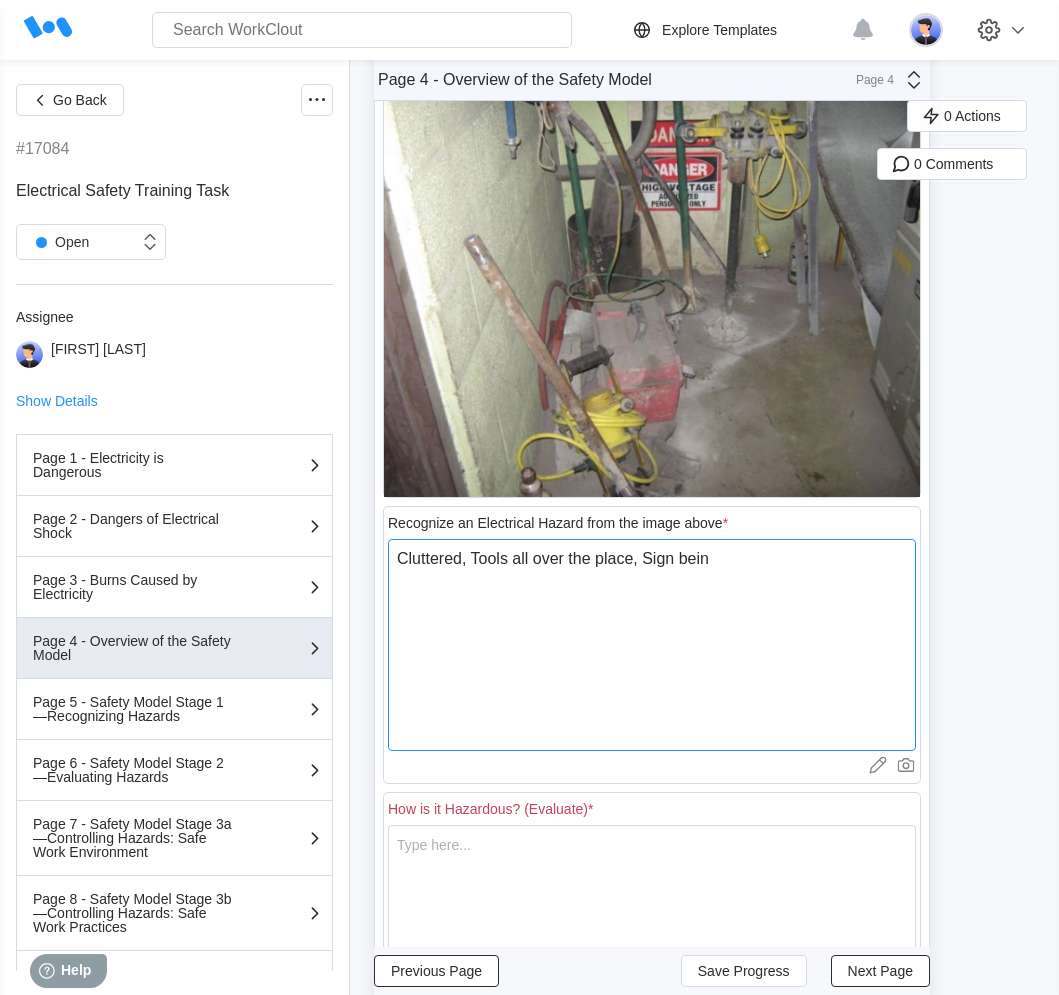 type on "Cluttered, Tools all over the place, Sign being" 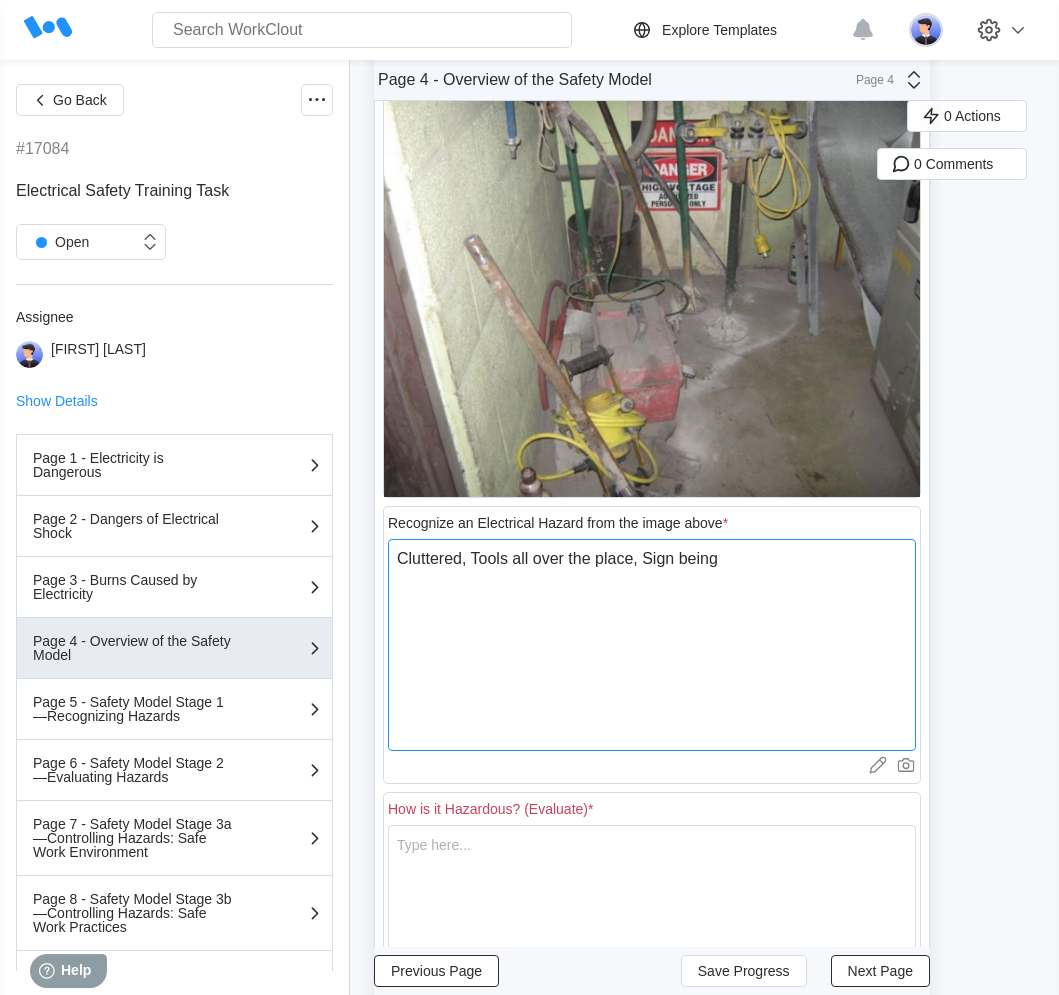 type on "Cluttered, Tools all over the place, Sign being" 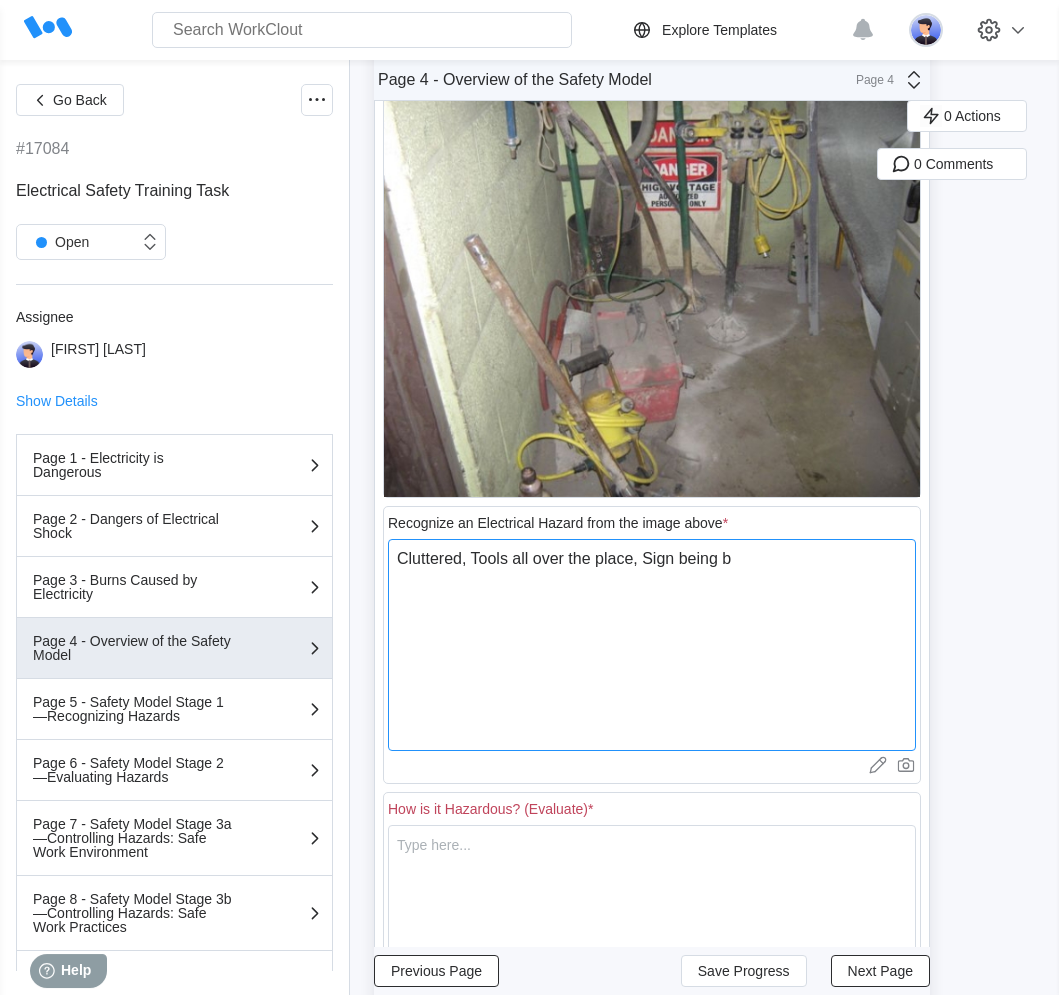 type on "Cluttered, Tools all over the place, Sign being bl" 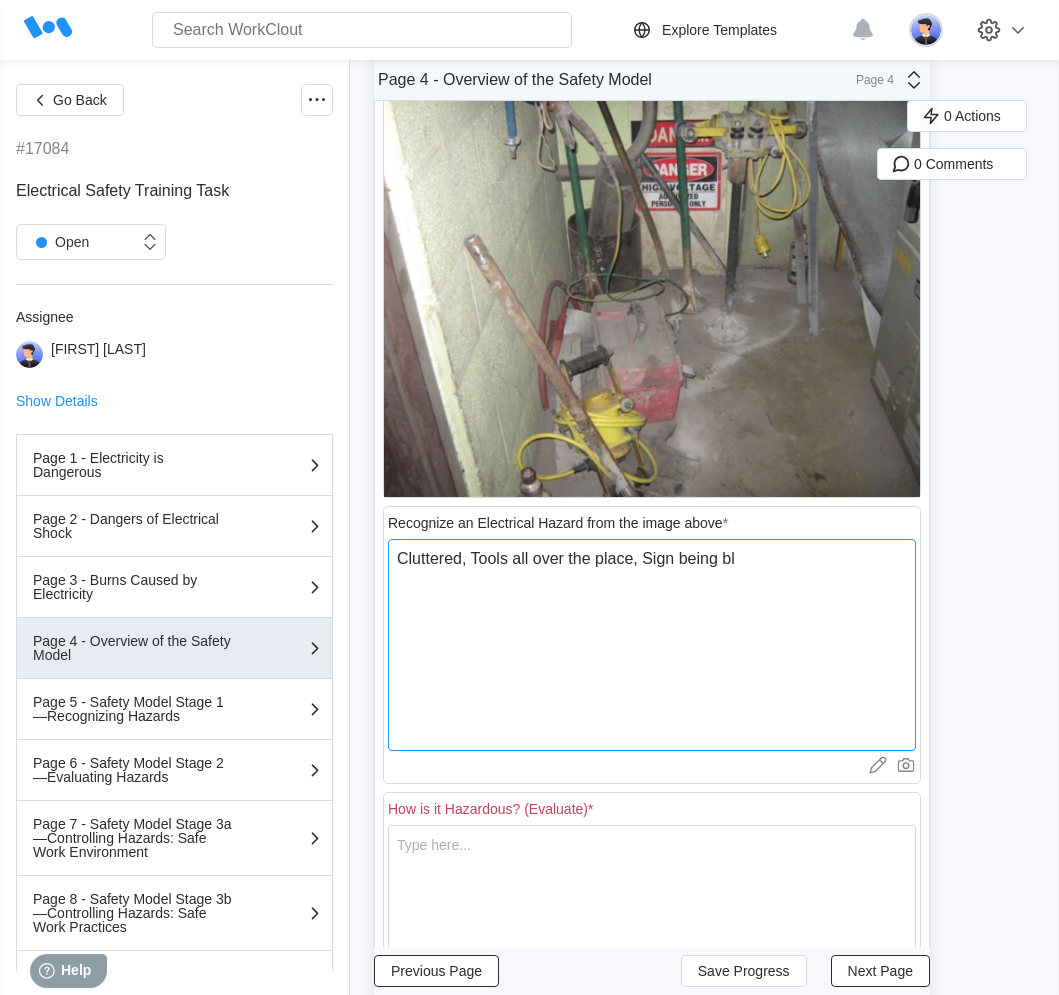 type on "Cluttered, Tools all over the place, Sign being blo" 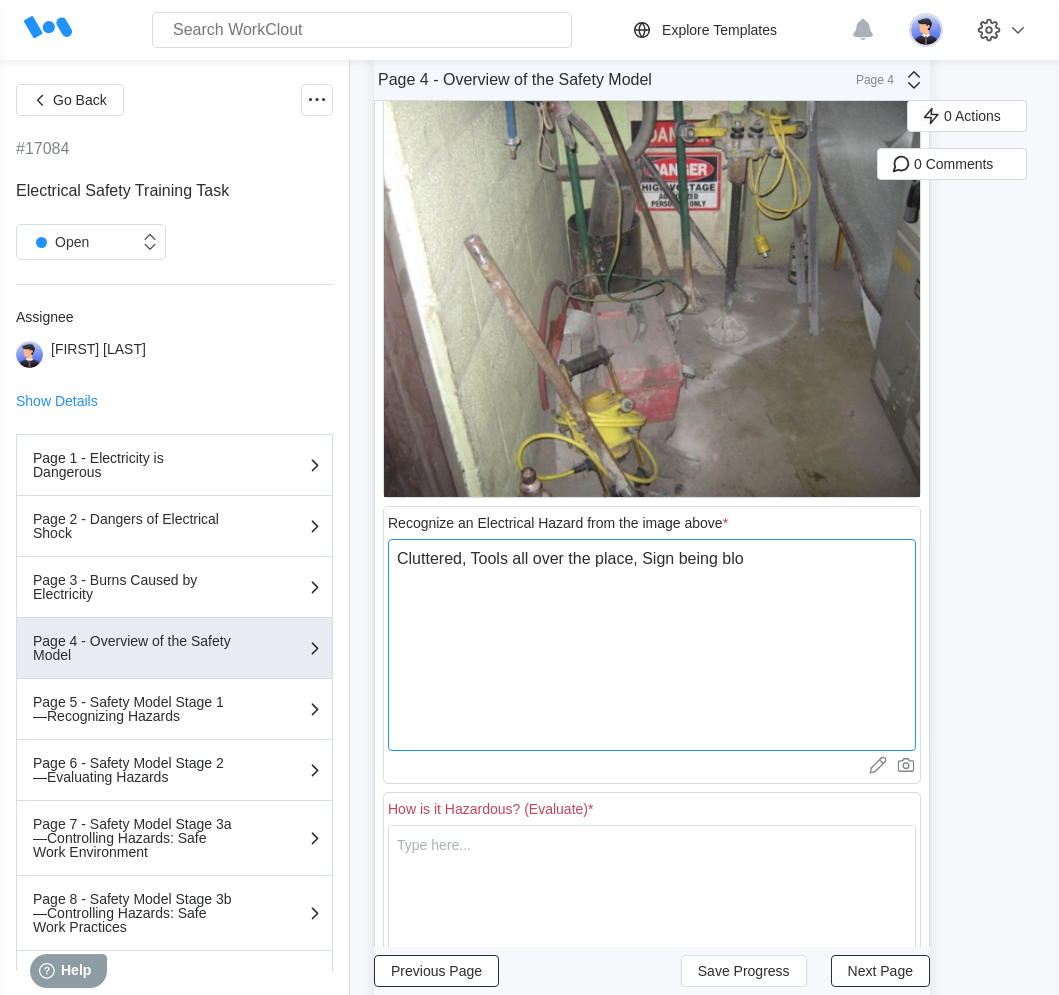 type on "Cluttered, Tools all over the place, Sign being bloc" 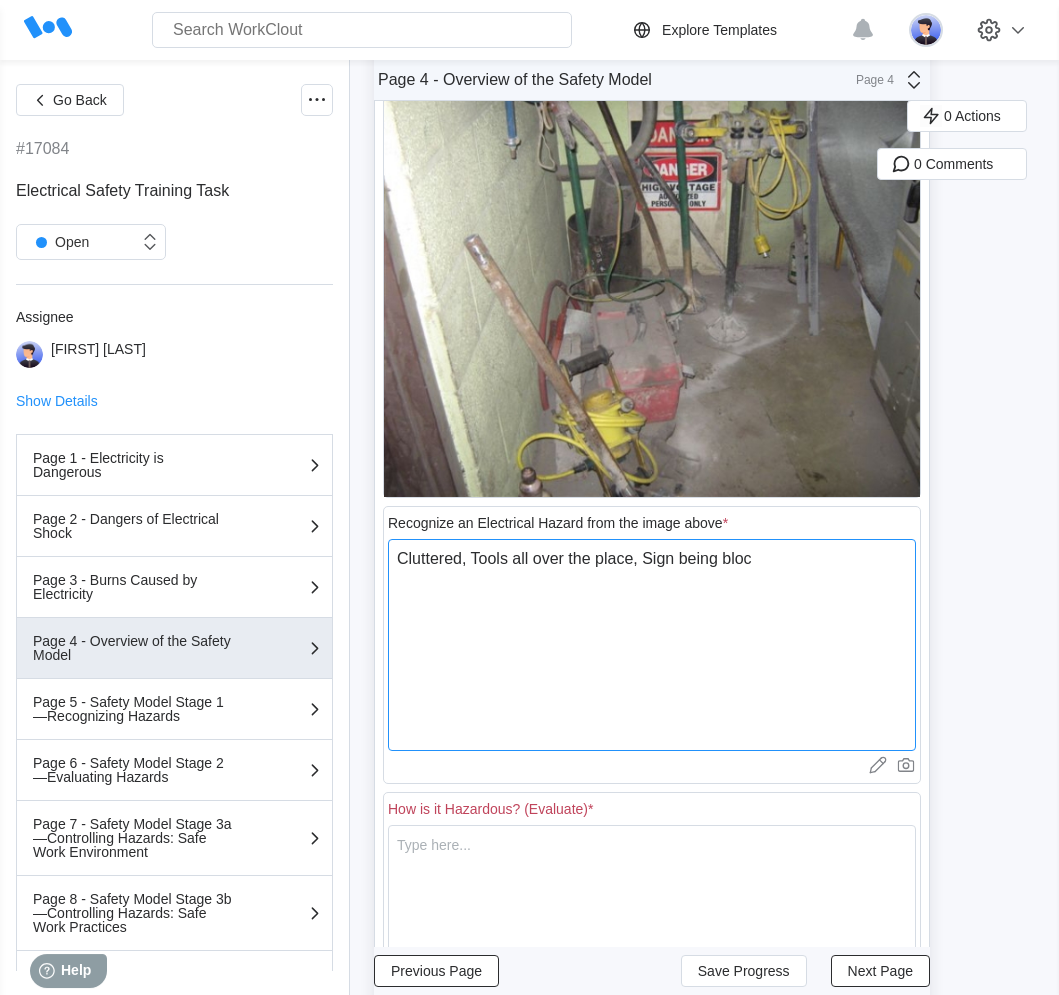 type on "Cluttered, Tools all over the place, Sign being block" 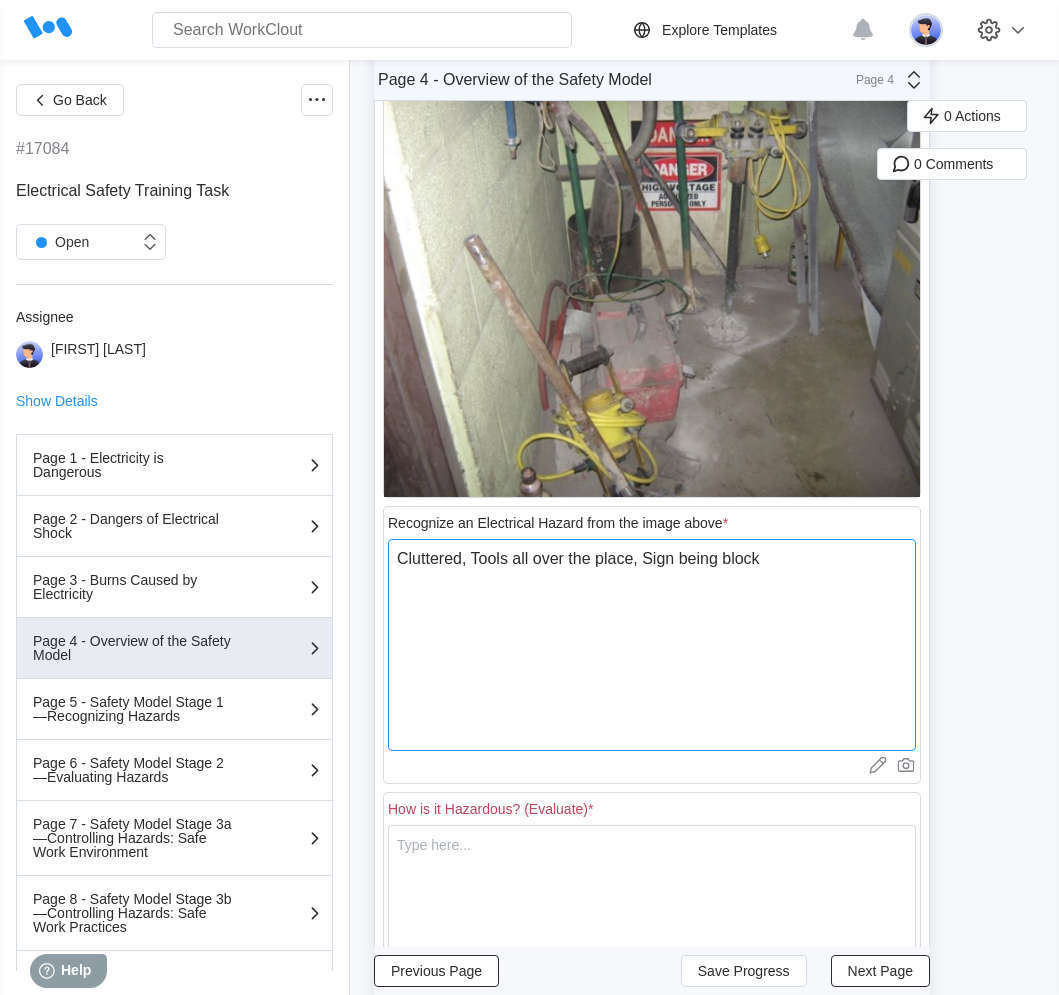 type on "Cluttered, Tools all over the place, Sign being blocke" 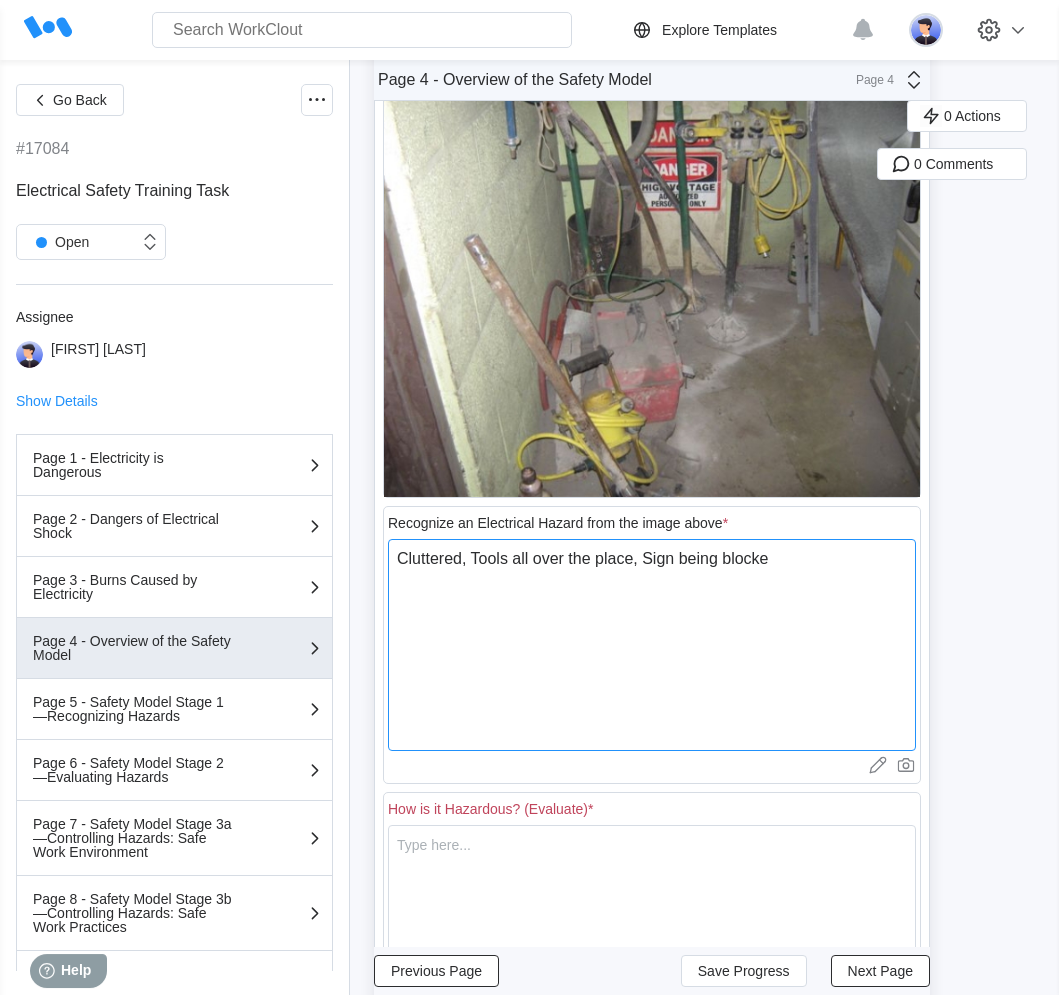 type on "Cluttered, Tools all over the place, Sign being blocked" 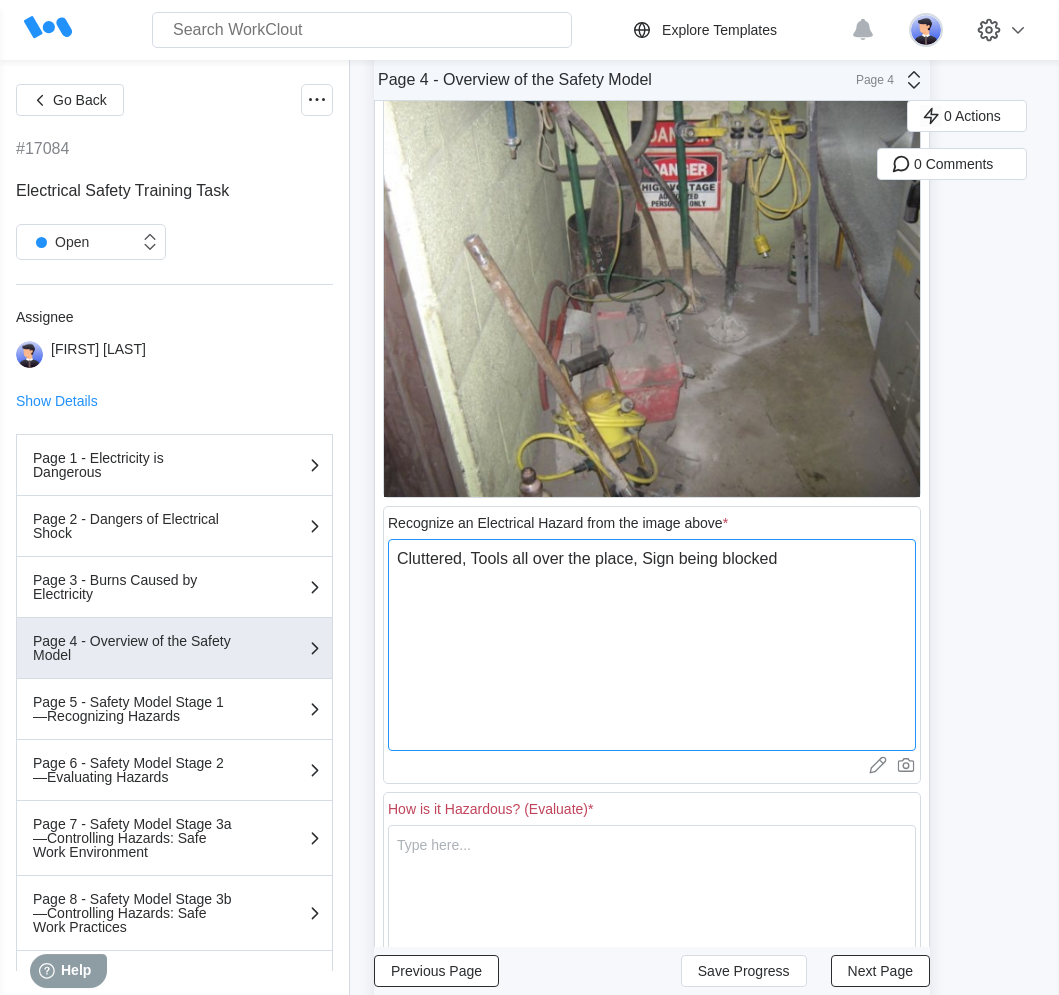 type on "Cluttered, Tools all over the place, Sign being blocked" 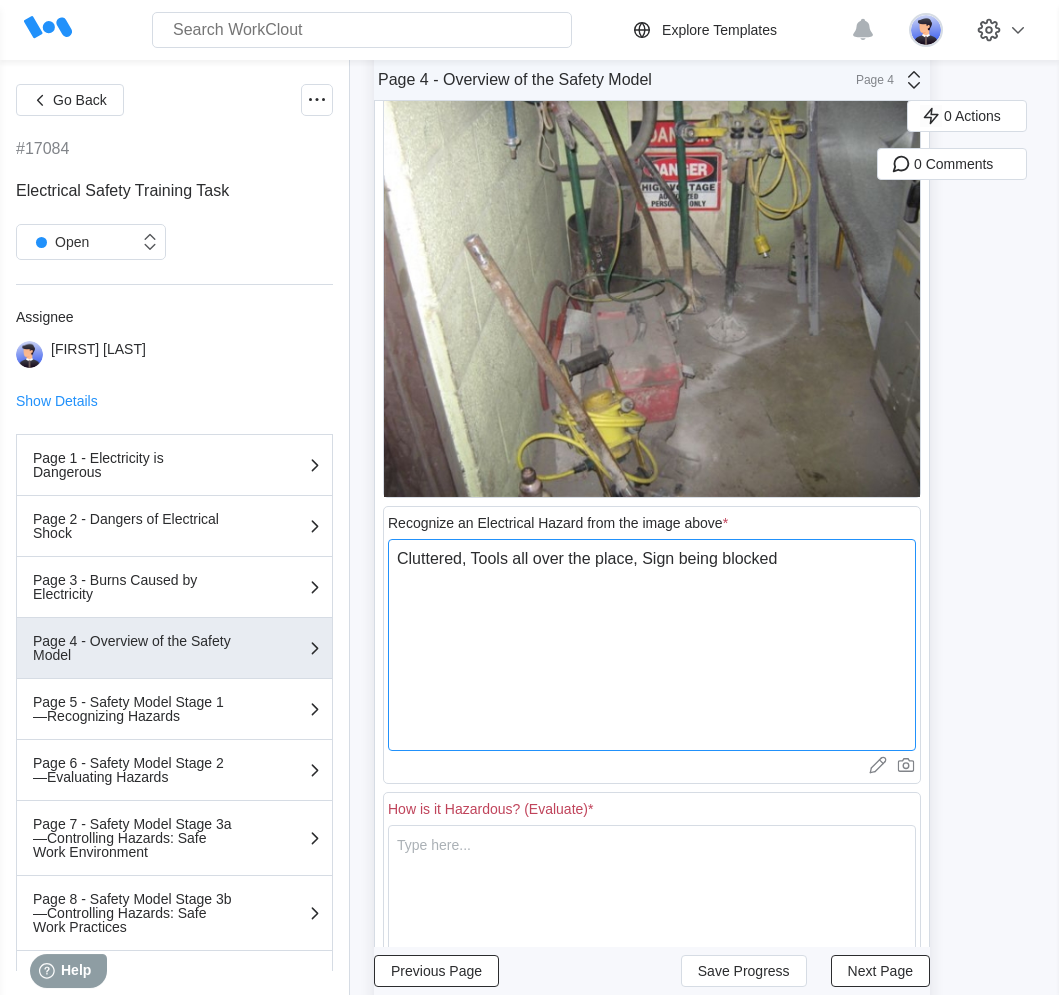 type on "Cluttered, Tools all over the place, Sign being blocked /" 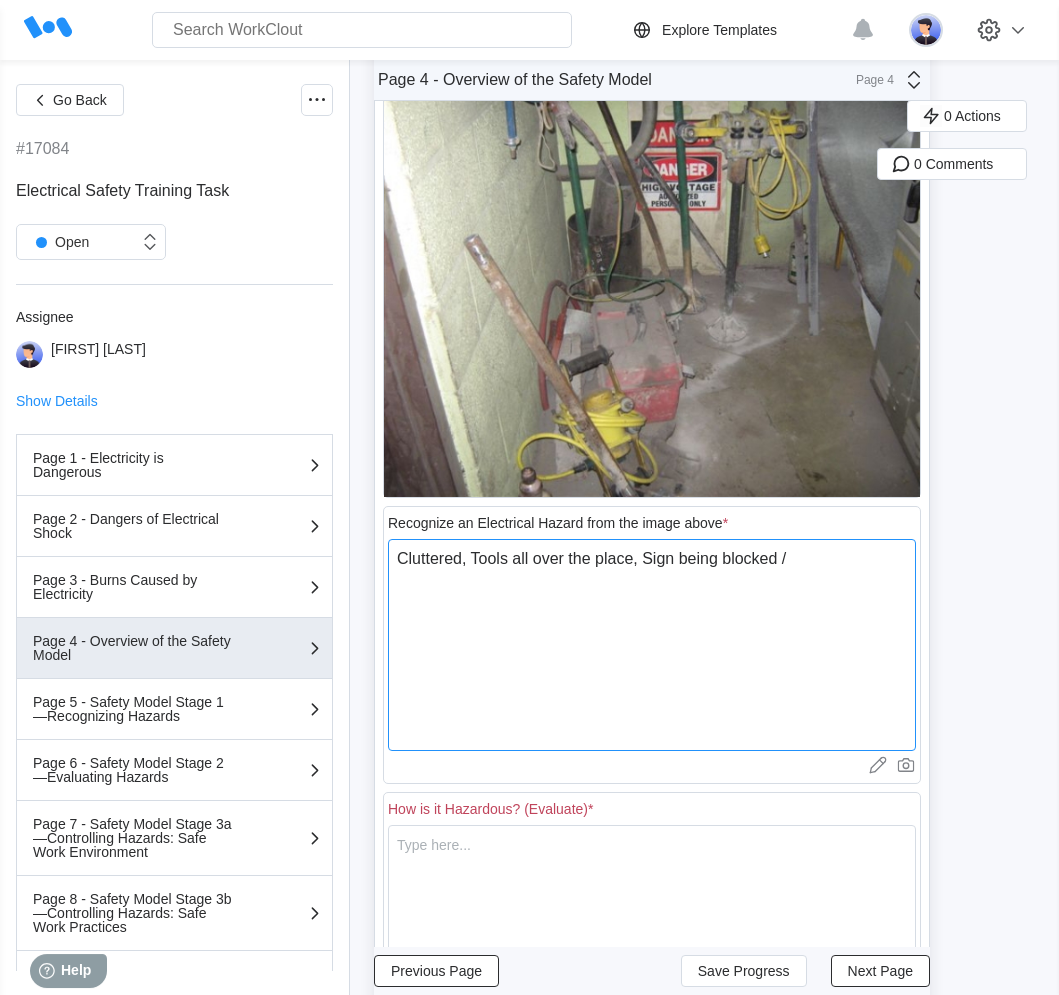 type on "Cluttered, Tools all over the place, Sign being blocked /" 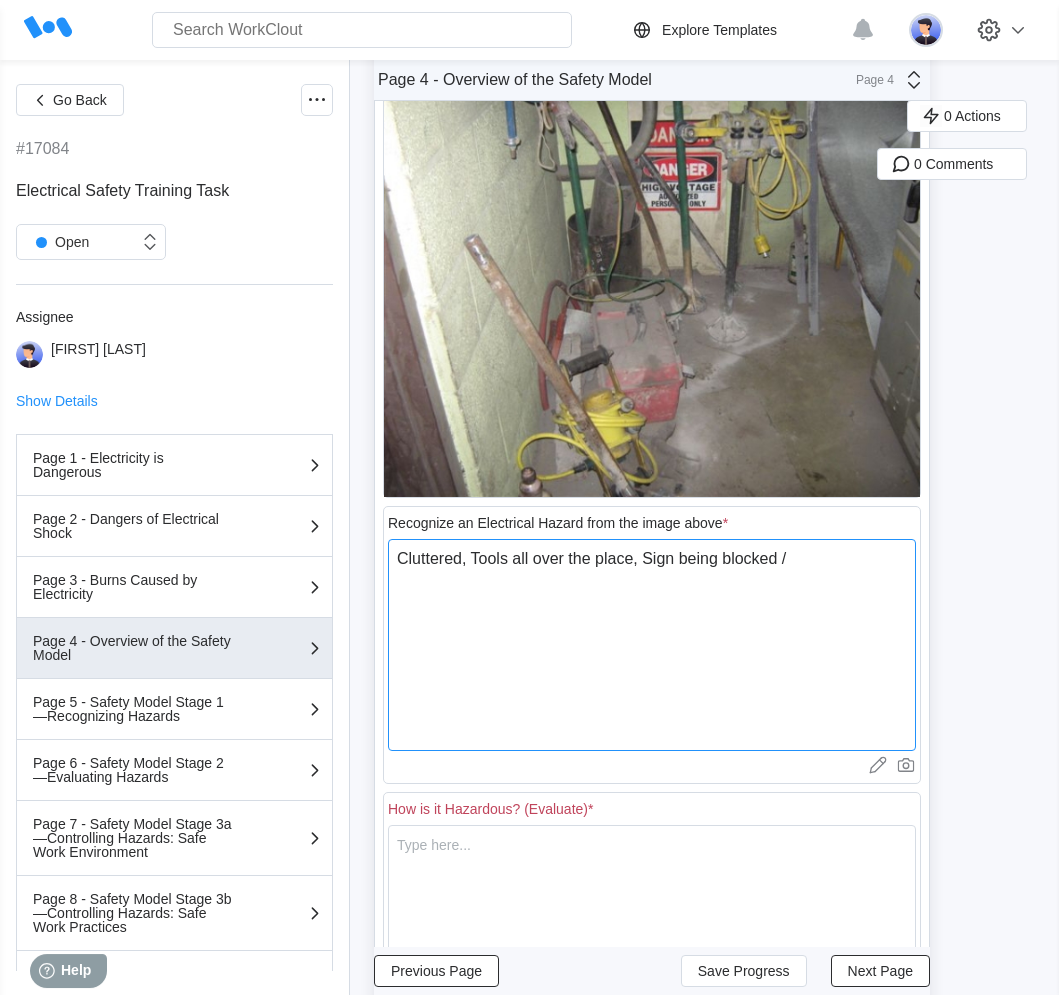 type on "Cluttered, Tools all over the place, Sign being blocked / c" 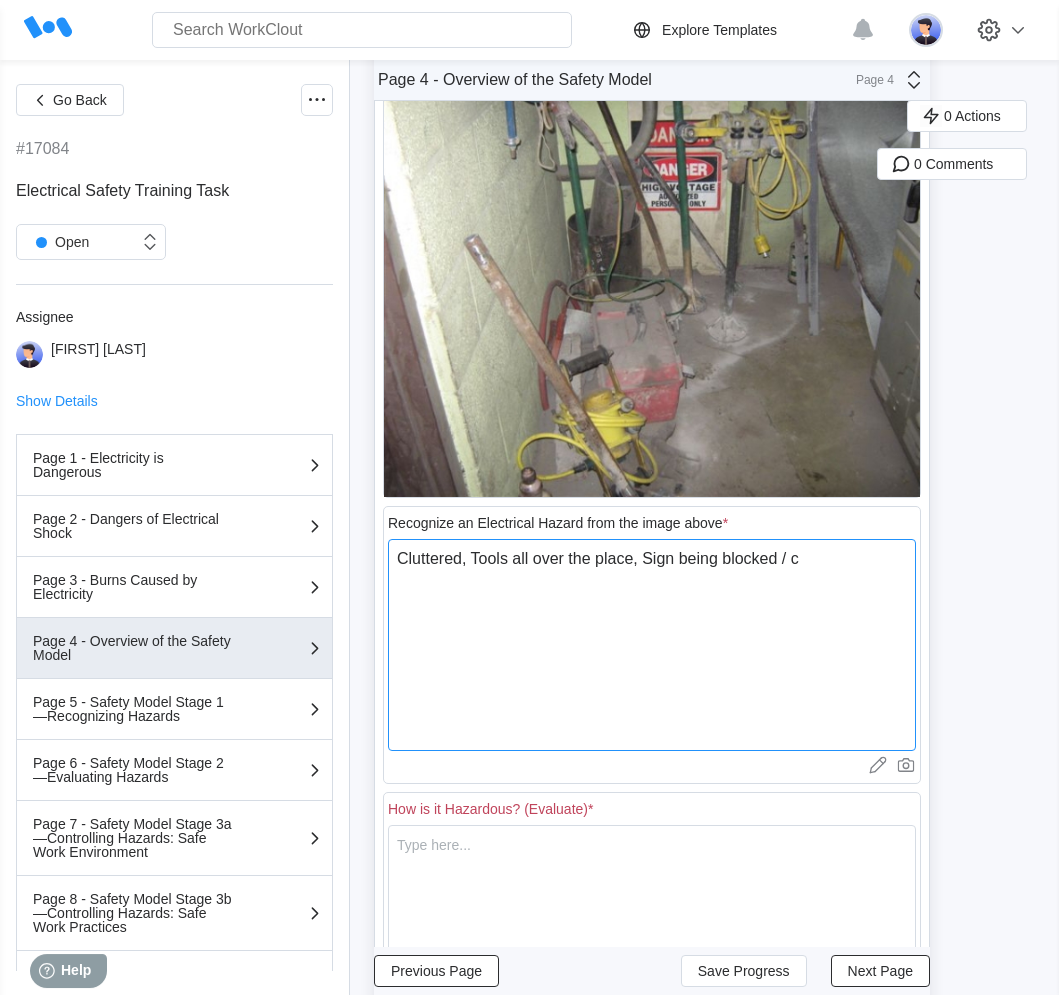 type on "Cluttered, Tools all over the place, Sign being blocked / ca" 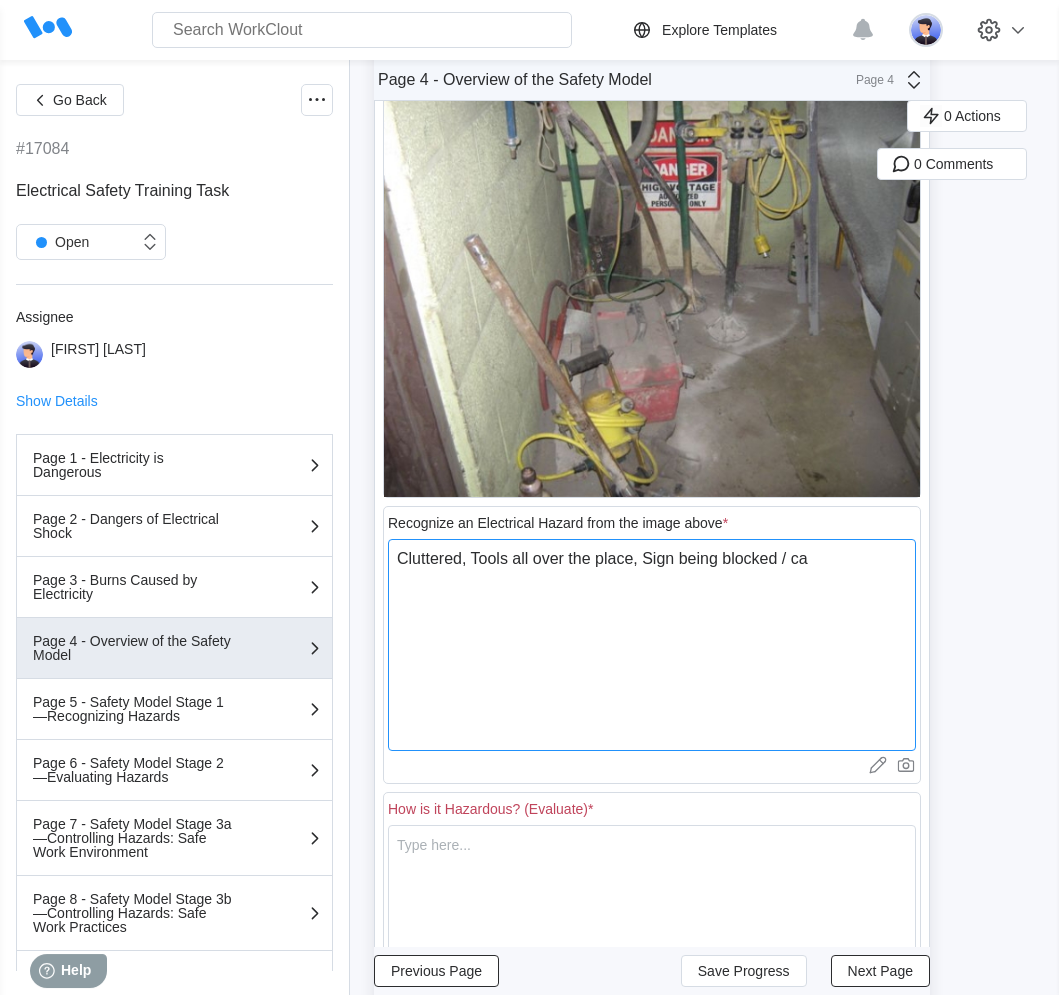 type on "Cluttered, Tools all over the place, Sign being blocked / can" 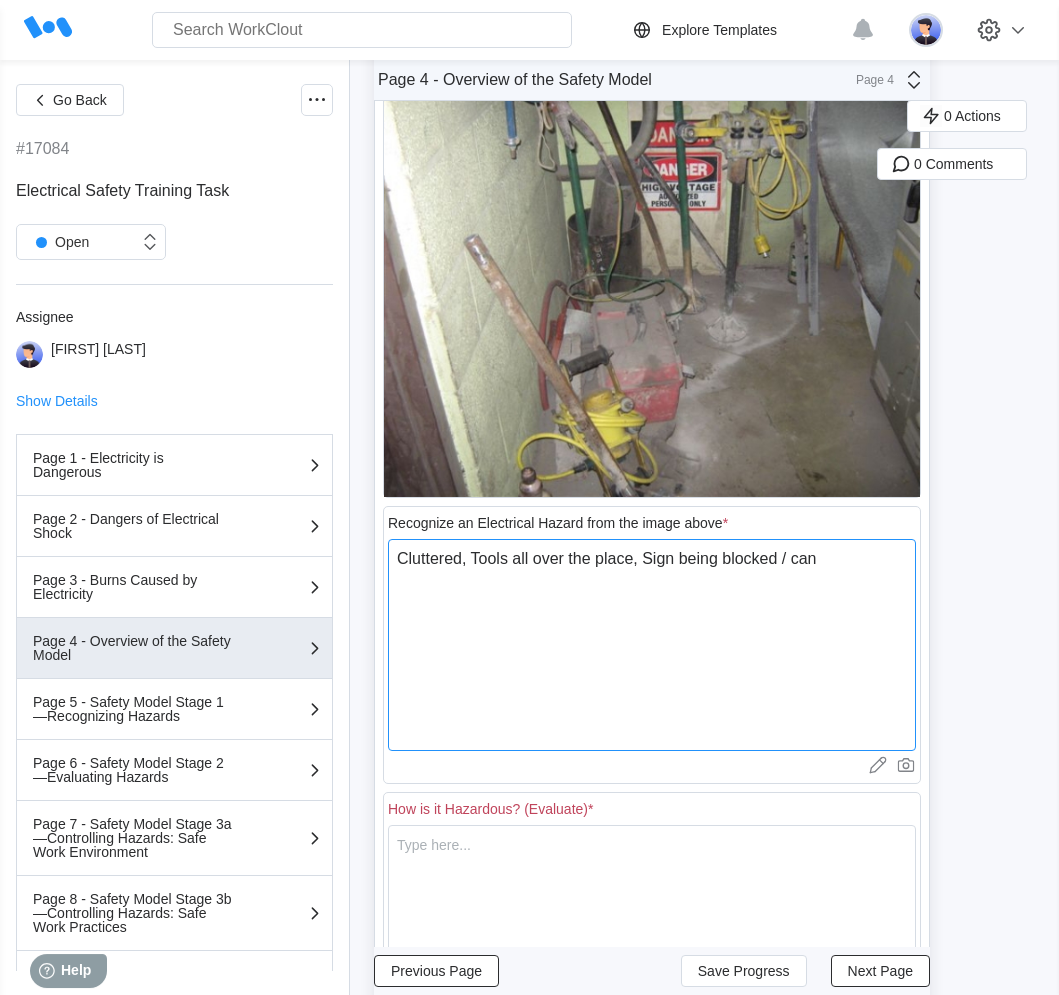 type on "Cluttered, Tools all over the place, Sign being blocked / can," 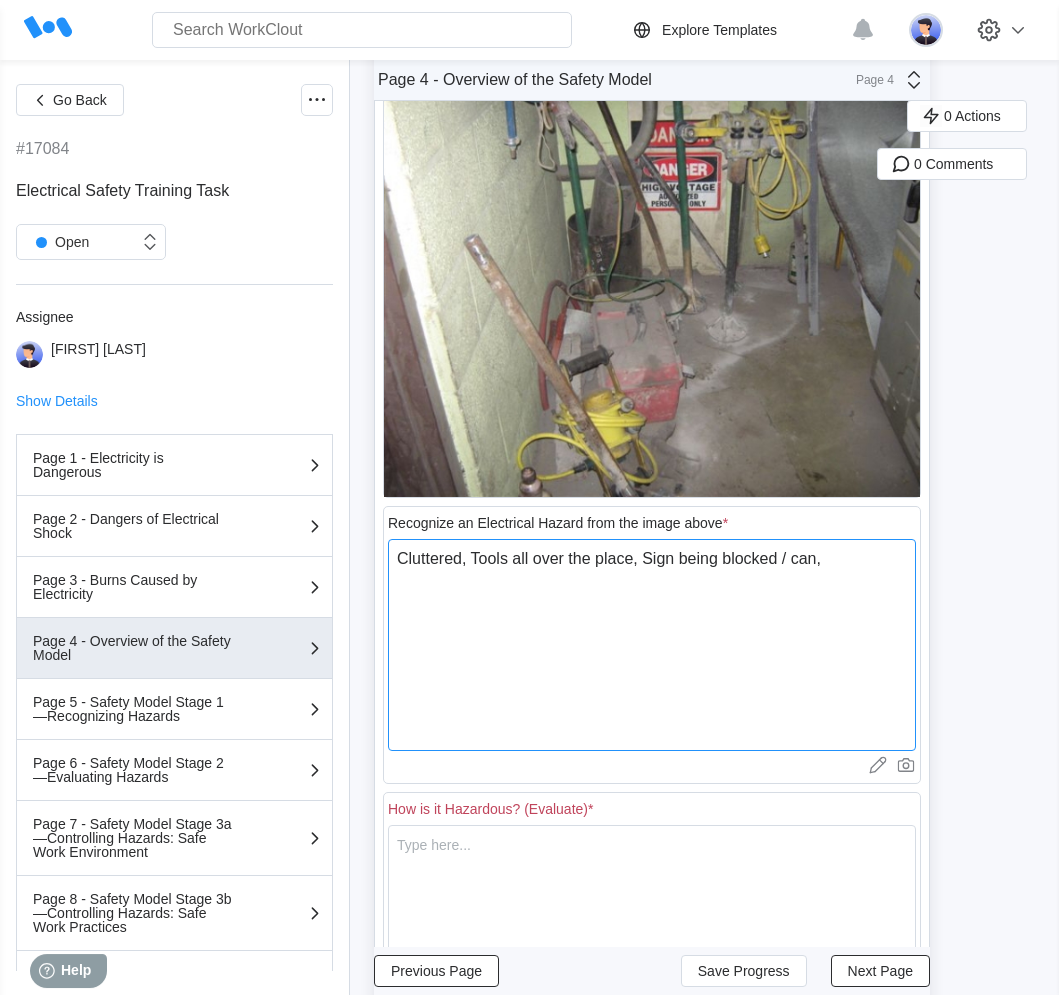 type on "Cluttered, Tools all over the place, Sign being blocked / can,t" 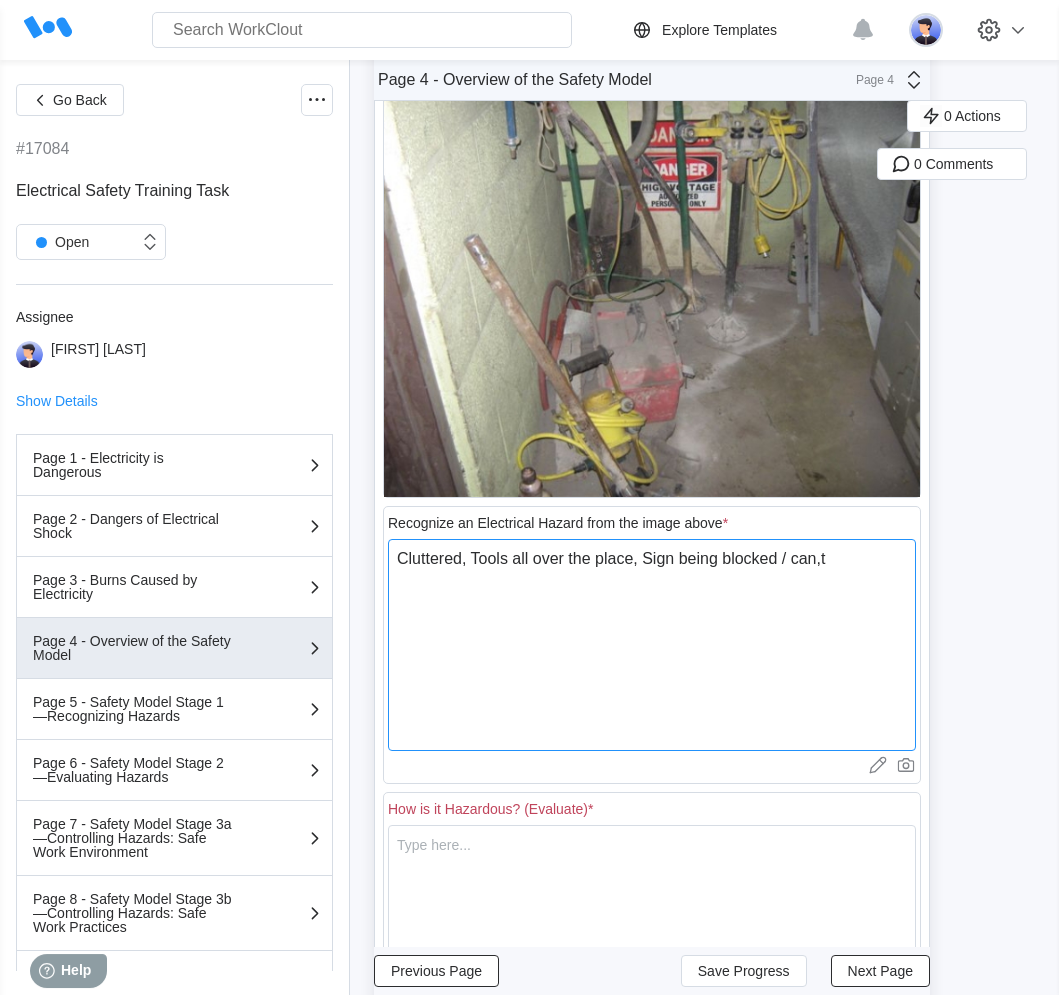type on "Cluttered, Tools all over the place, Sign being blocked / can," 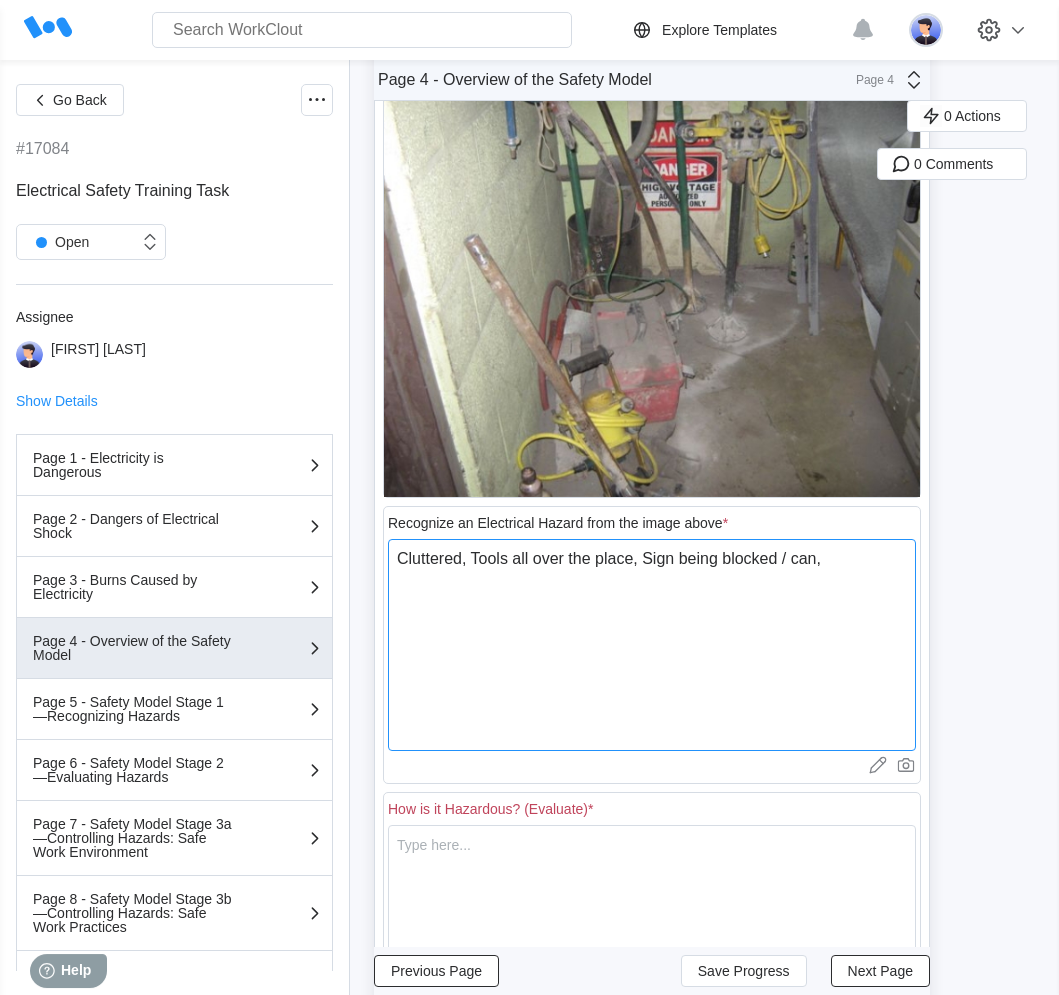 type on "x" 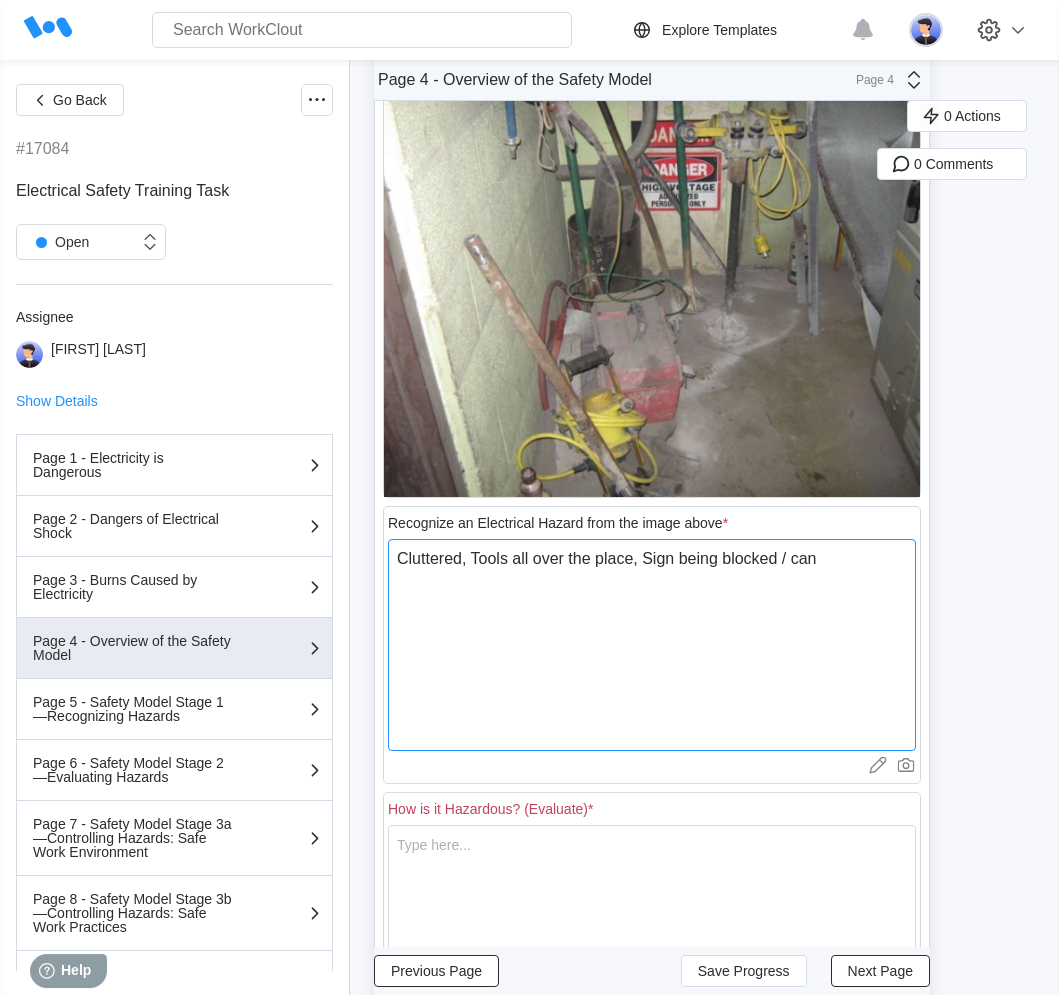 type on "Cluttered, Tools all over the place, Sign being blocked / can'" 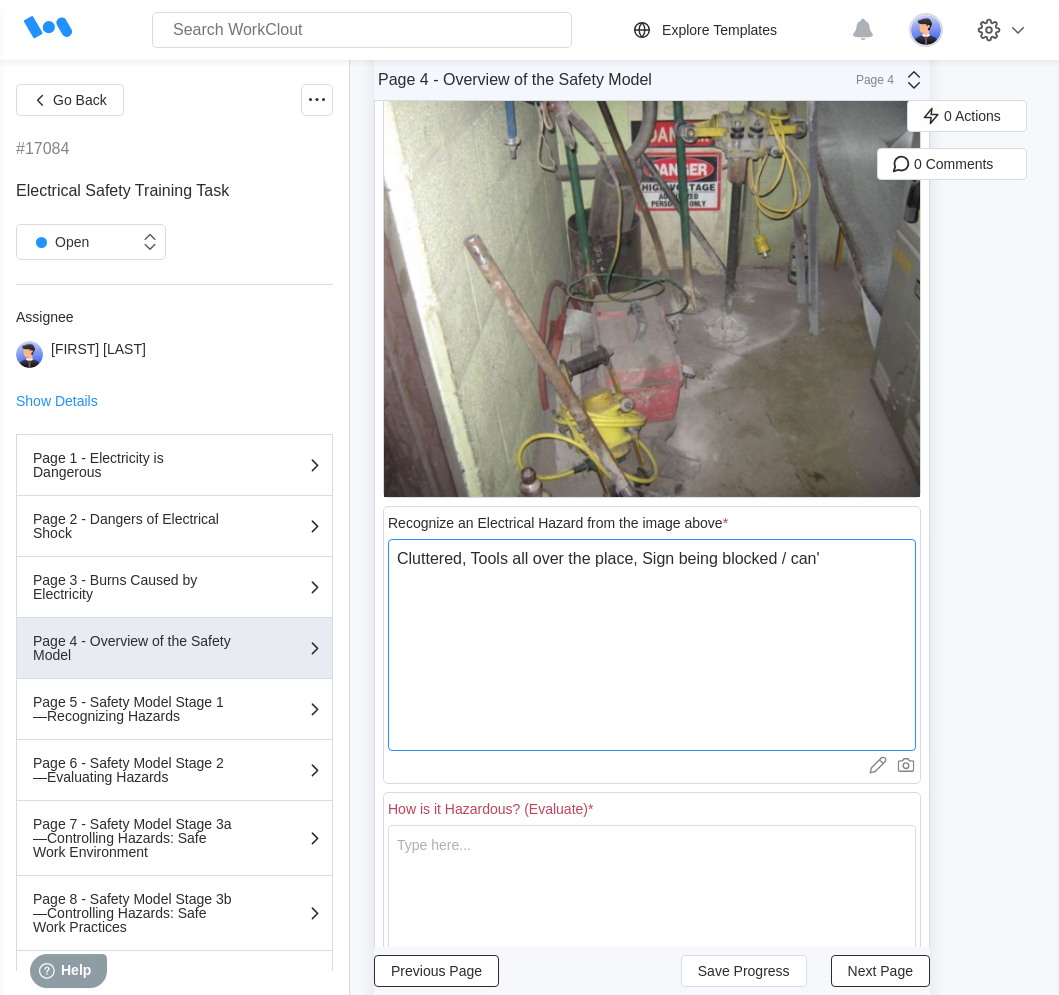 type on "Cluttered, Tools all over the place, Sign being blocked / can't" 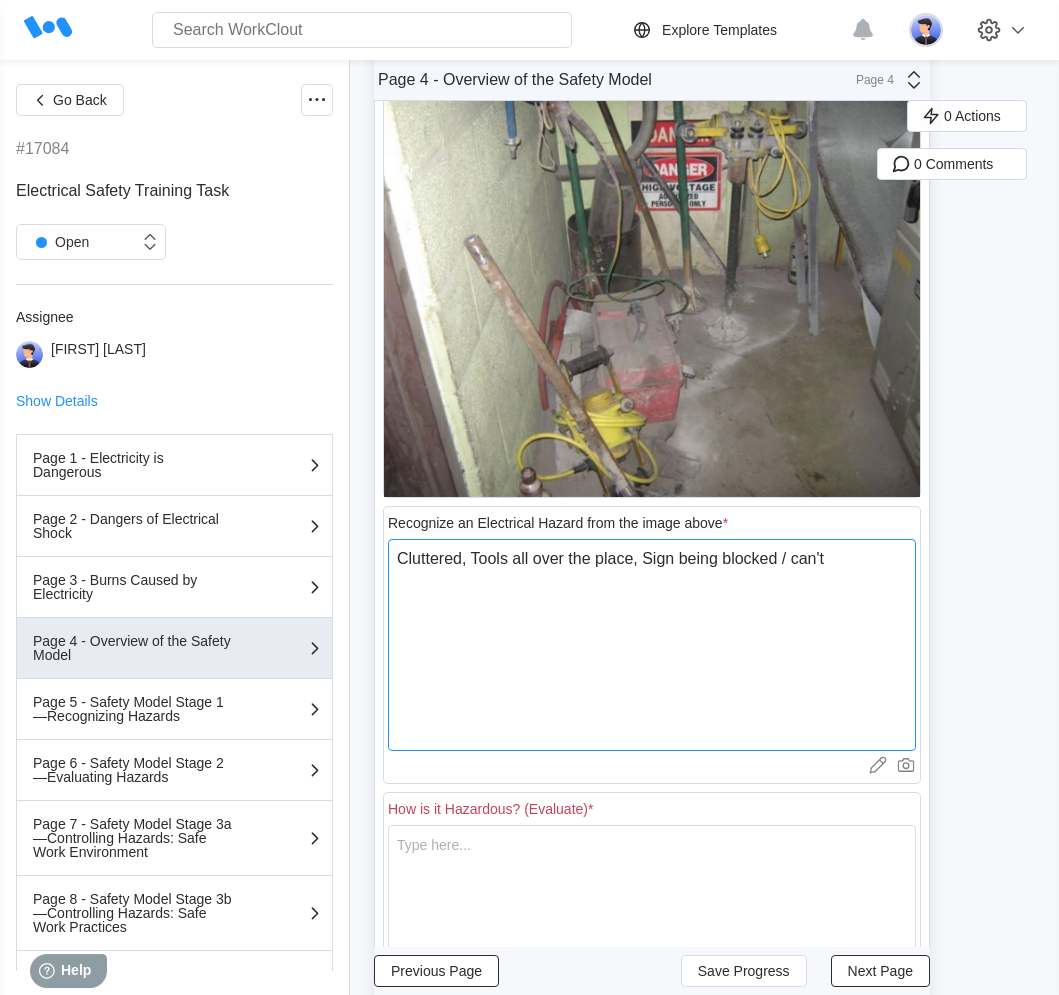 type on "Cluttered, Tools all over the place, Sign being blocked / can't" 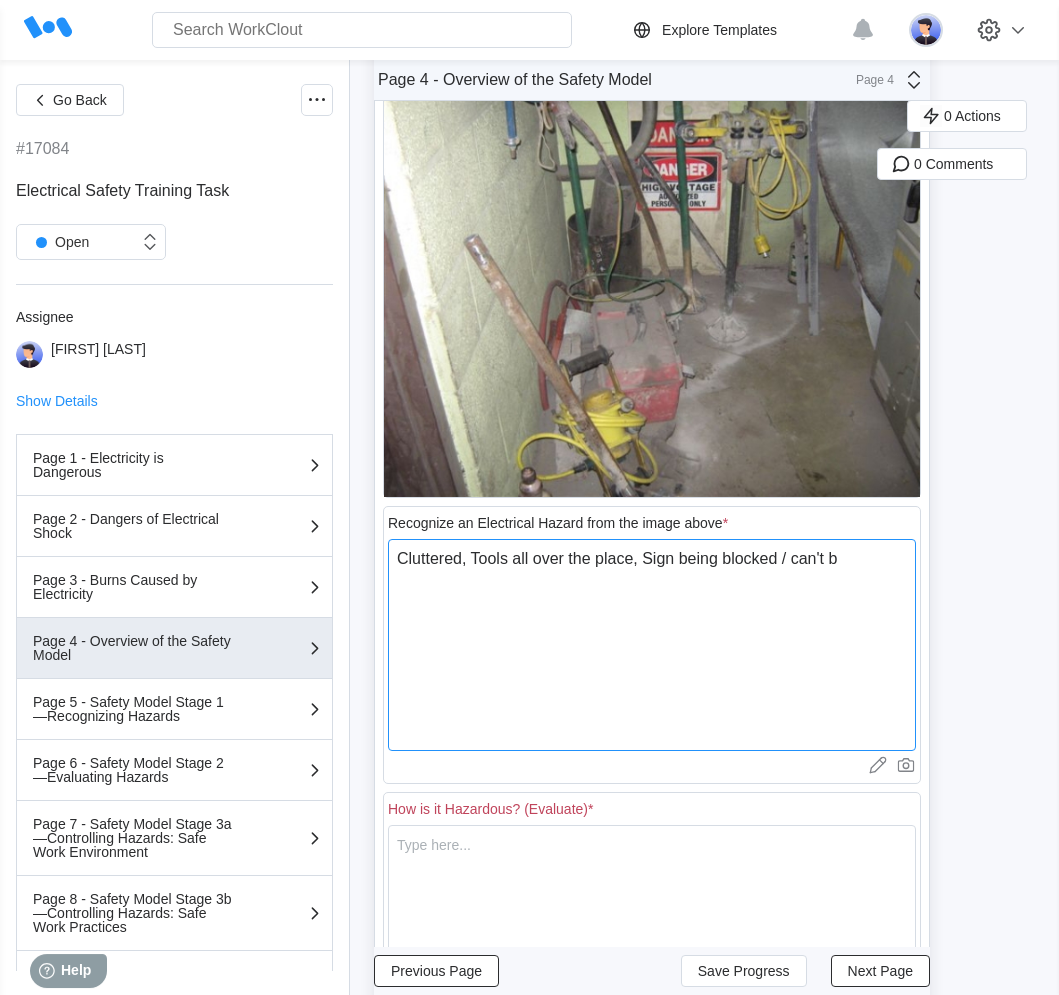type on "Cluttered, Tools all over the place, Sign being blocked / can't be" 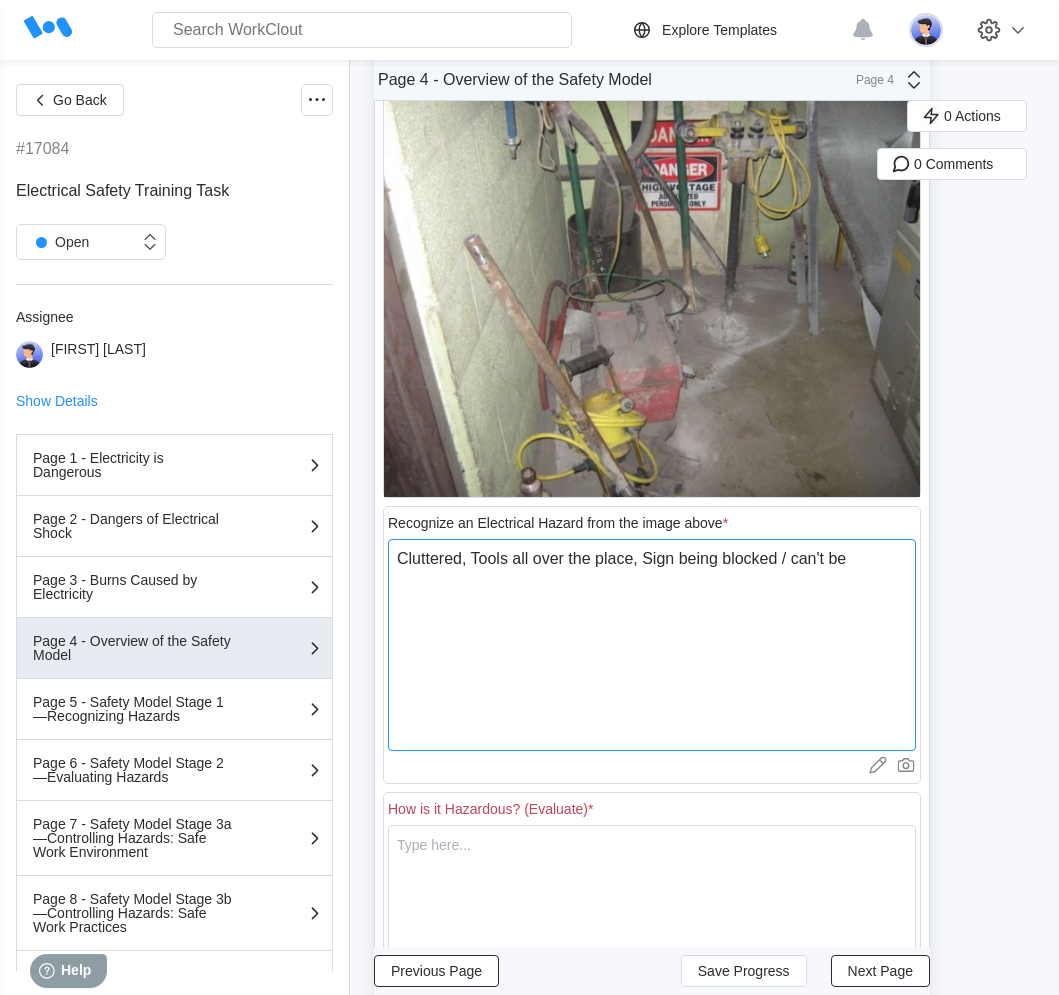 type on "Cluttered, Tools all over the place, Sign being blocked / can't be" 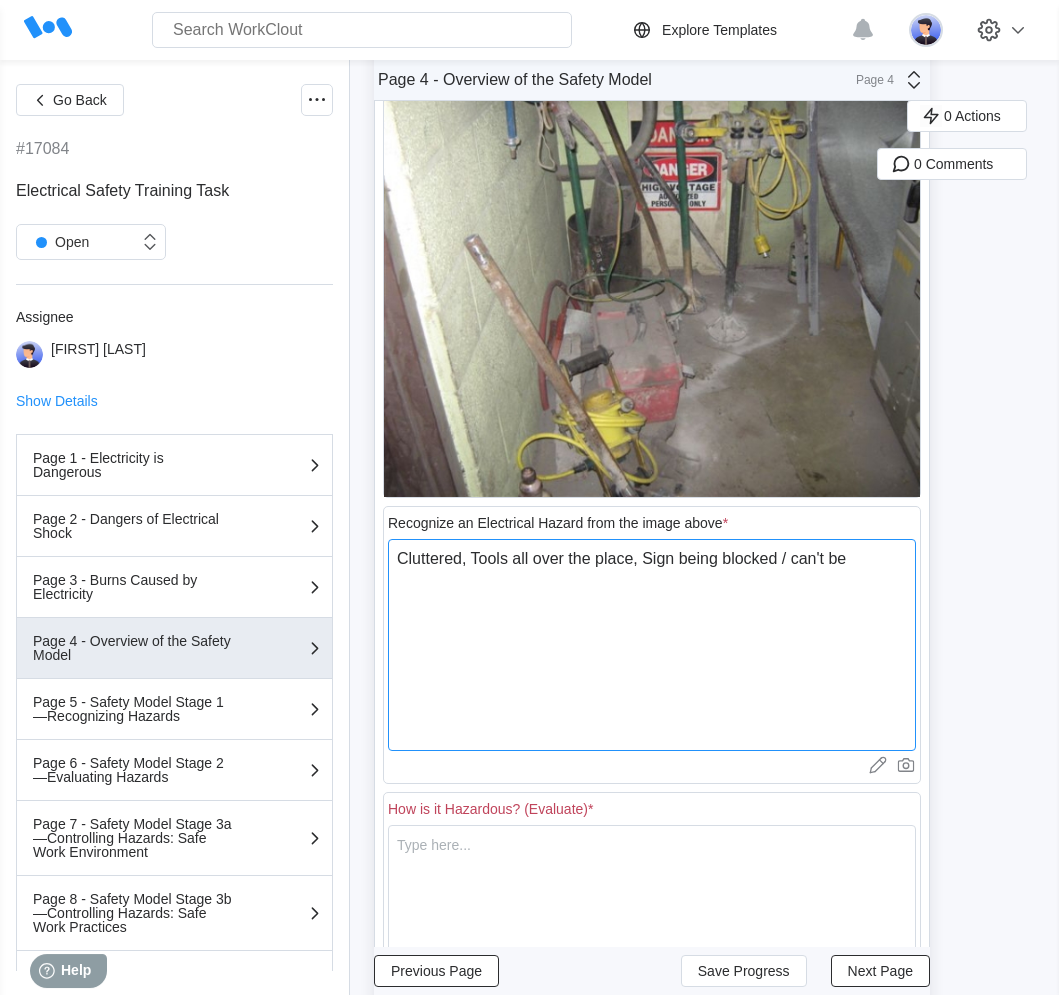 type on "Cluttered, Tools all over the place, Sign being blocked / can't be r" 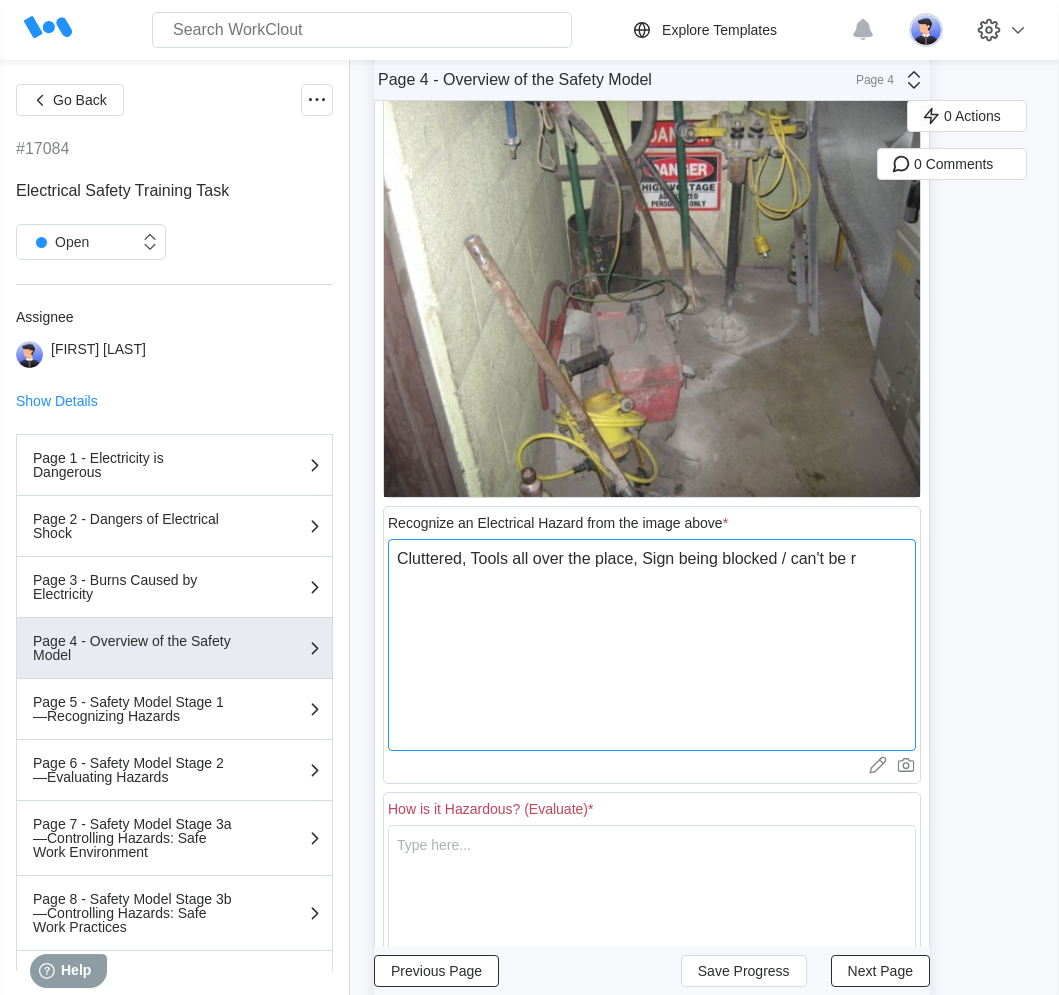 type on "Cluttered, Tools all over the place, Sign being blocked / can't be re" 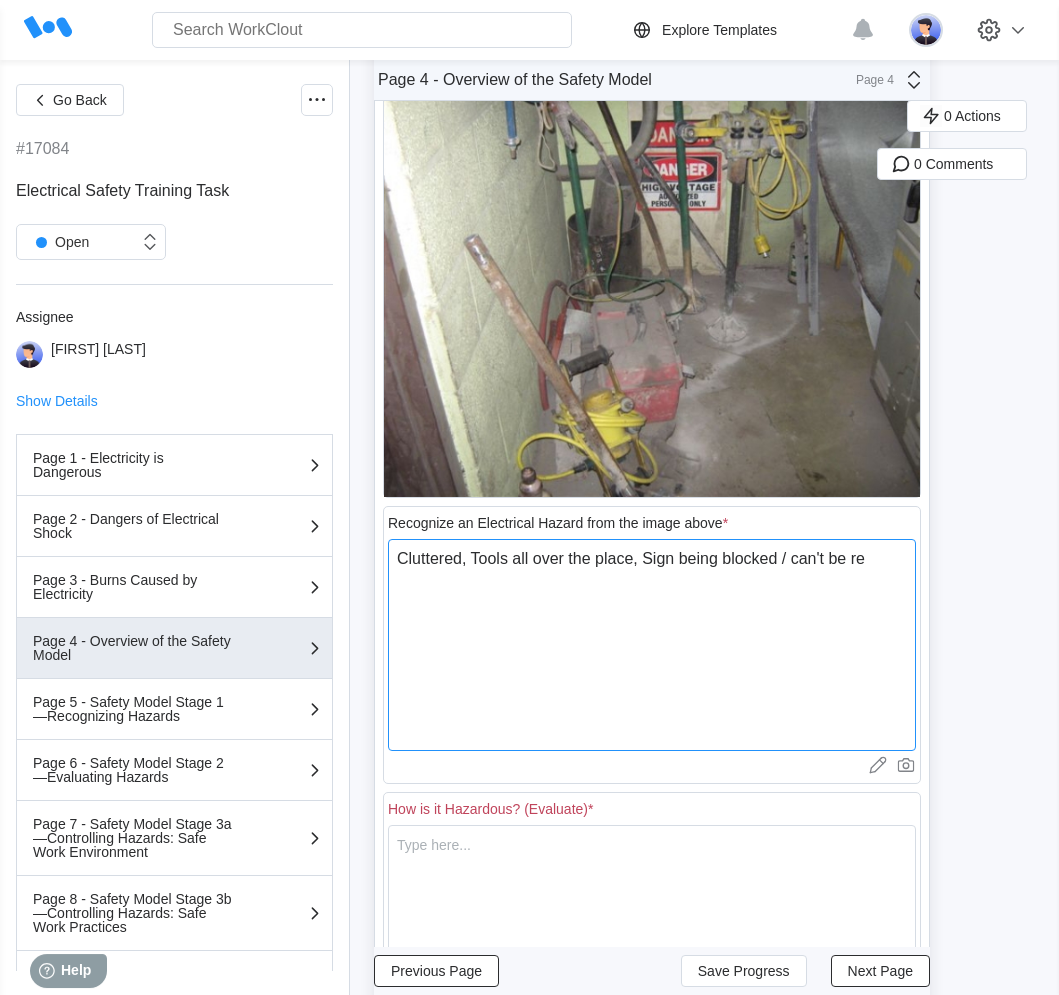 type on "Cluttered, Tools all over the place, Sign being blocked / can't be rea" 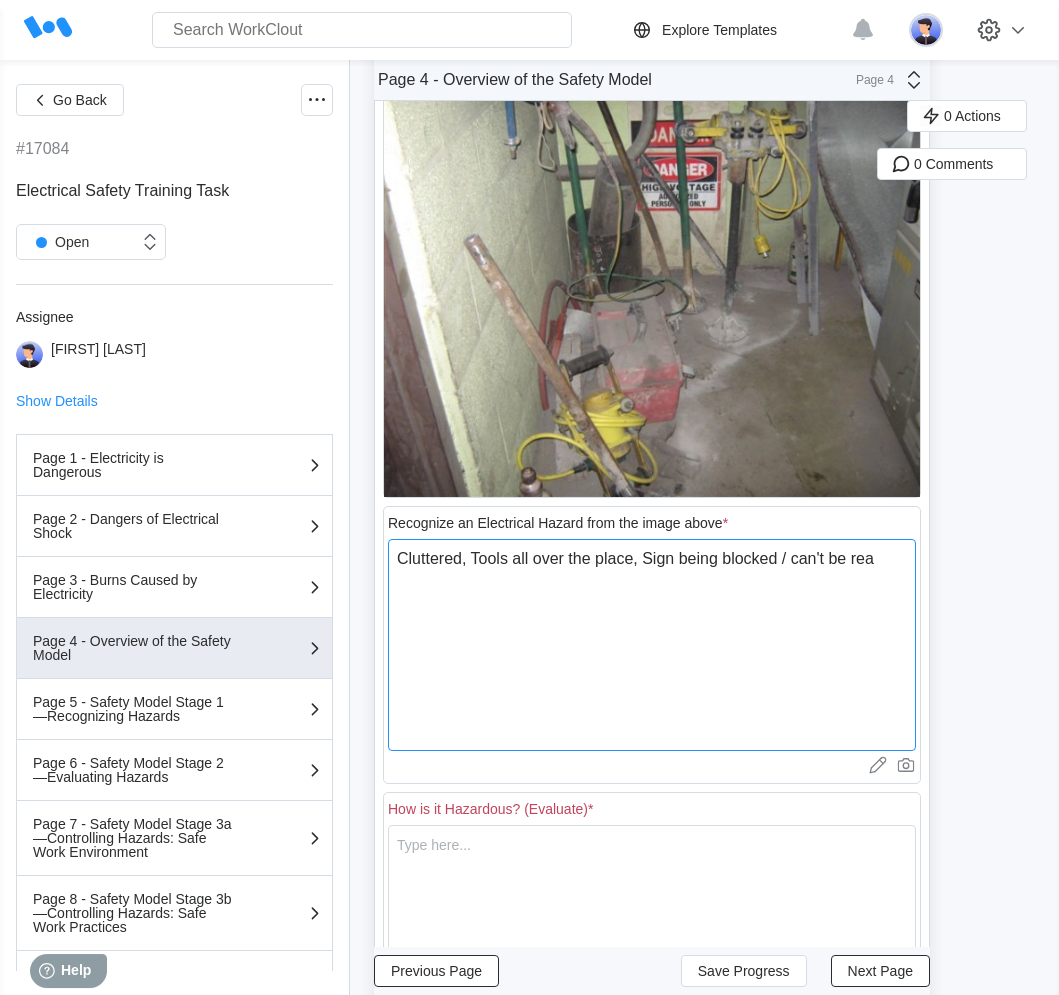 type on "Cluttered, Tools all over the place, Sign being blocked / can't be read" 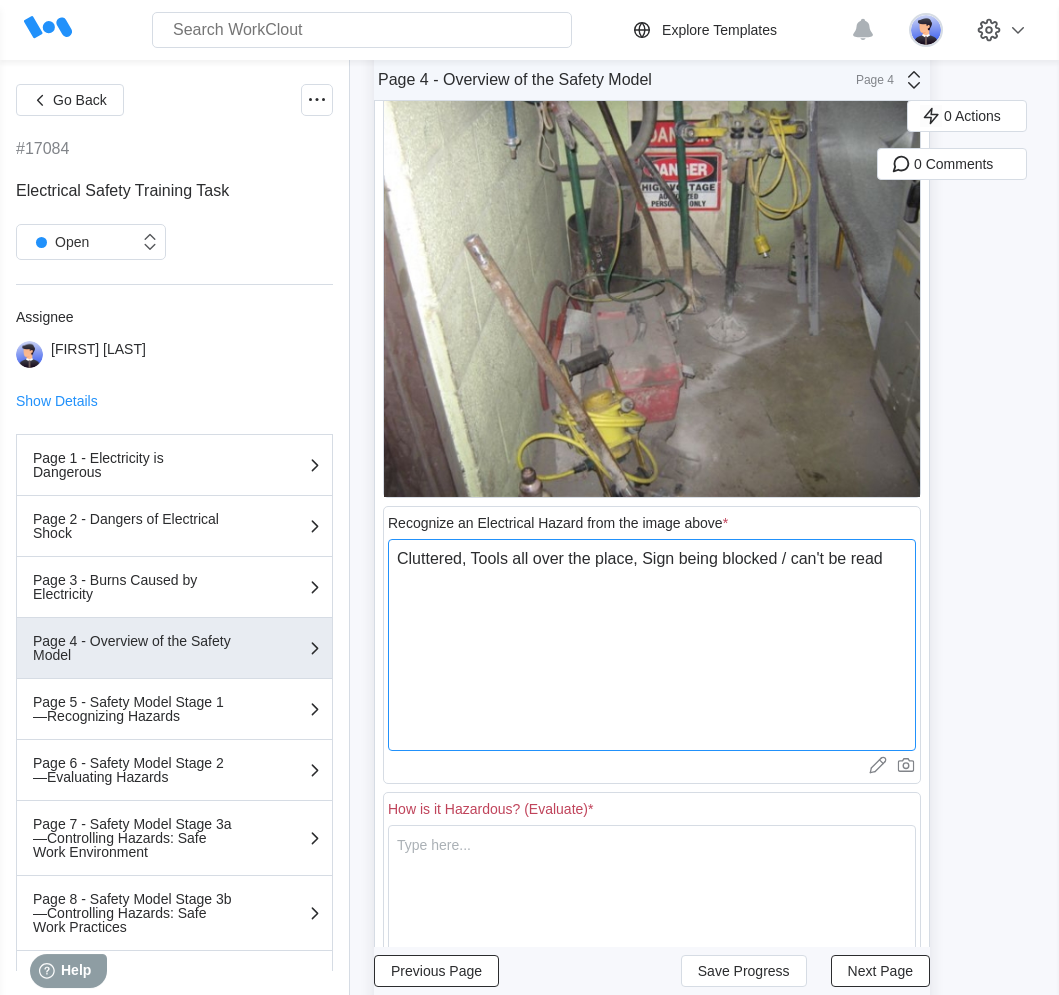 type on "Cluttered, Tools all over the place, Sign being blocked / can't be read," 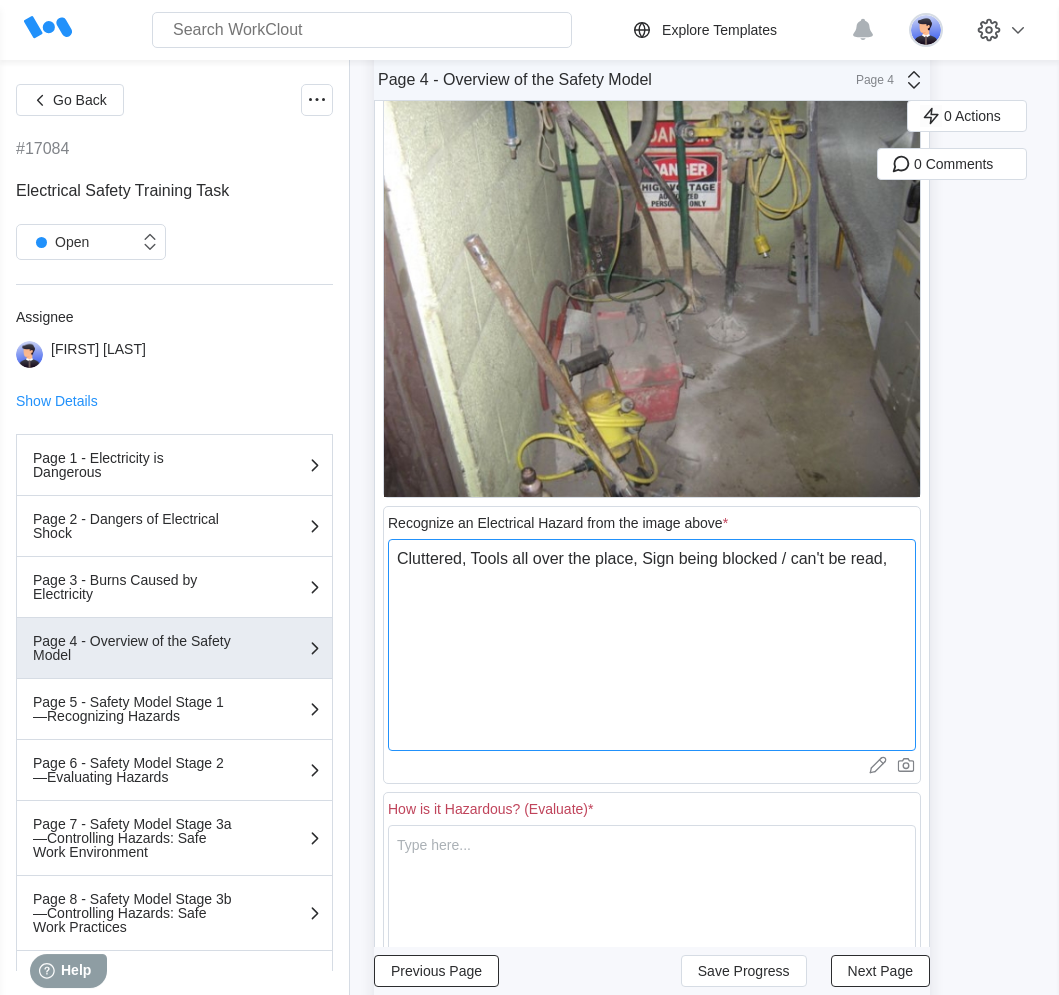 type on "Cluttered, Tools all over the place, Sign being blocked / can't be read," 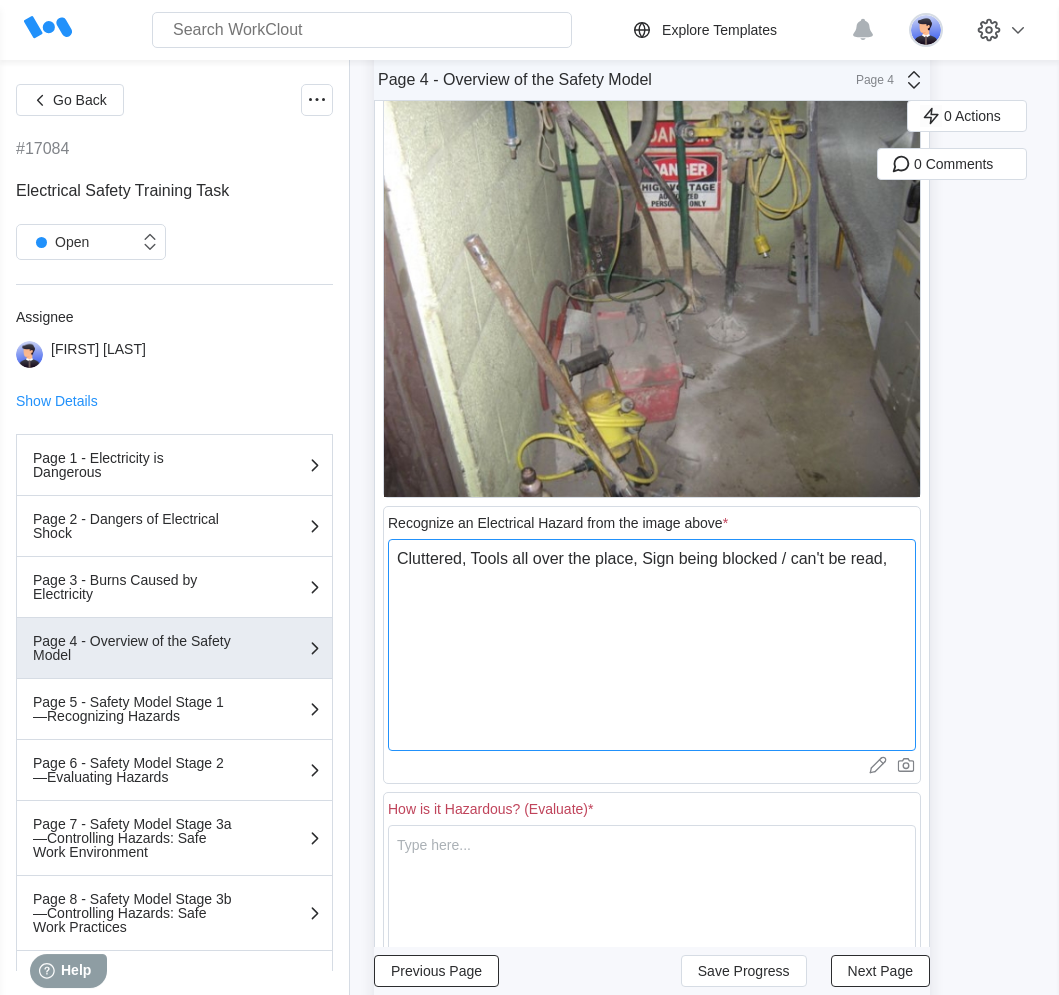 type on "Cluttered, Tools all over the place, Sign being blocked / can't be read, j" 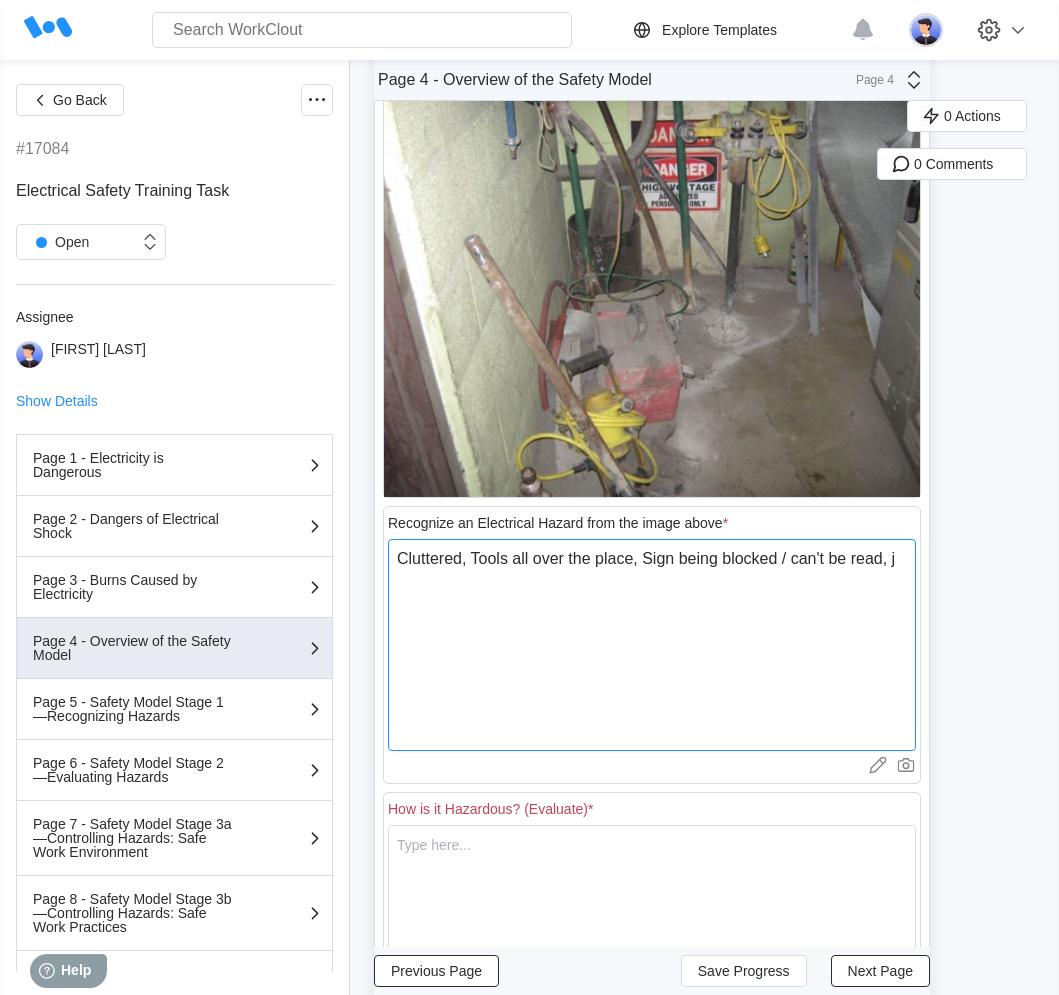 type on "Cluttered, Tools all over the place, Sign being blocked / can't be read, ju" 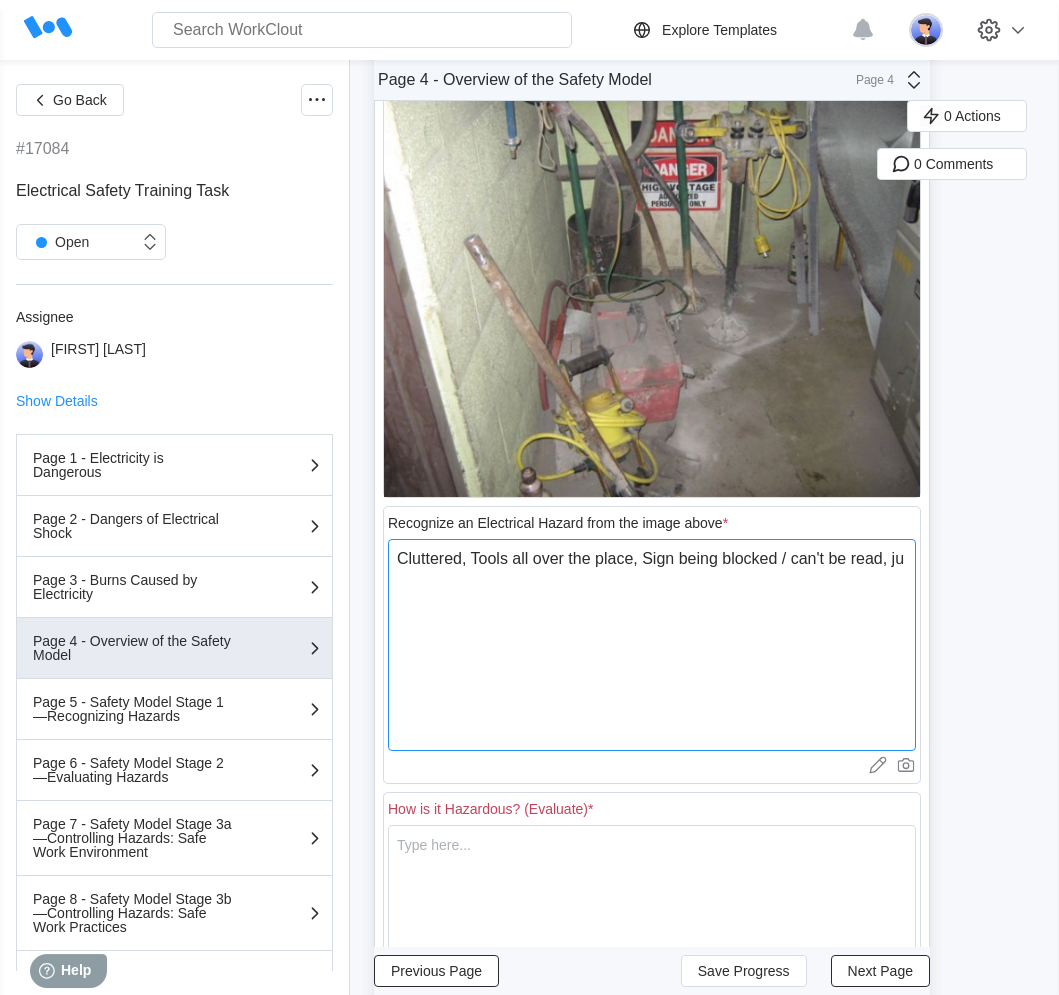 type on "Cluttered, Tools all over the place, Sign being blocked / can't be read, jus" 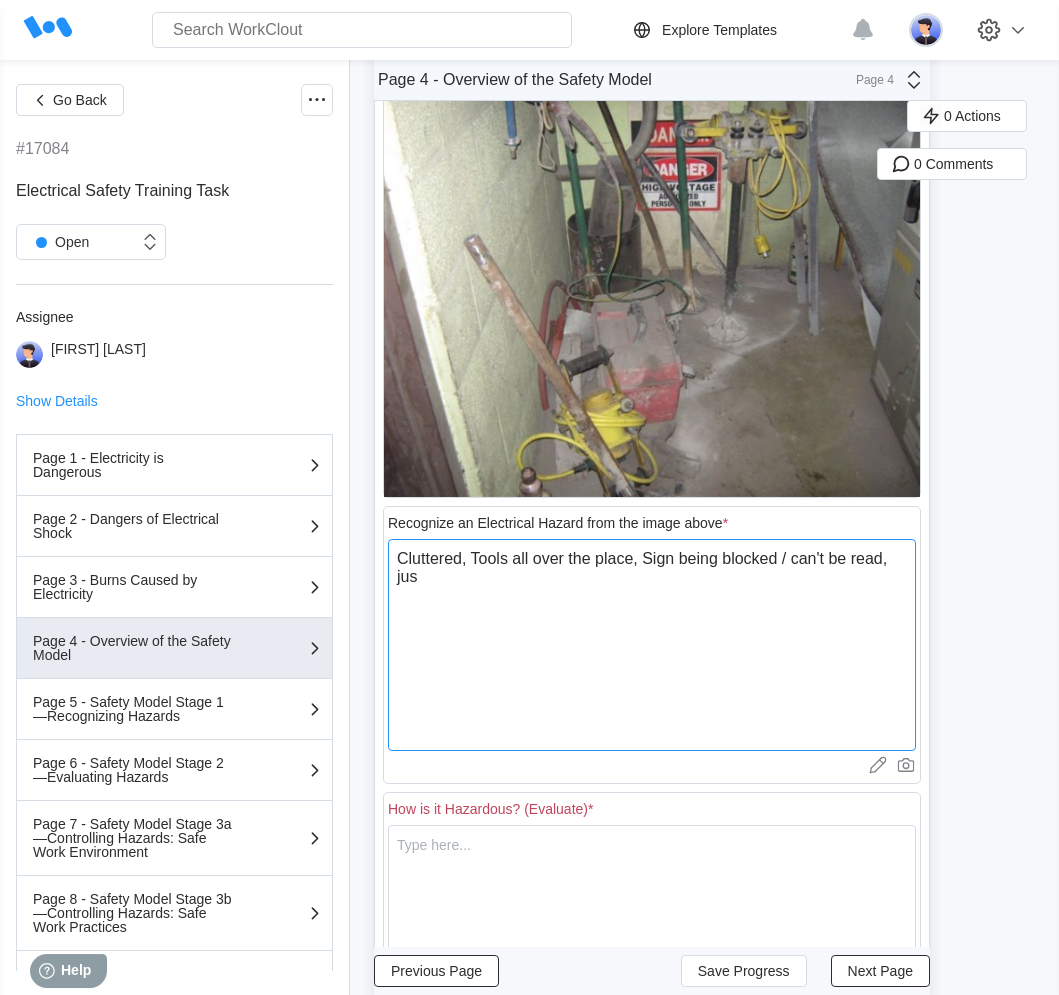 type on "x" 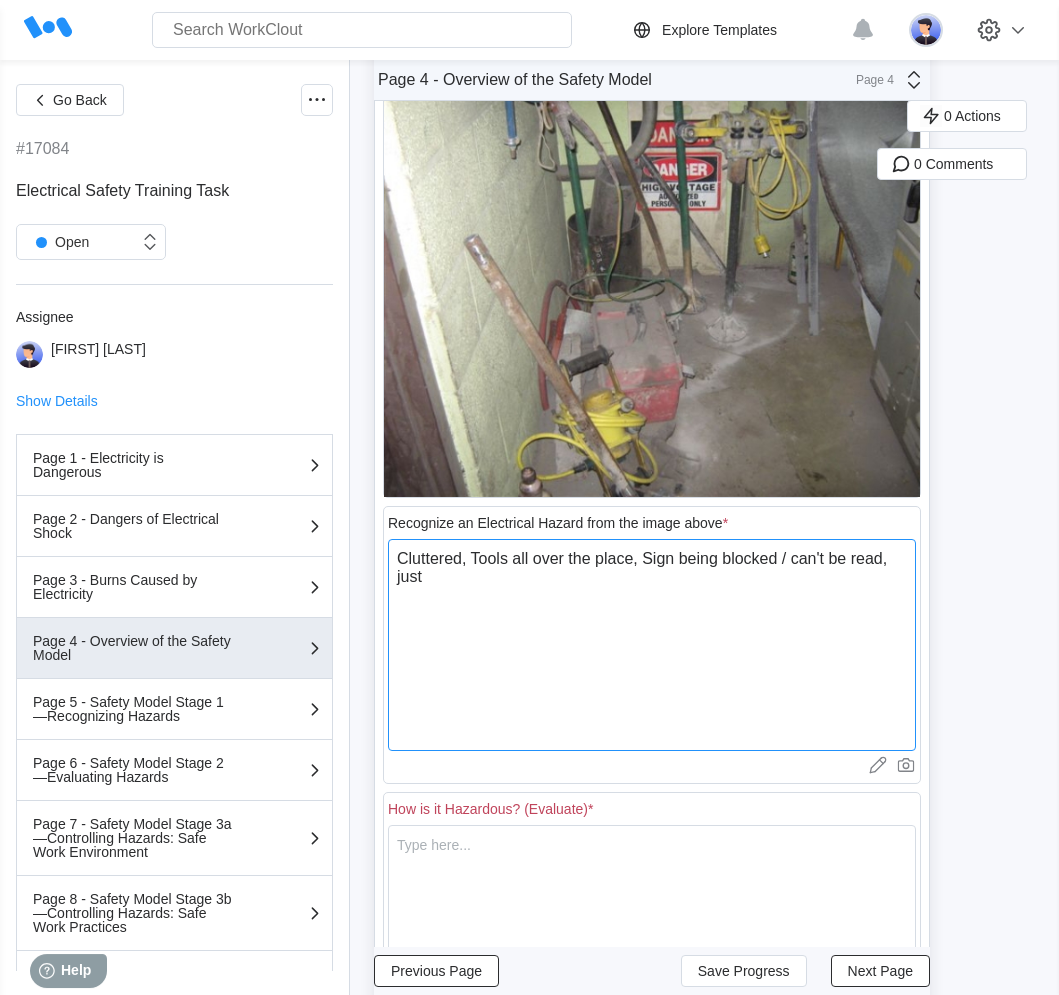 type on "x" 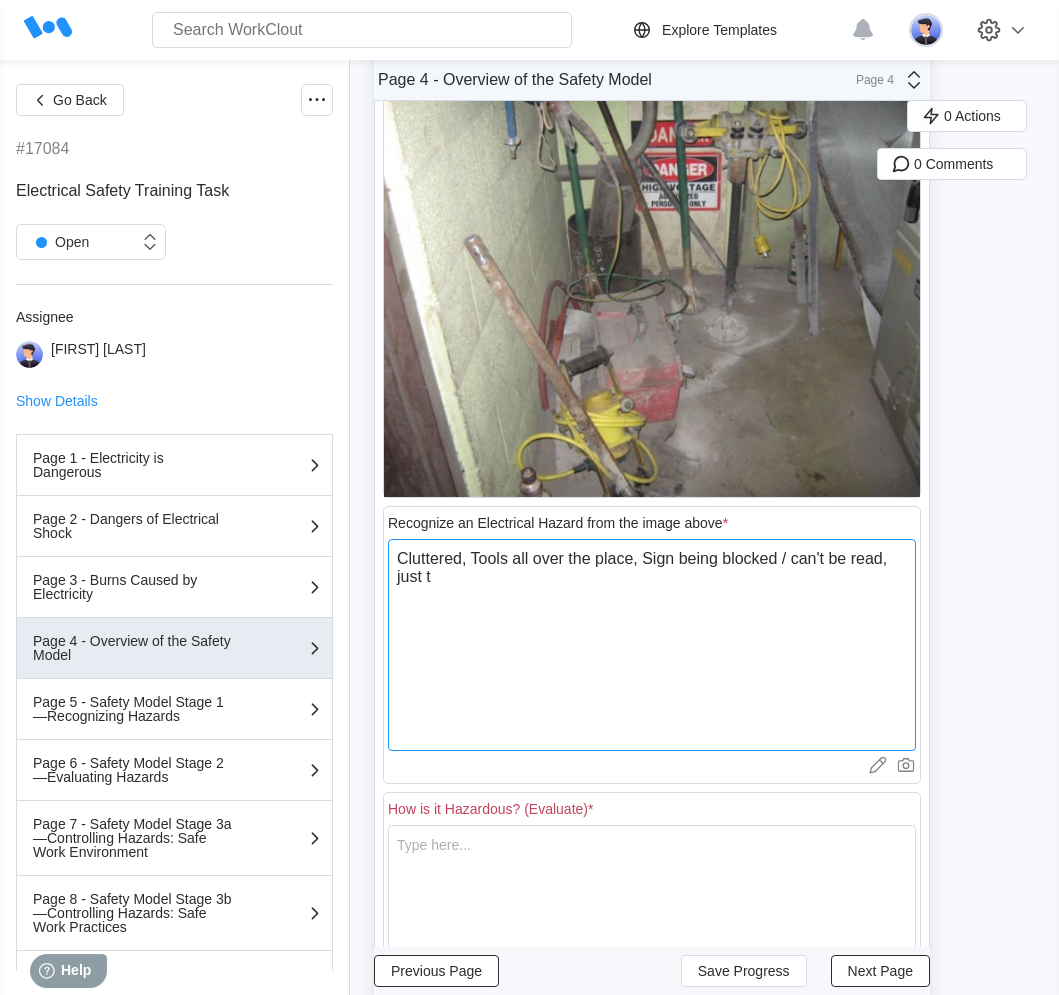 type on "Cluttered, Tools all over the place, Sign being blocked / can't be read, just to" 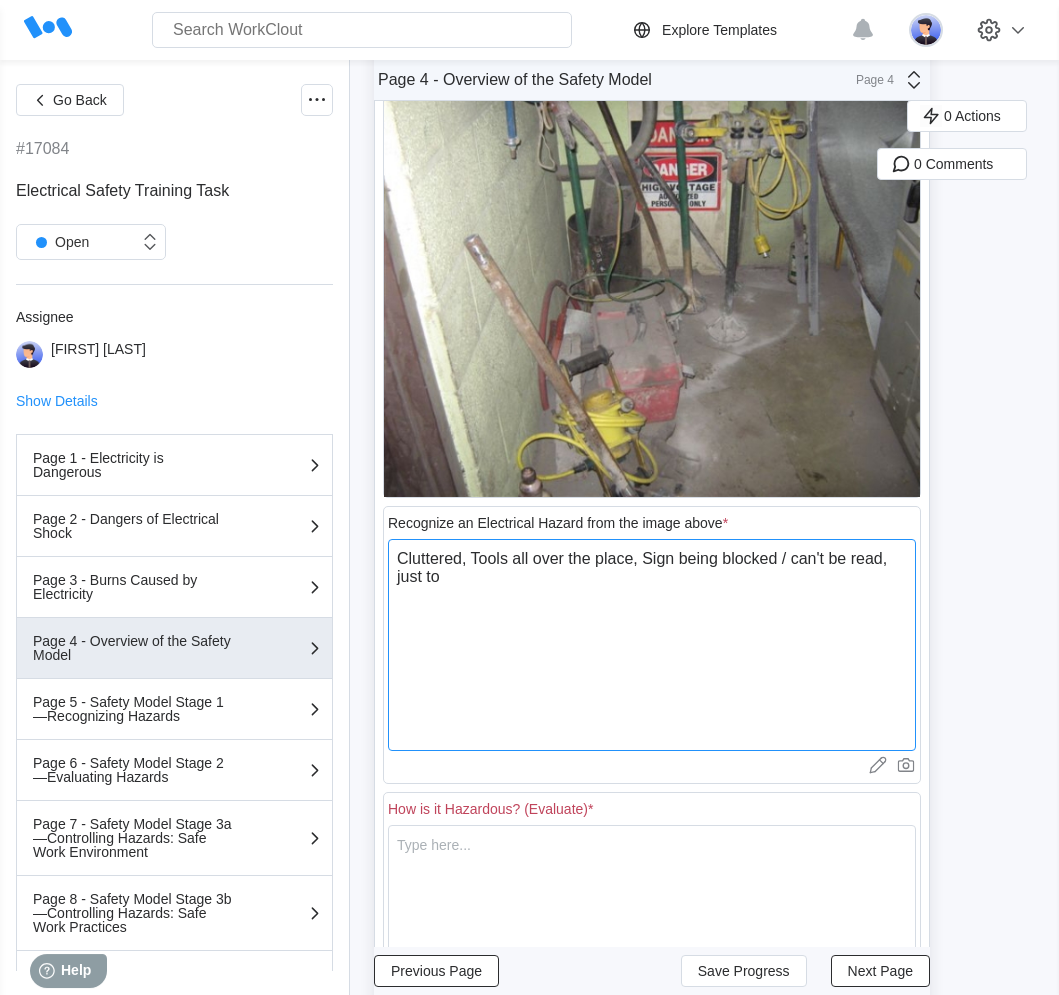 type on "Cluttered, Tools all over the place, Sign being blocked / can't be read, just to" 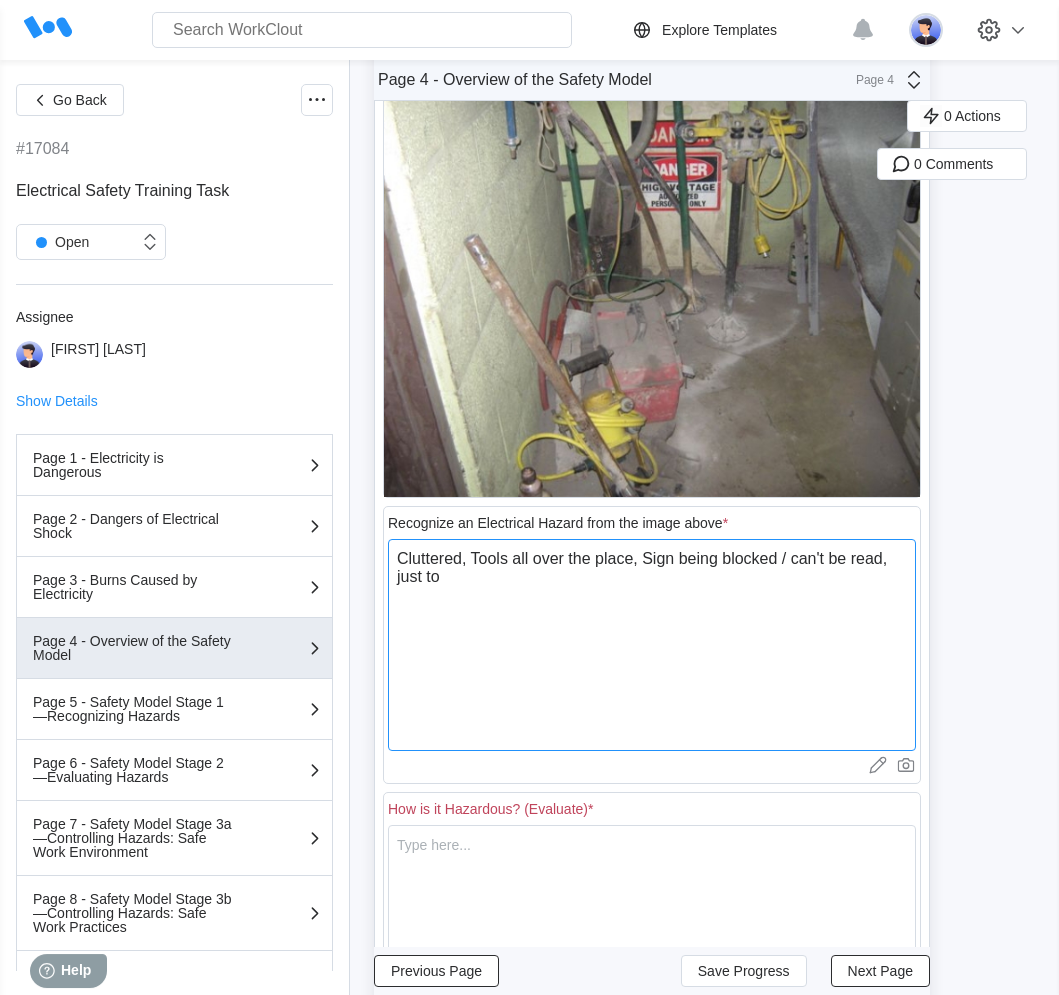 type on "Cluttered, Tools all over the place, Sign being blocked / can't be read, just to n" 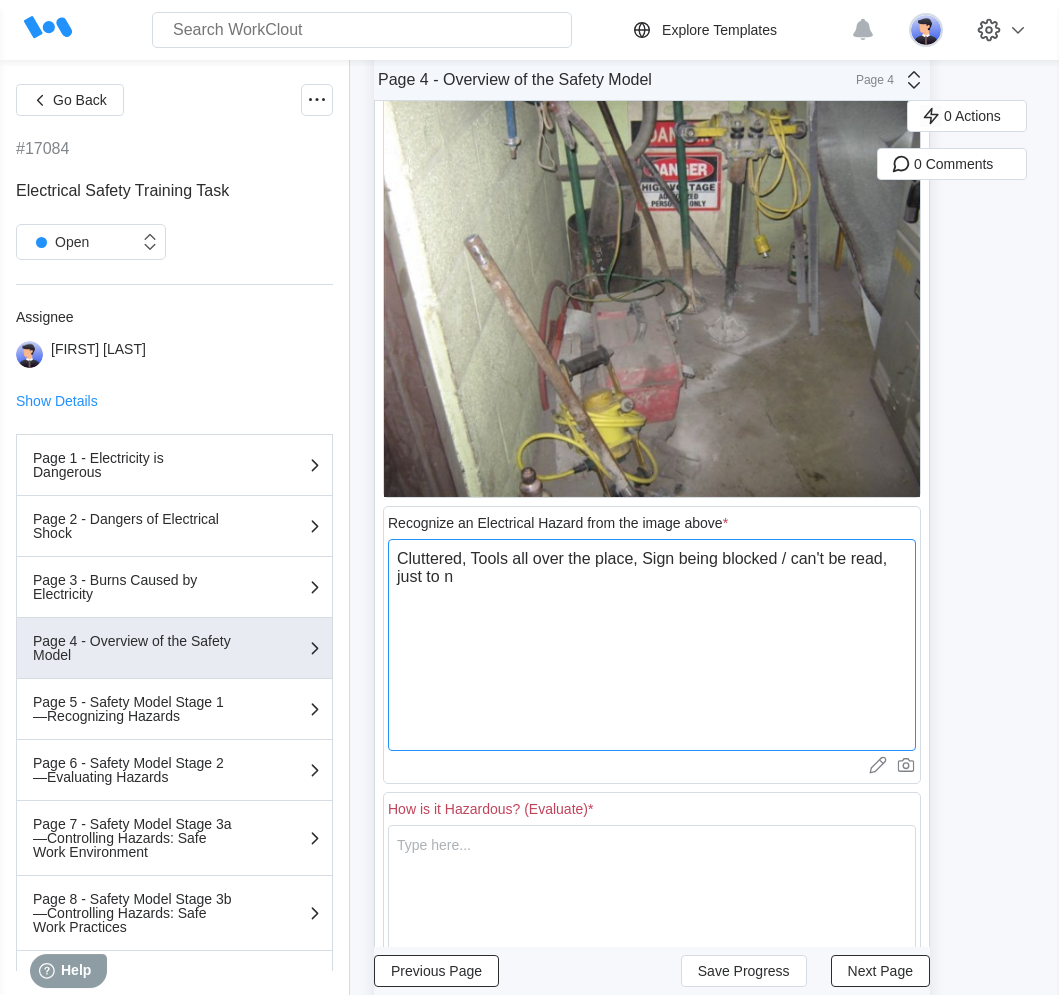 type on "Cluttered, Tools all over the place, Sign being blocked / can't be read, just to na" 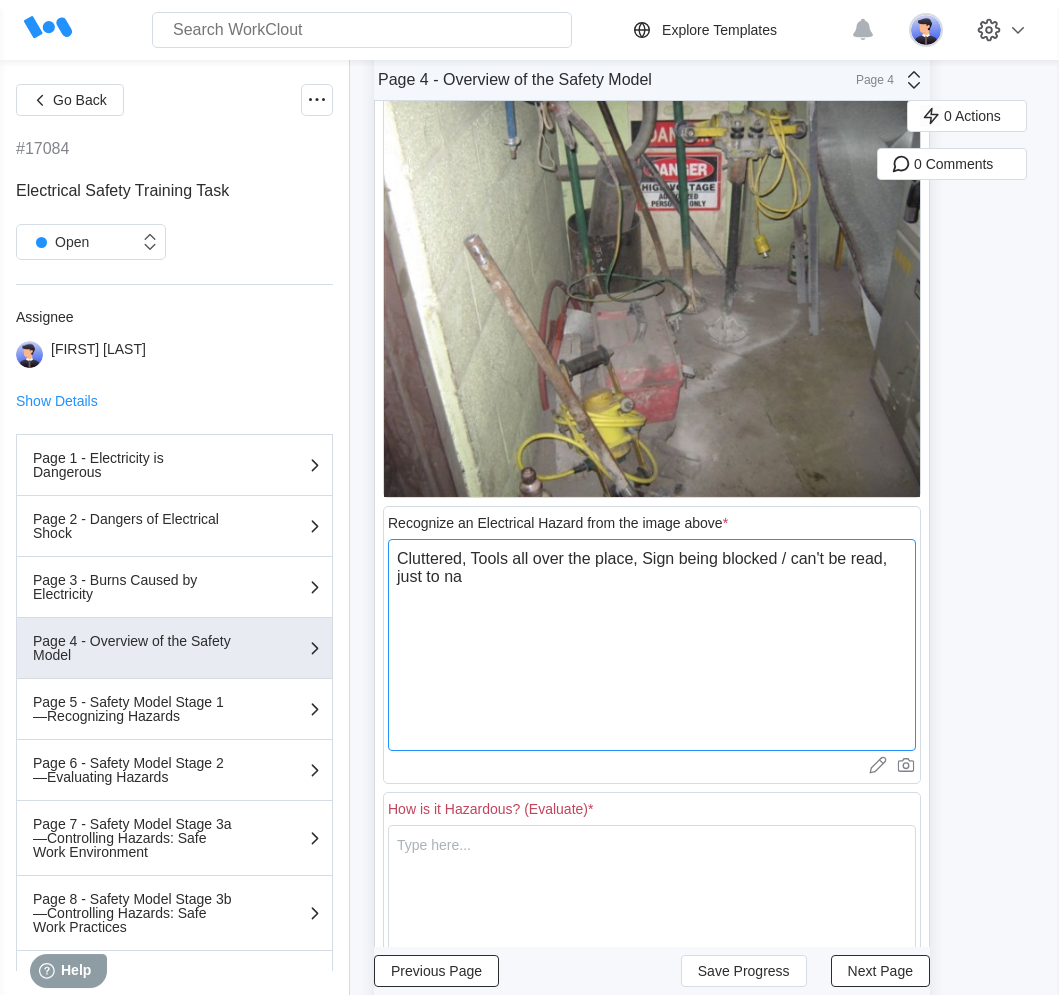 type on "Cluttered, Tools all over the place, Sign being blocked / can't be read, just to nam" 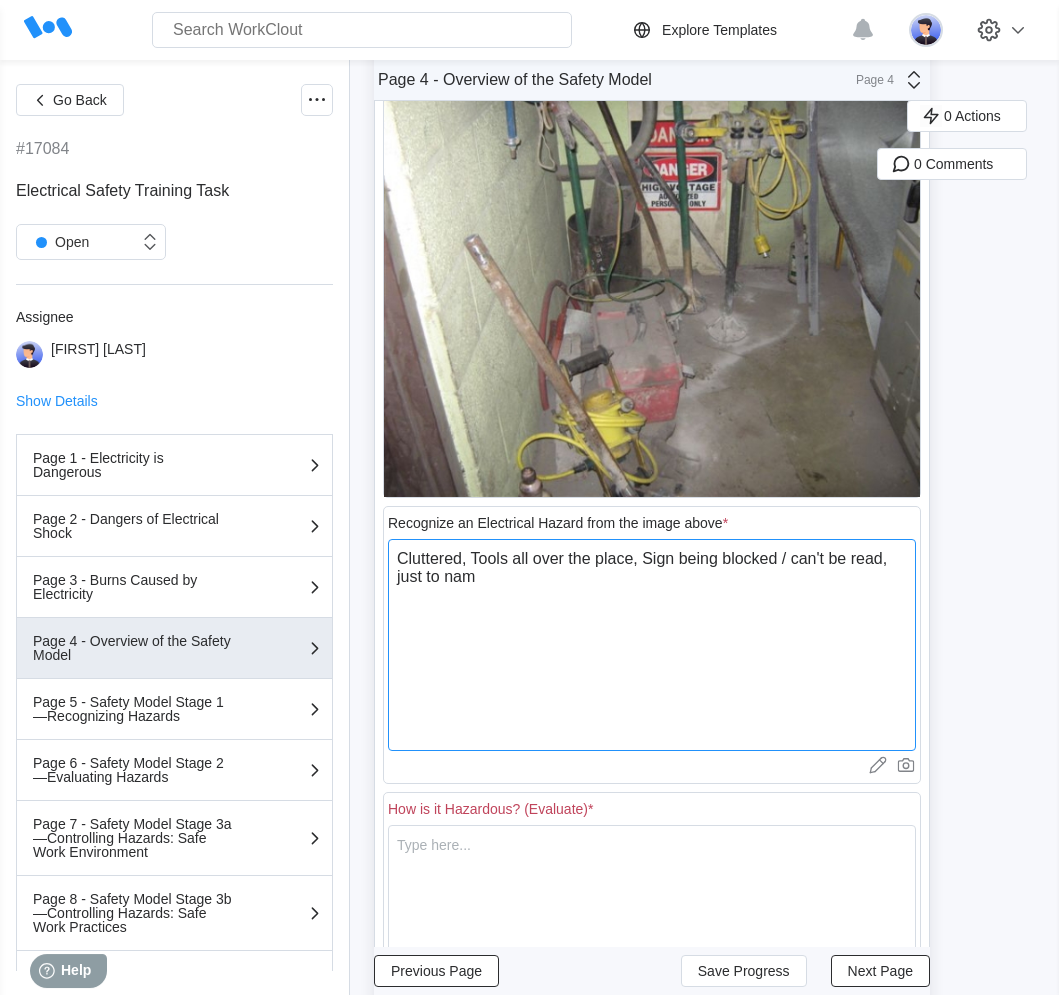 type on "Cluttered, Tools all over the place, Sign being blocked / can't be read, just to name" 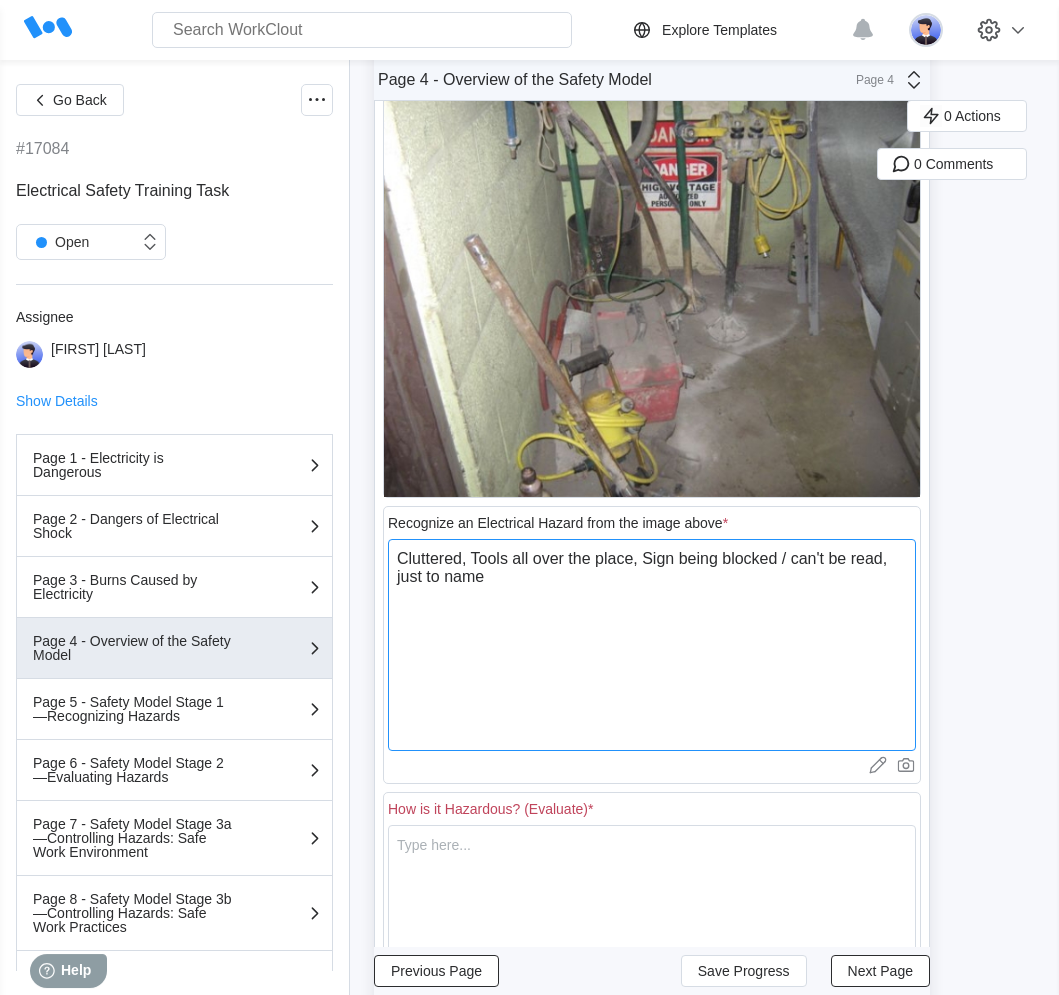 type on "Cluttered, Tools all over the place, Sign being blocked / can't be read, just to name" 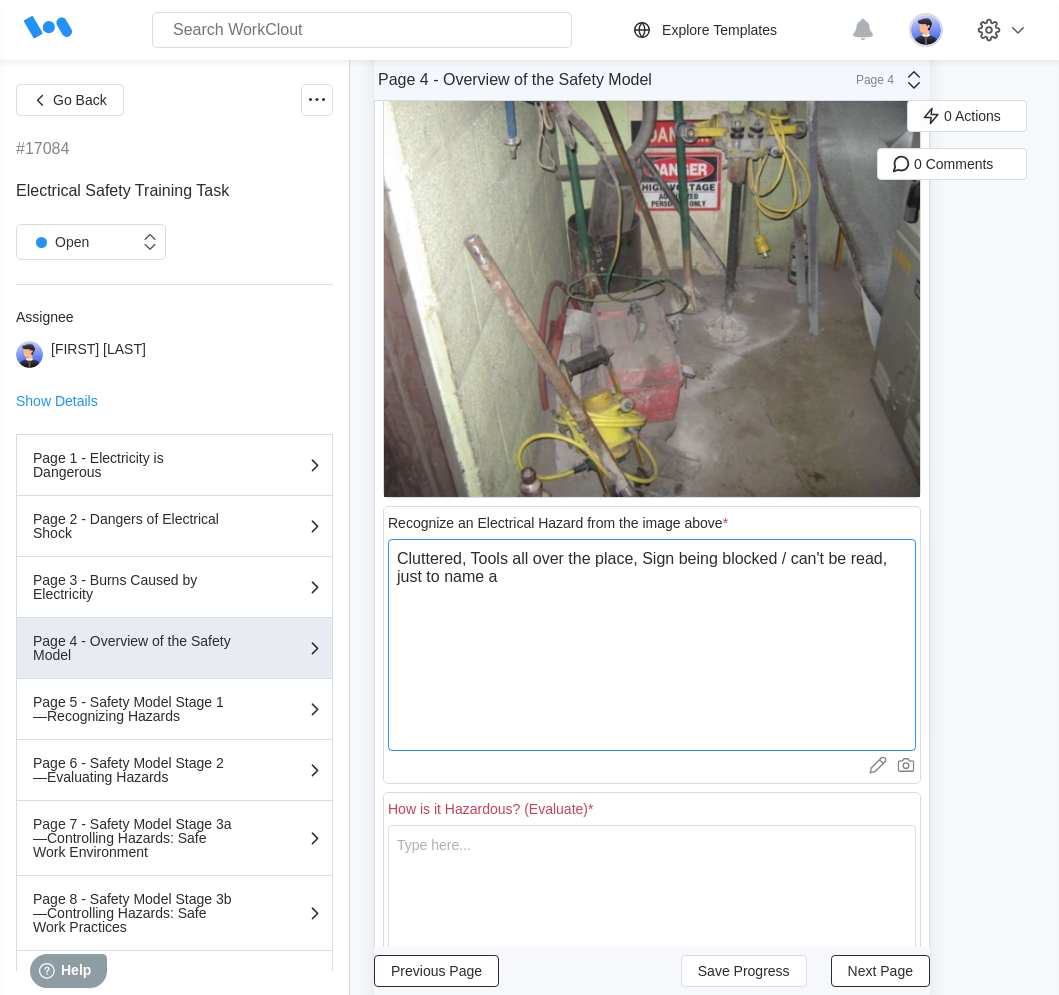 type on "Cluttered, Tools all over the place, Sign being blocked / can't be read, just to name a" 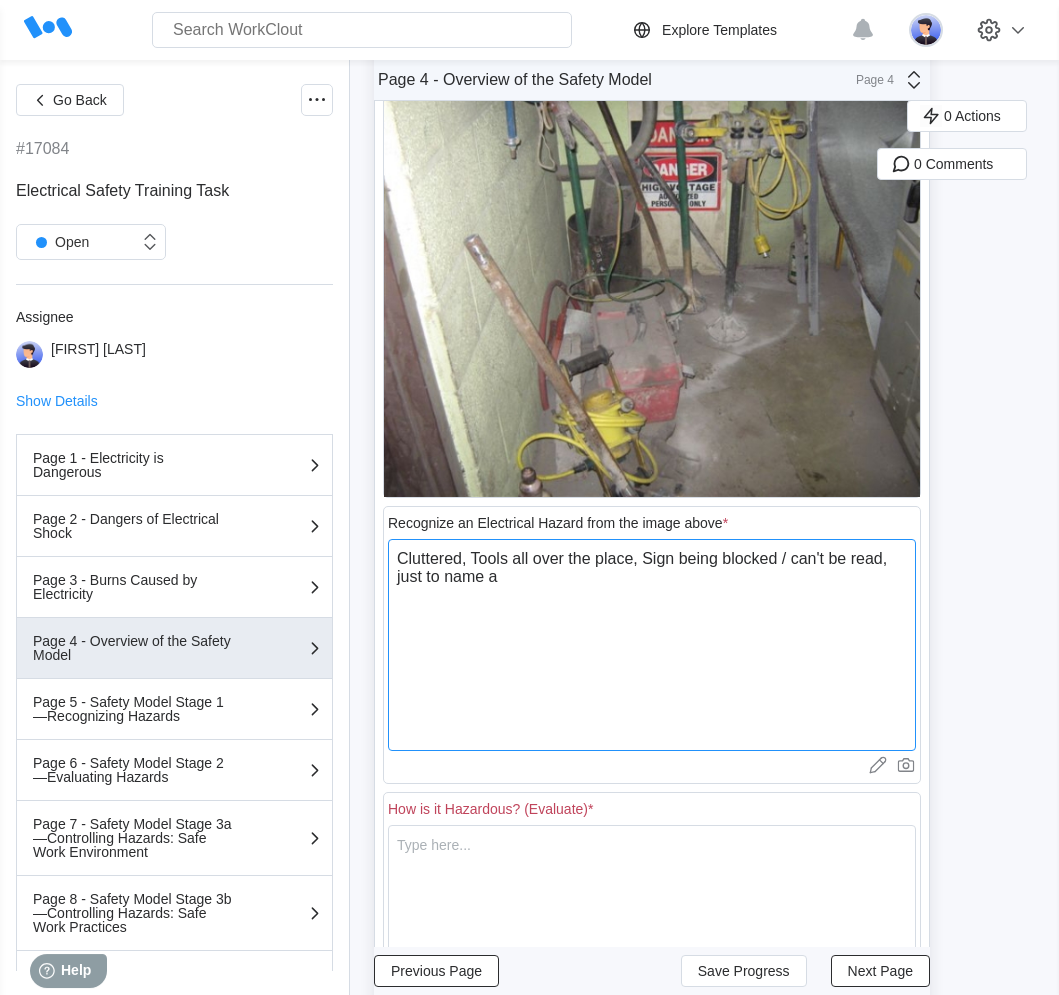 type 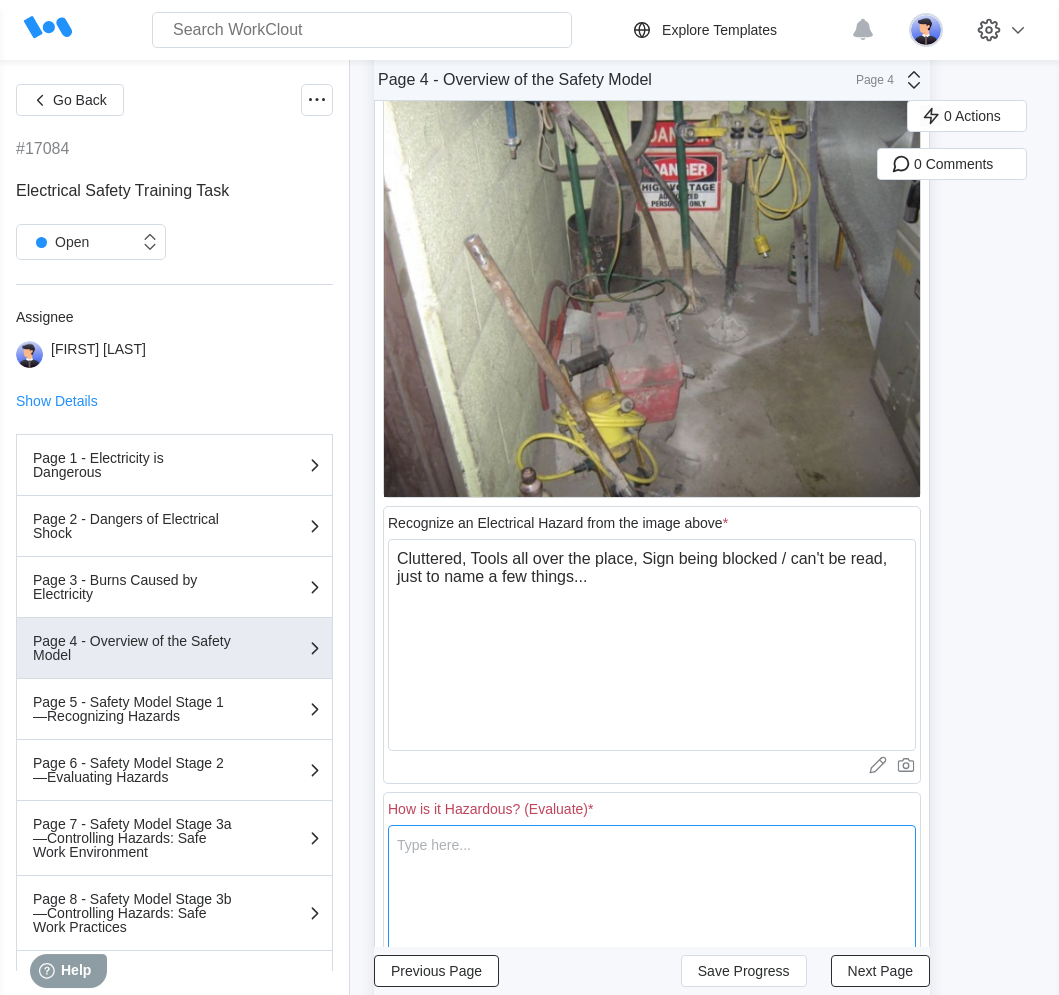 click at bounding box center (652, 931) 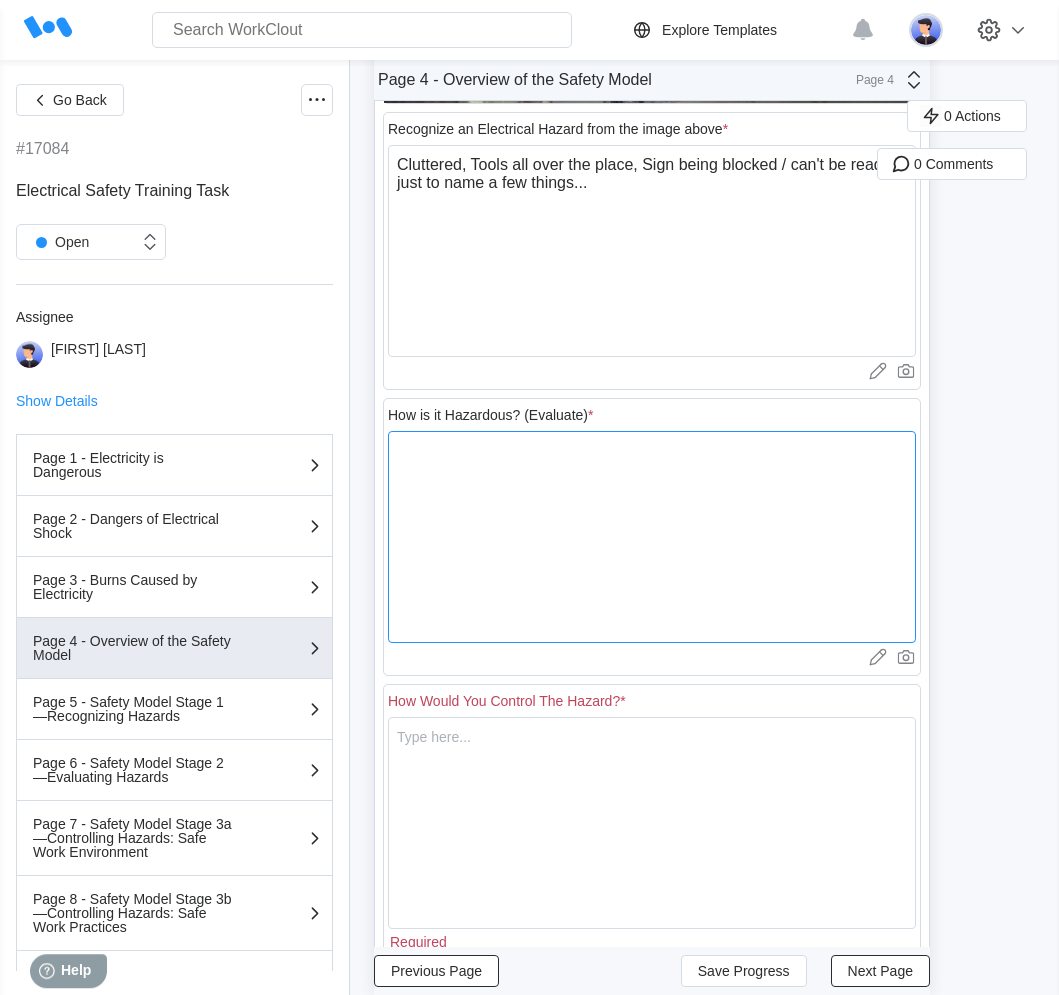 scroll, scrollTop: 1507, scrollLeft: 0, axis: vertical 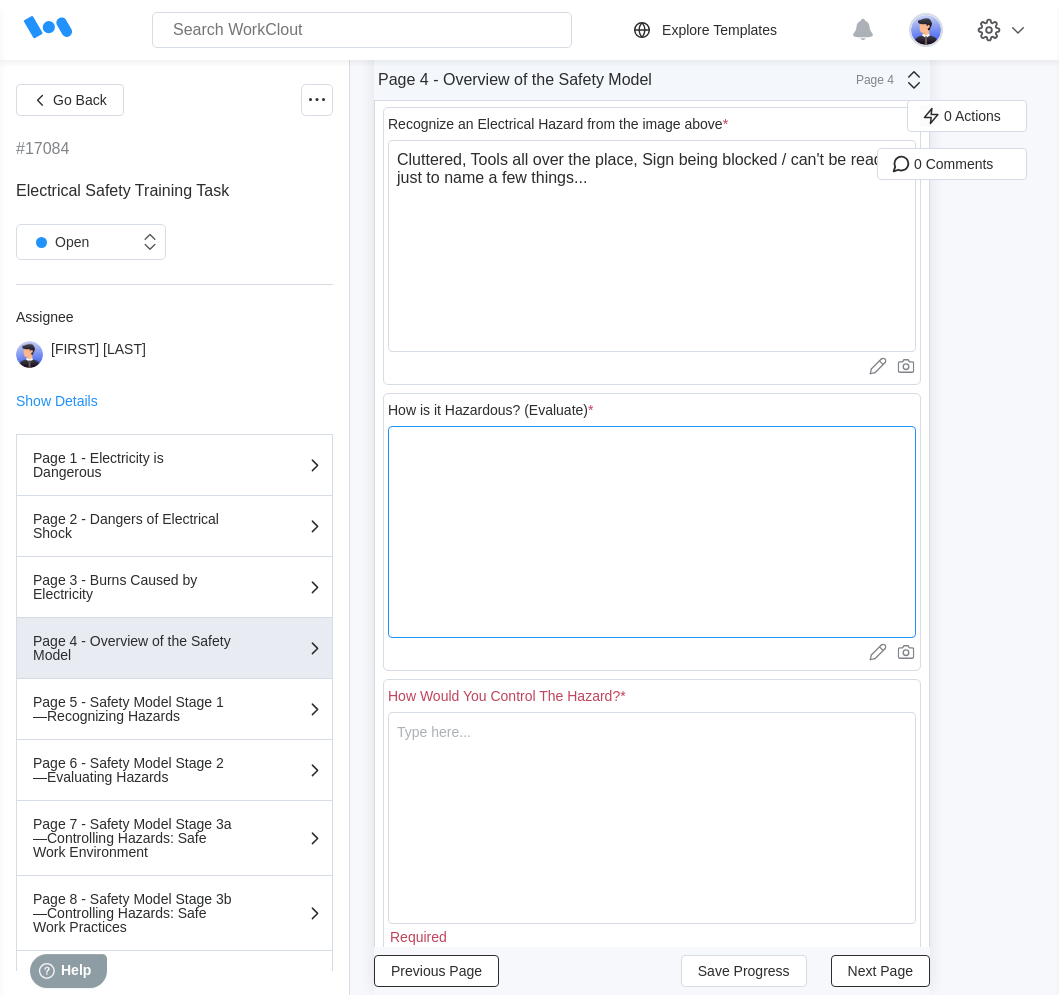 click at bounding box center [652, 532] 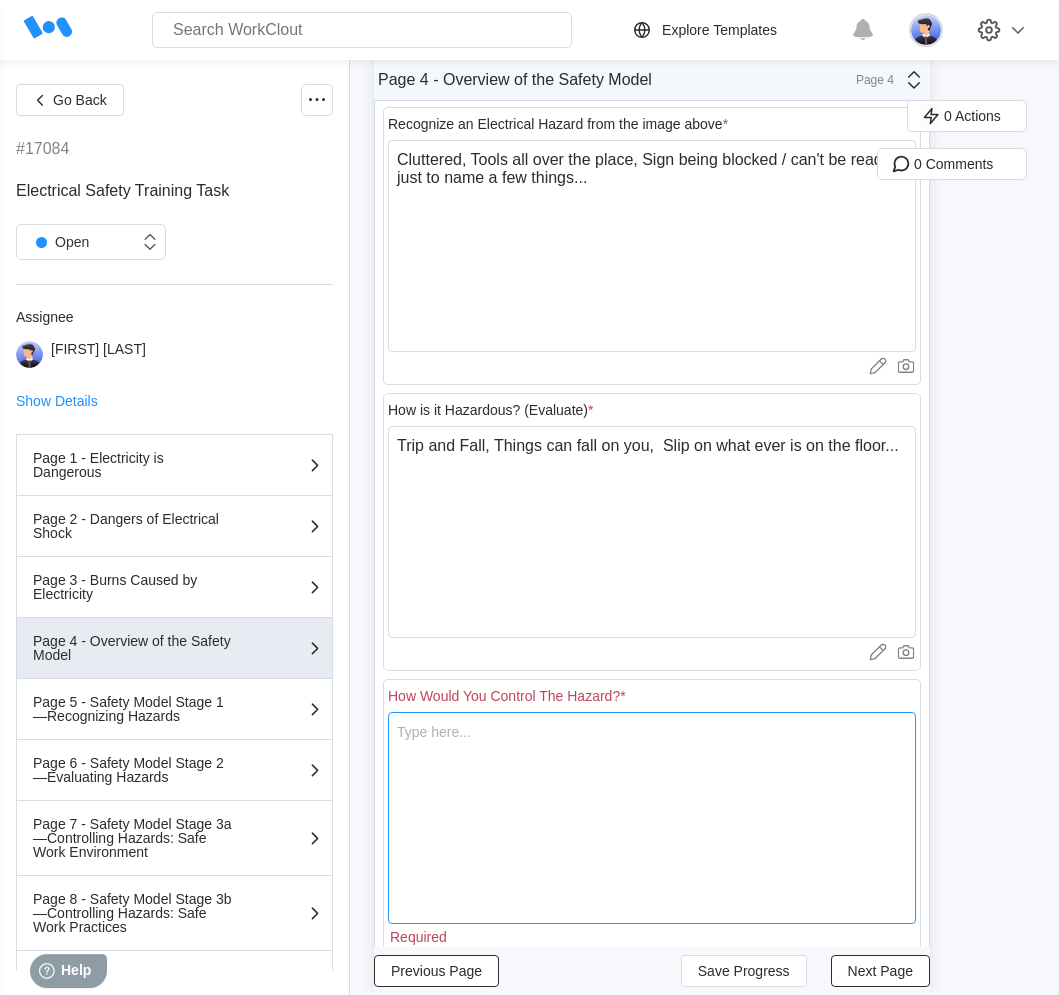 click at bounding box center (652, 818) 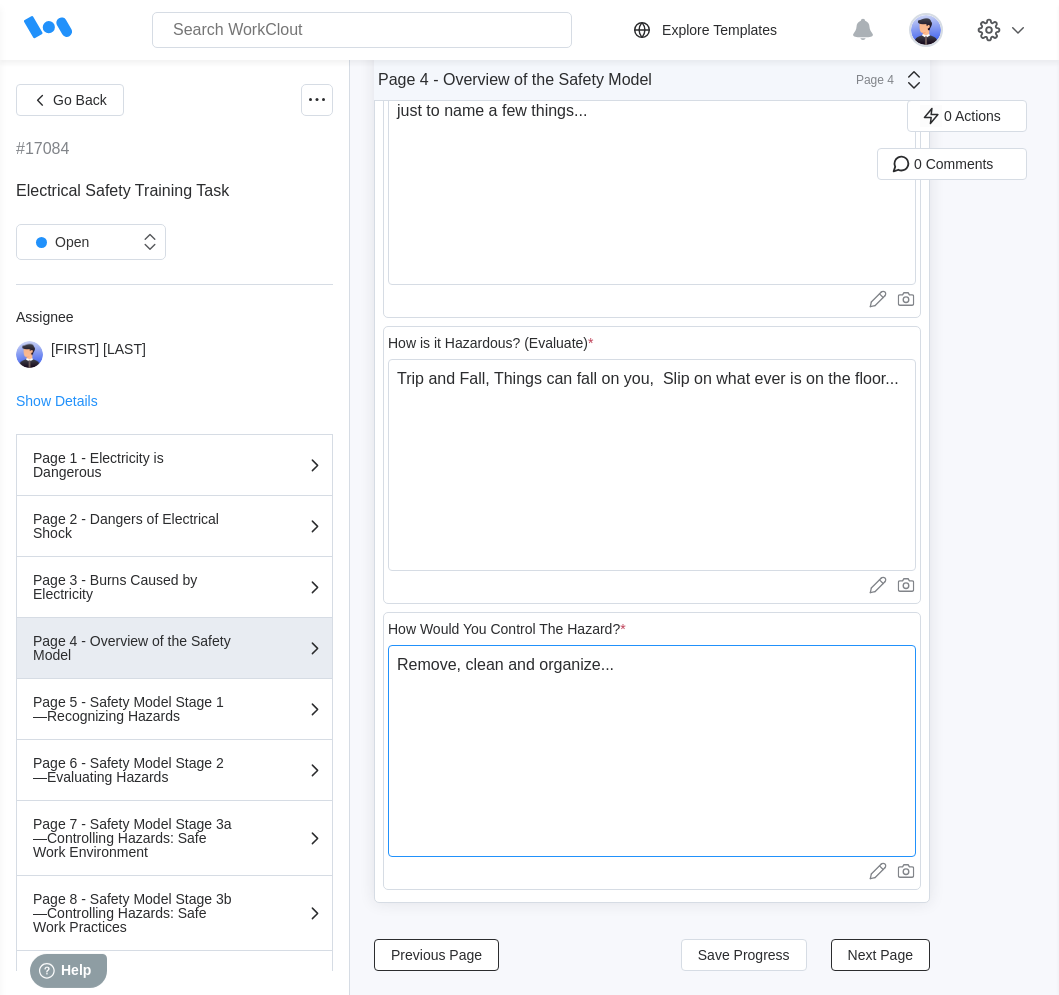 scroll, scrollTop: 1602, scrollLeft: 0, axis: vertical 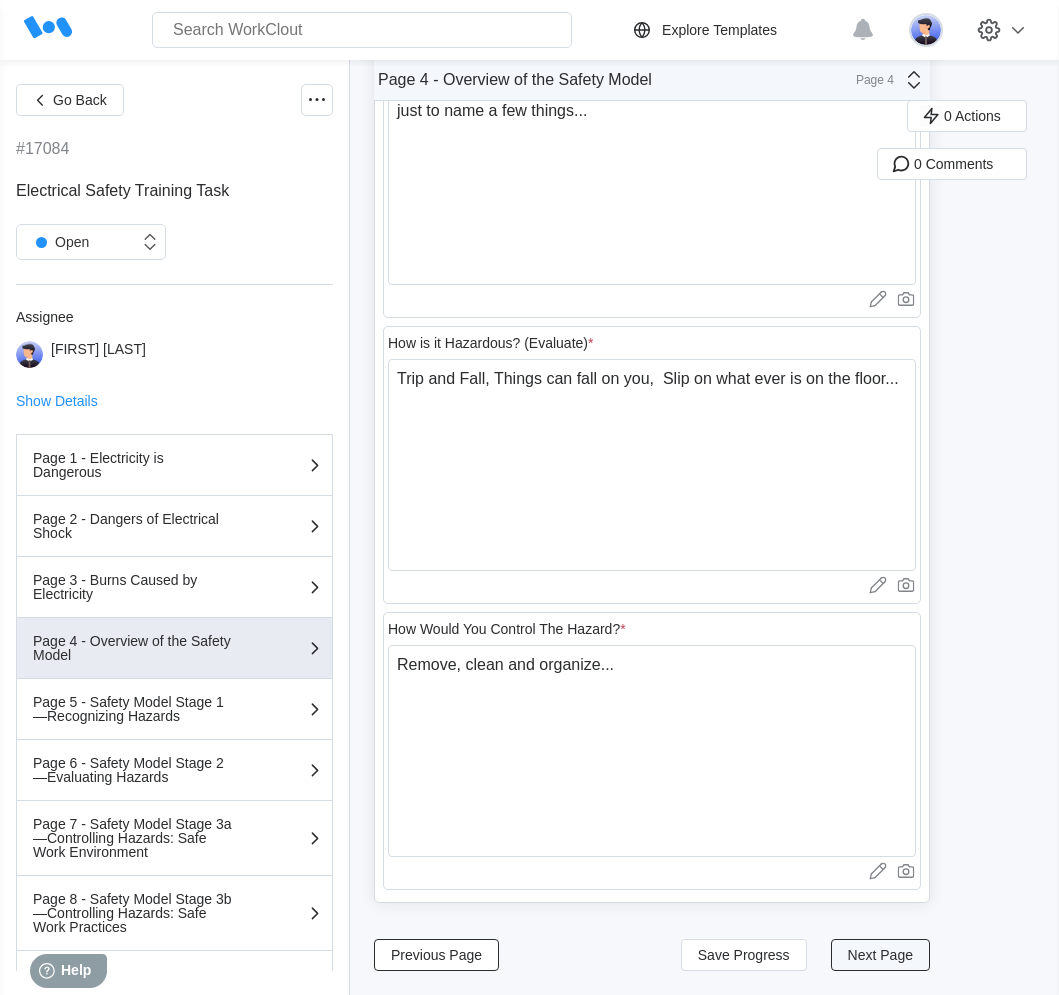 click on "Next Page" at bounding box center (880, 955) 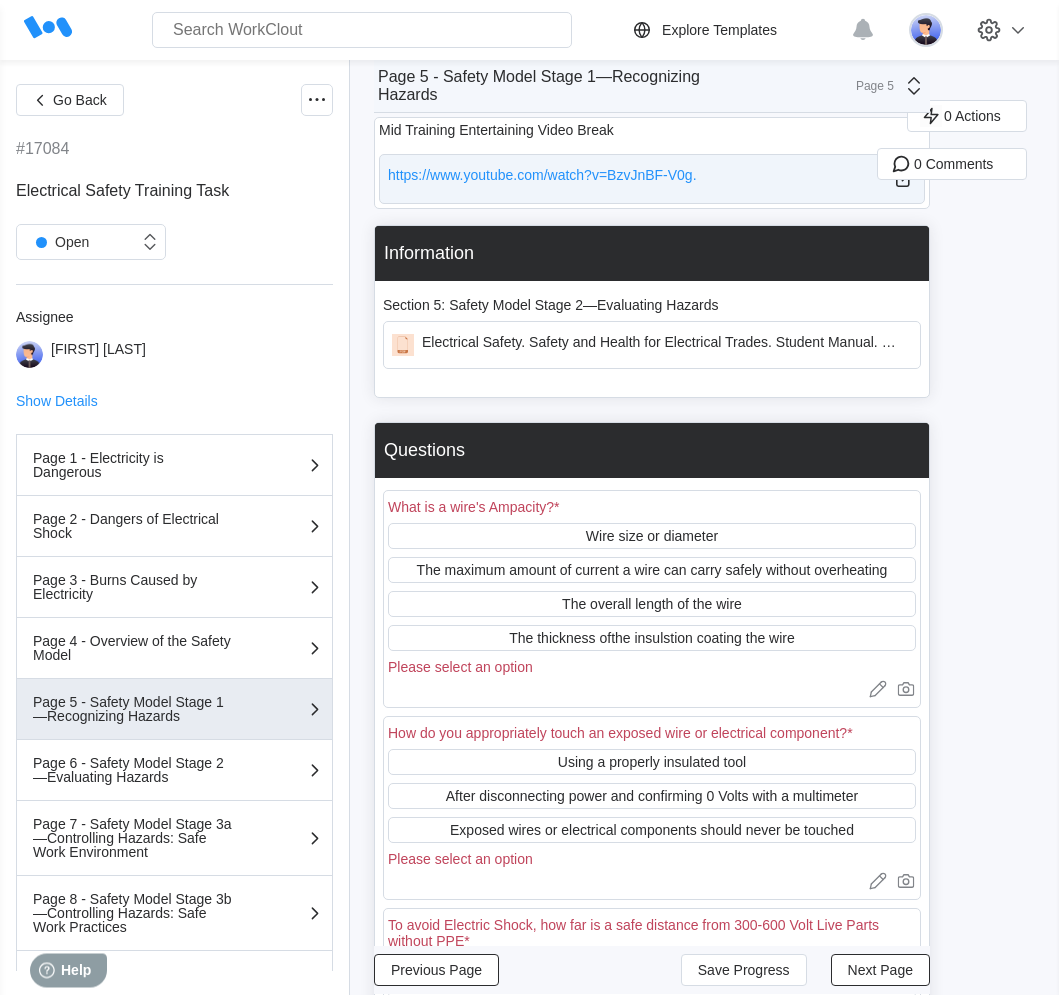 scroll, scrollTop: 0, scrollLeft: 0, axis: both 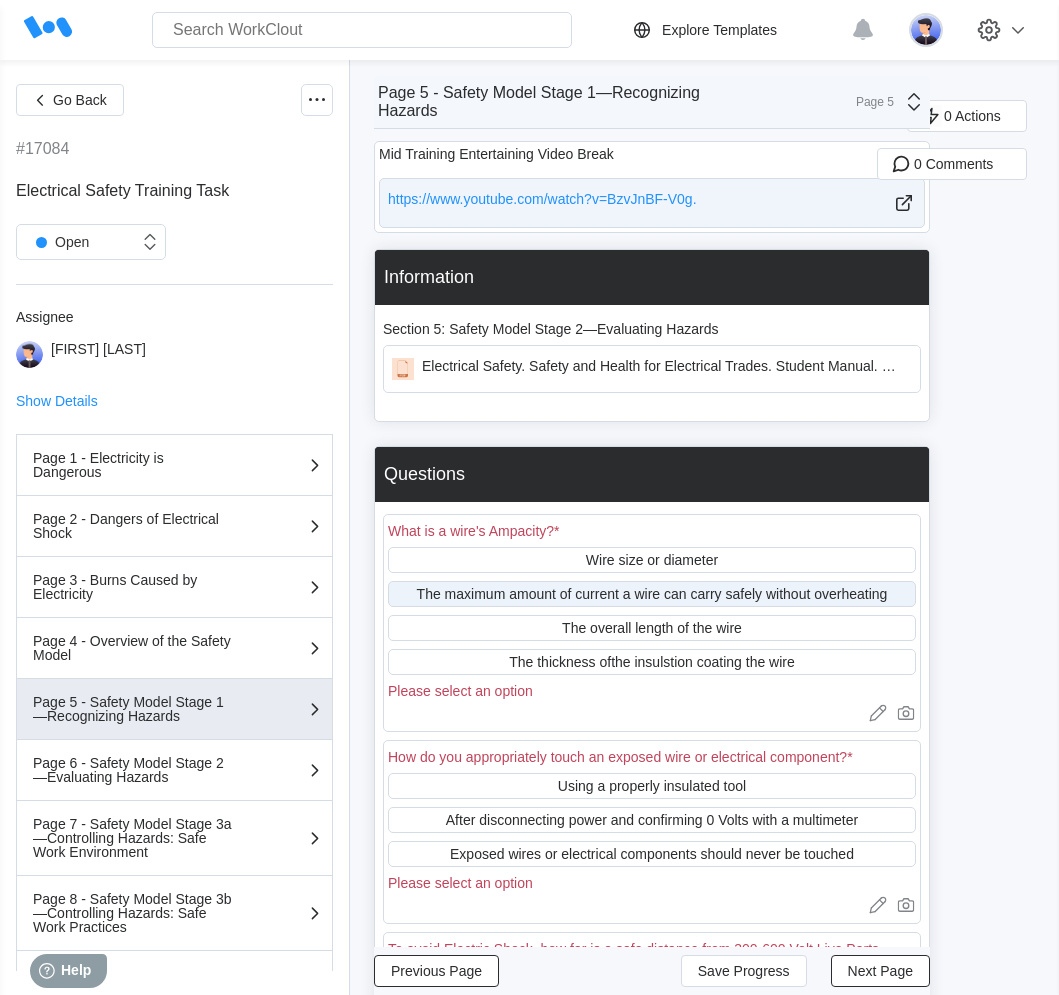 click on "The maximum amount of current a wire can carry safely without overheating" at bounding box center (652, 594) 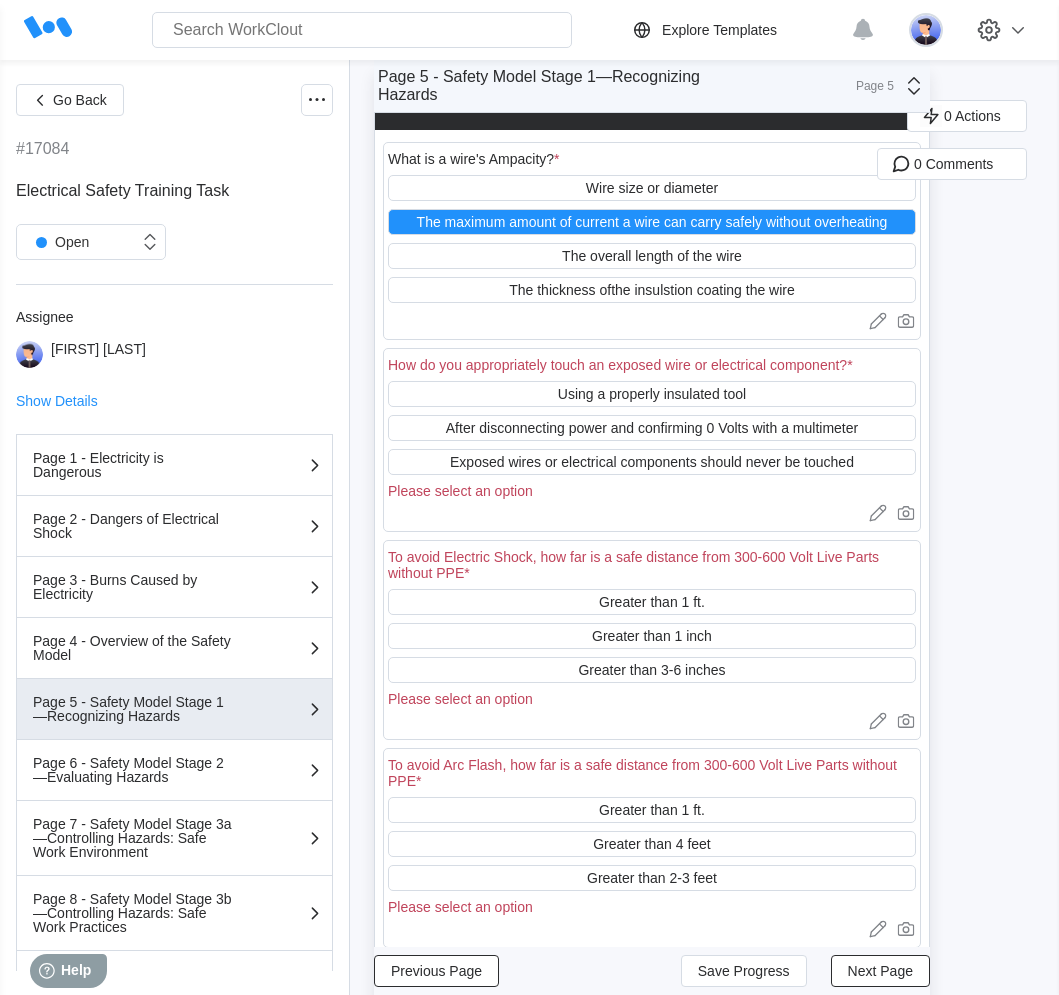 scroll, scrollTop: 375, scrollLeft: 0, axis: vertical 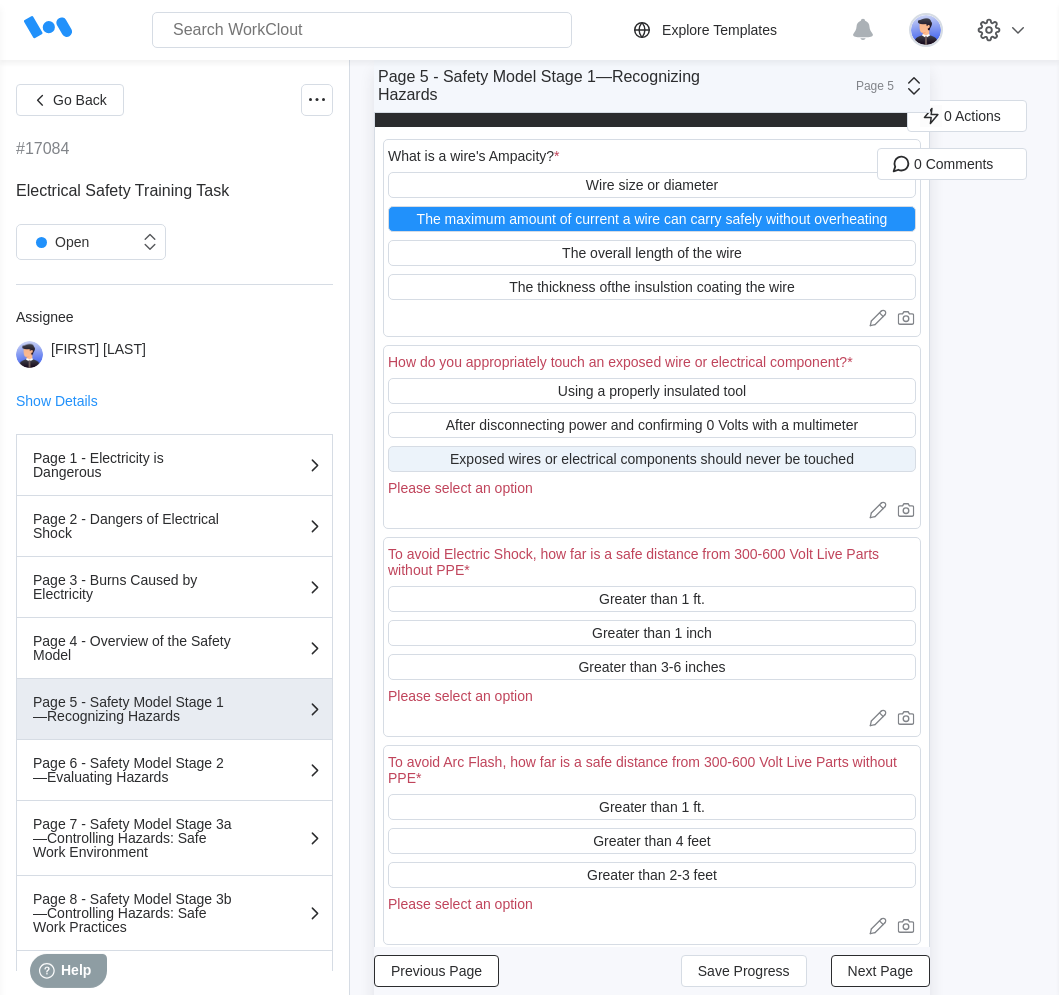 click on "Exposed wires or electrical components should never be touched" at bounding box center [652, 459] 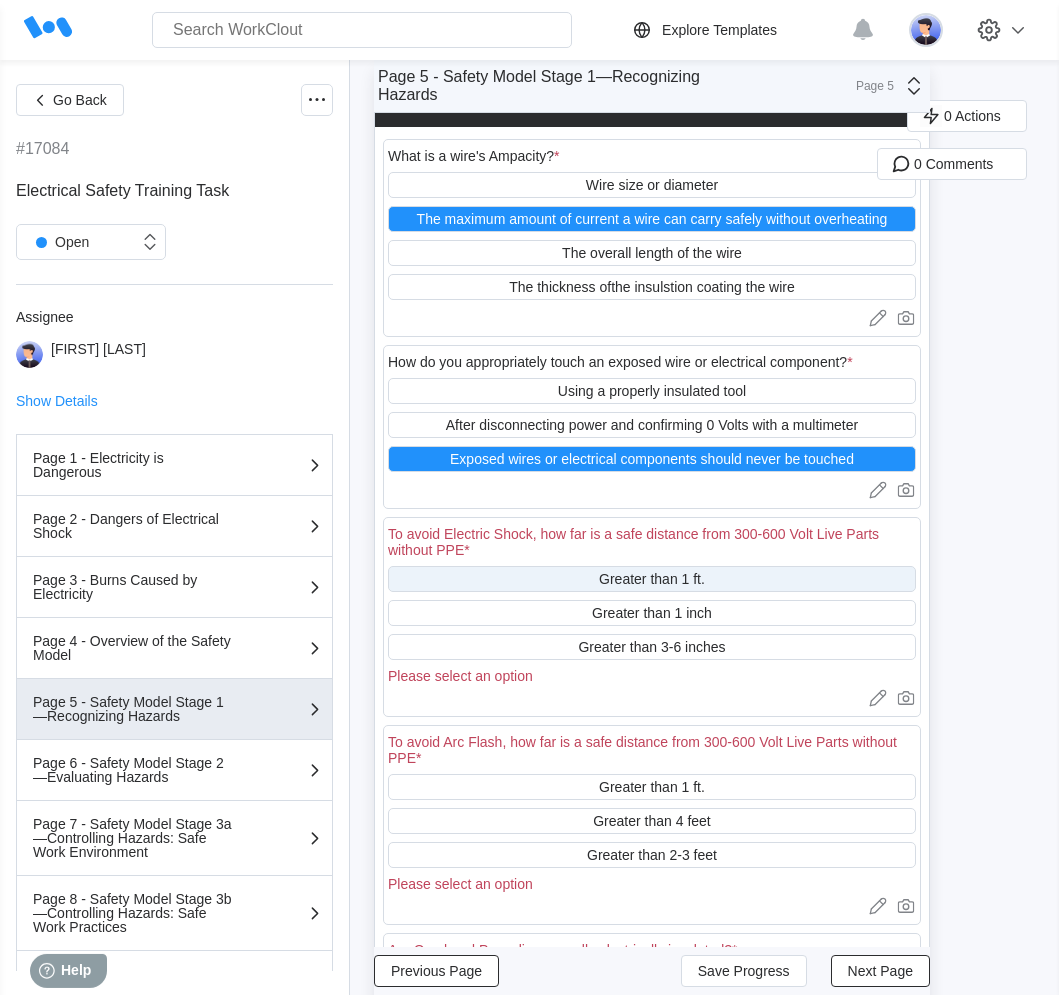 click on "Greater than 1 ft." at bounding box center (652, 579) 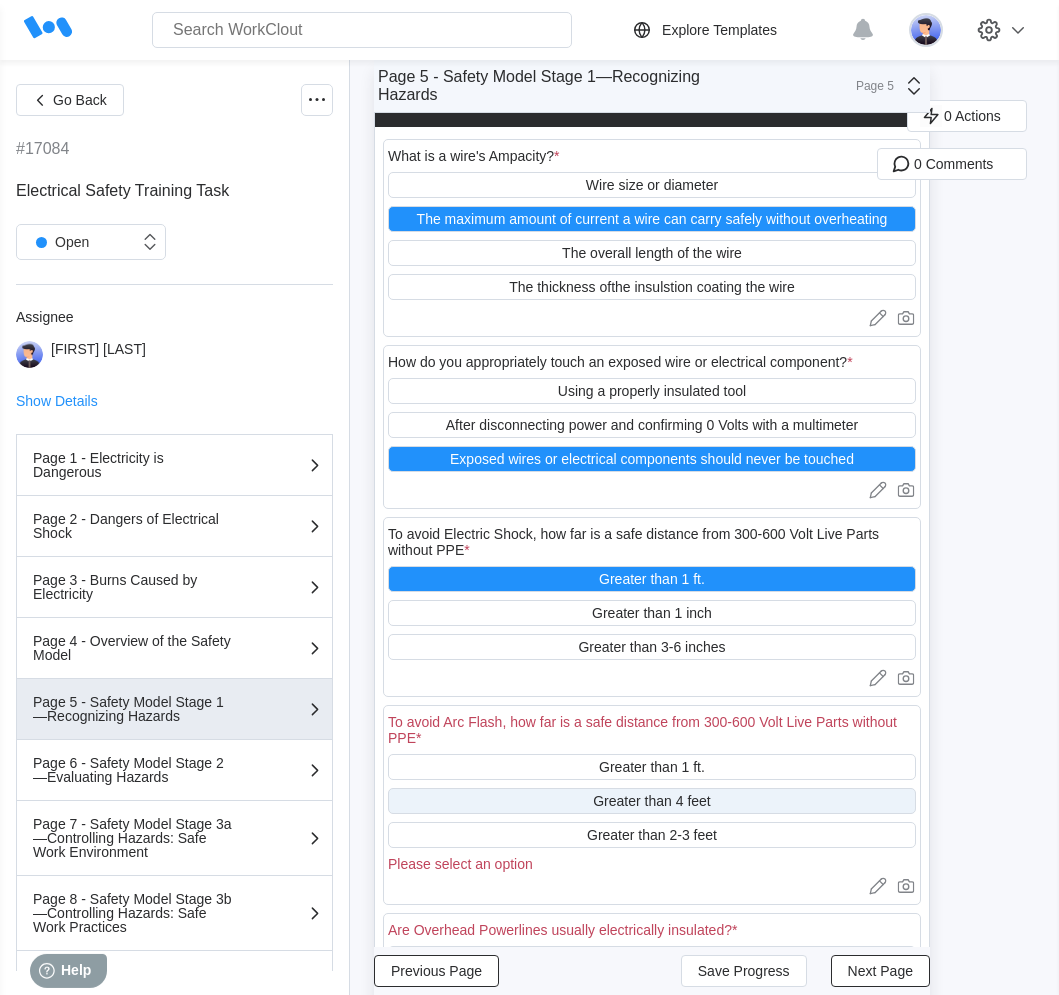 click on "Greater than 4 feet" at bounding box center [652, 801] 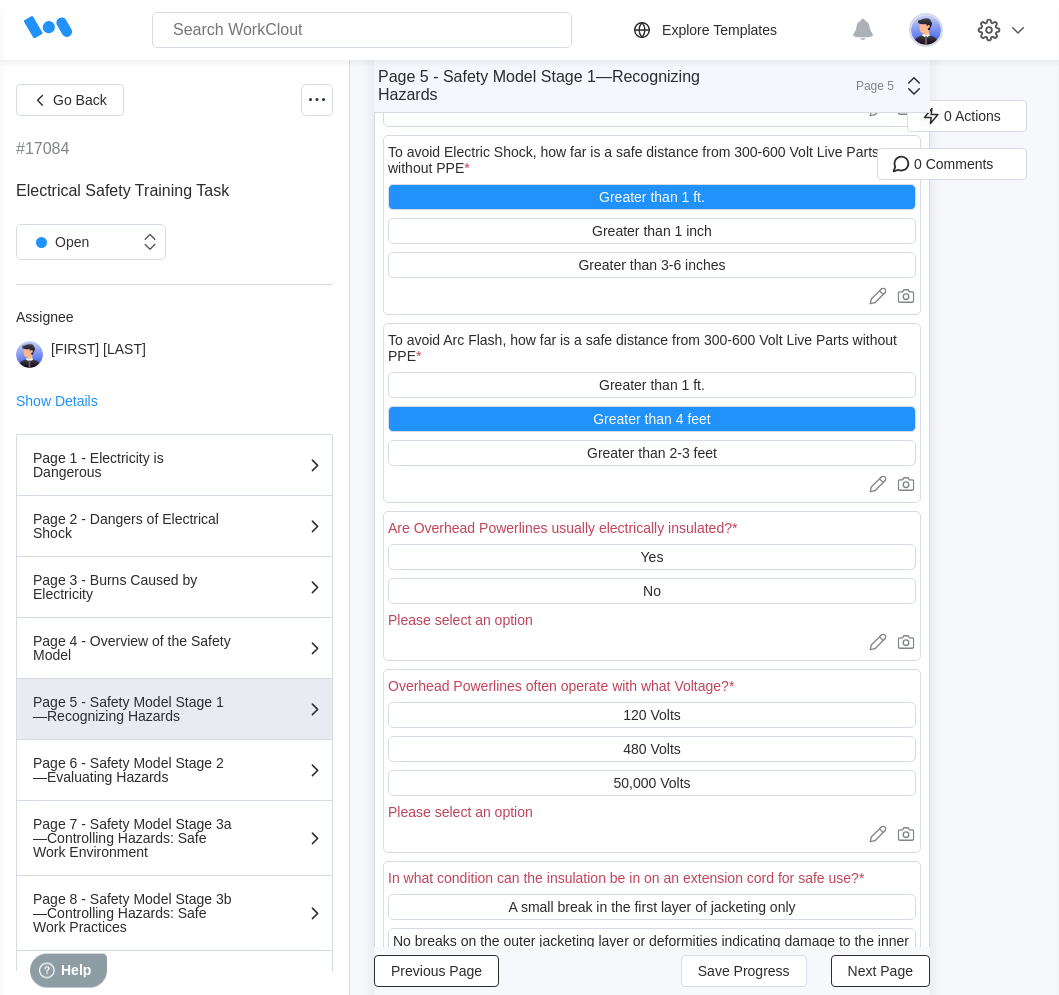 scroll, scrollTop: 763, scrollLeft: 0, axis: vertical 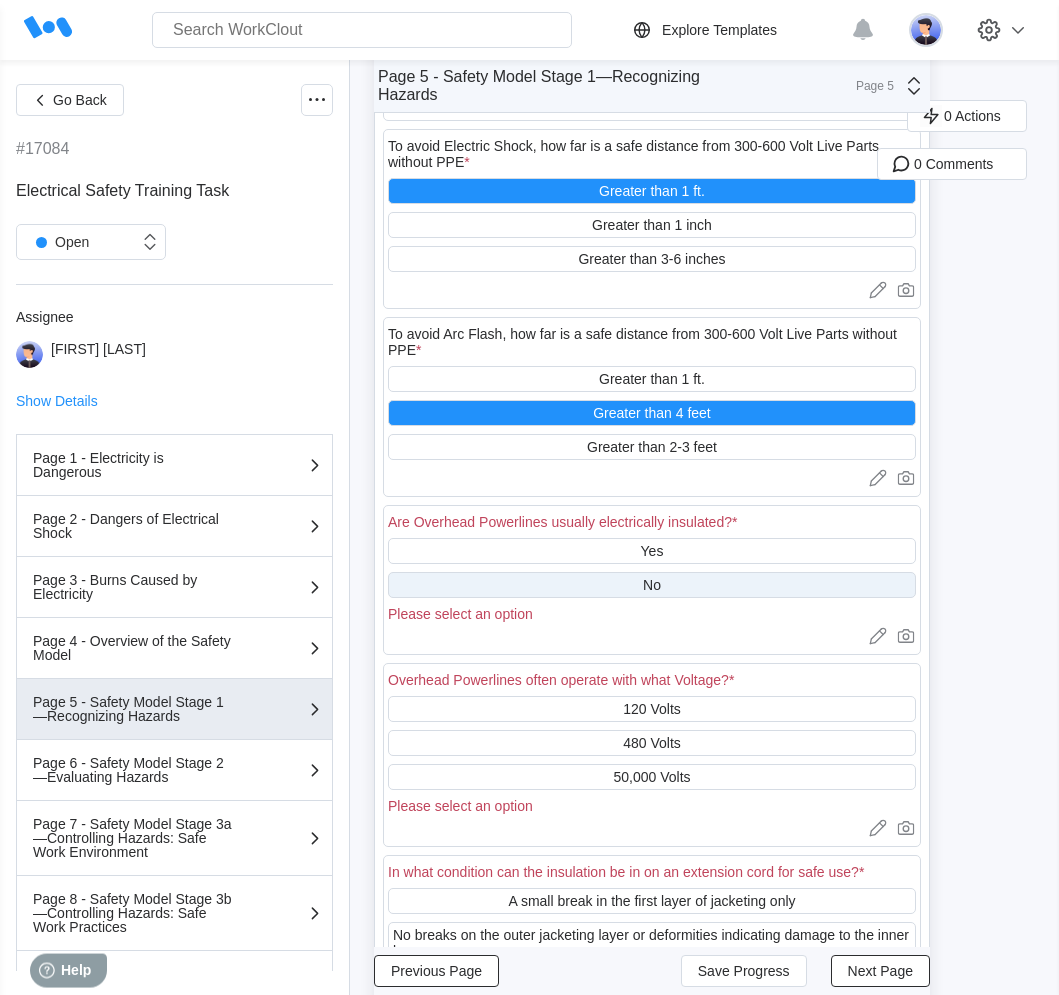 click on "No" at bounding box center (652, 585) 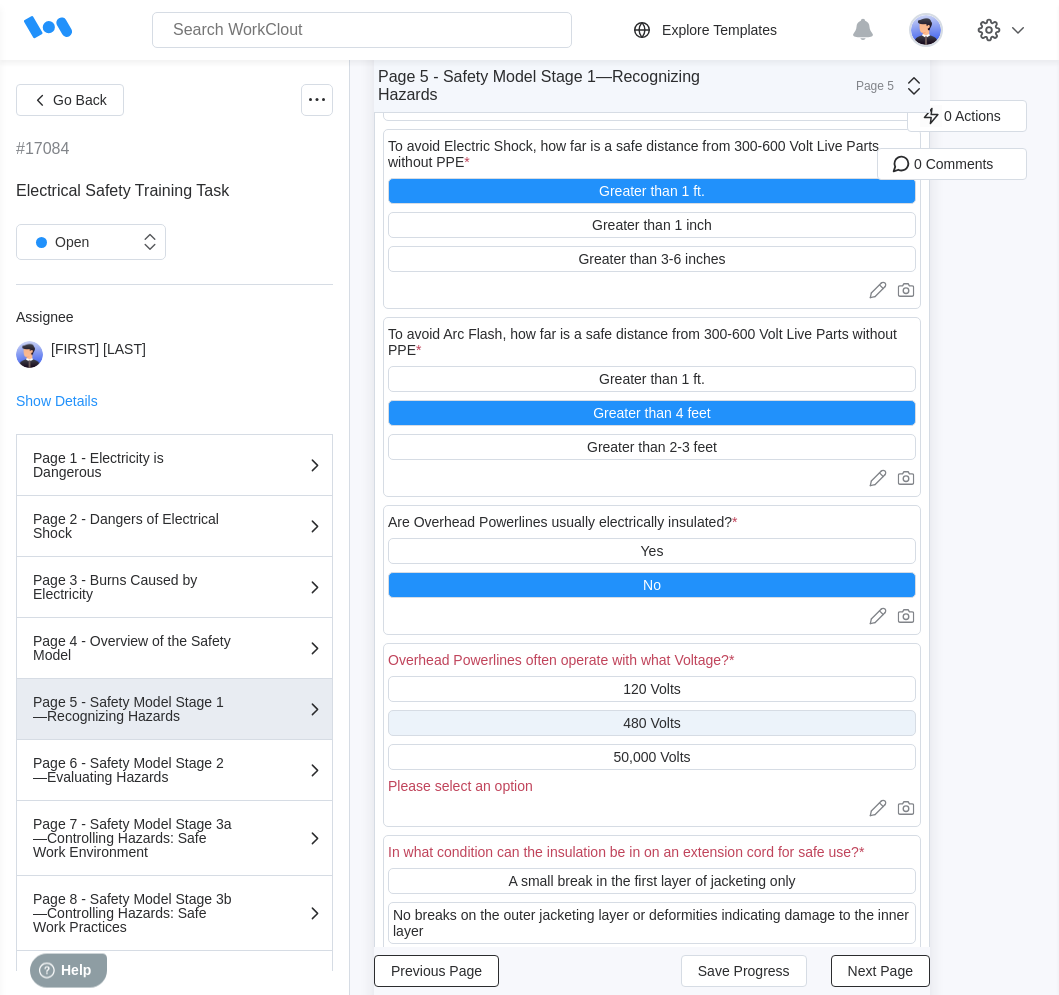 click on "480 Volts" at bounding box center [652, 723] 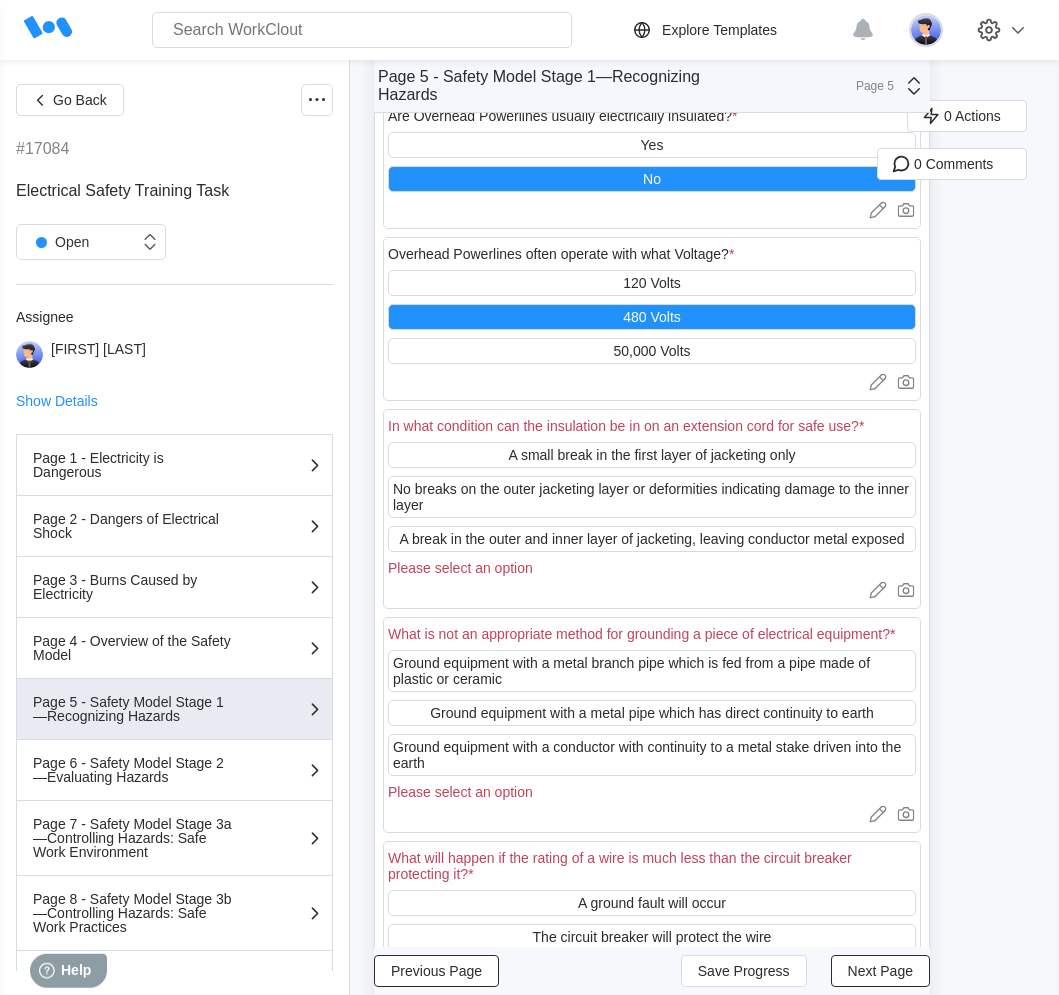 scroll, scrollTop: 1175, scrollLeft: 0, axis: vertical 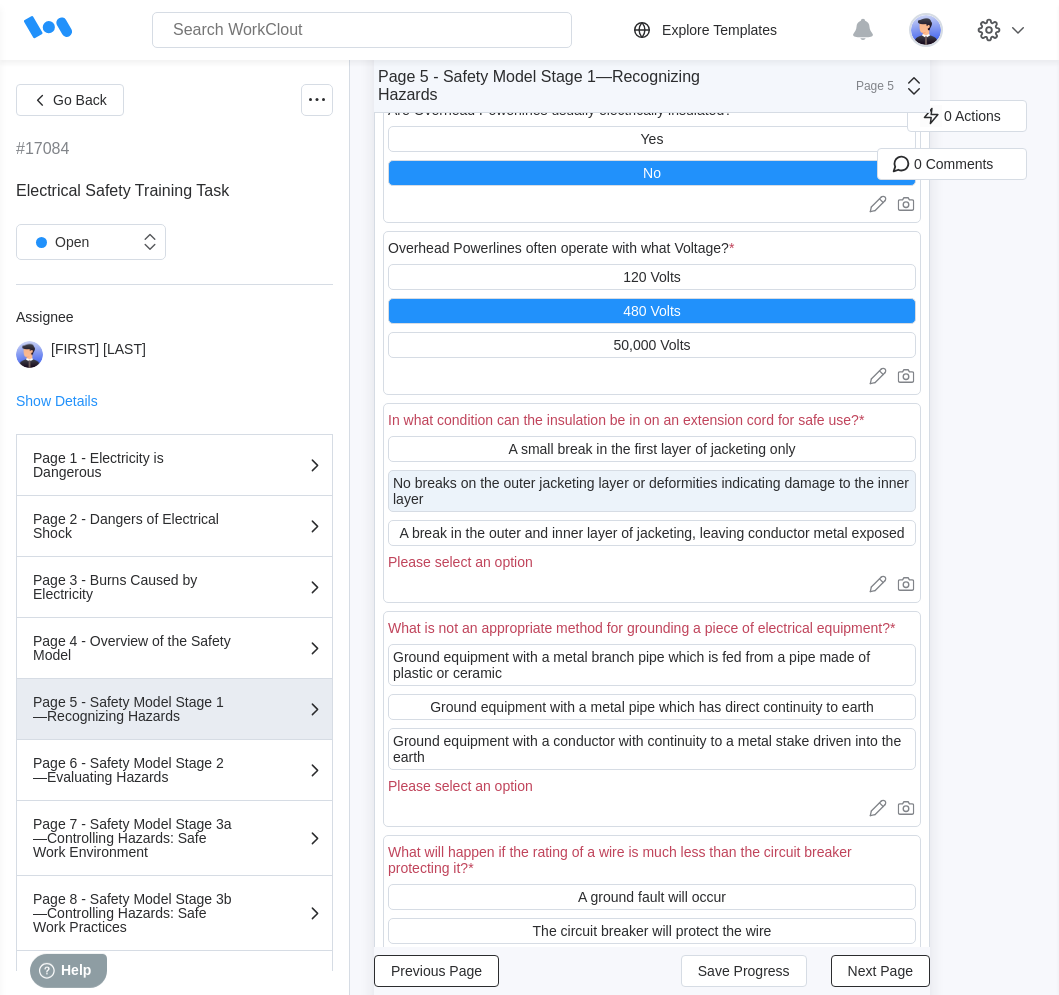 click on "No breaks on the outer jacketing layer or deformities indicating damage to the inner layer" at bounding box center [652, 491] 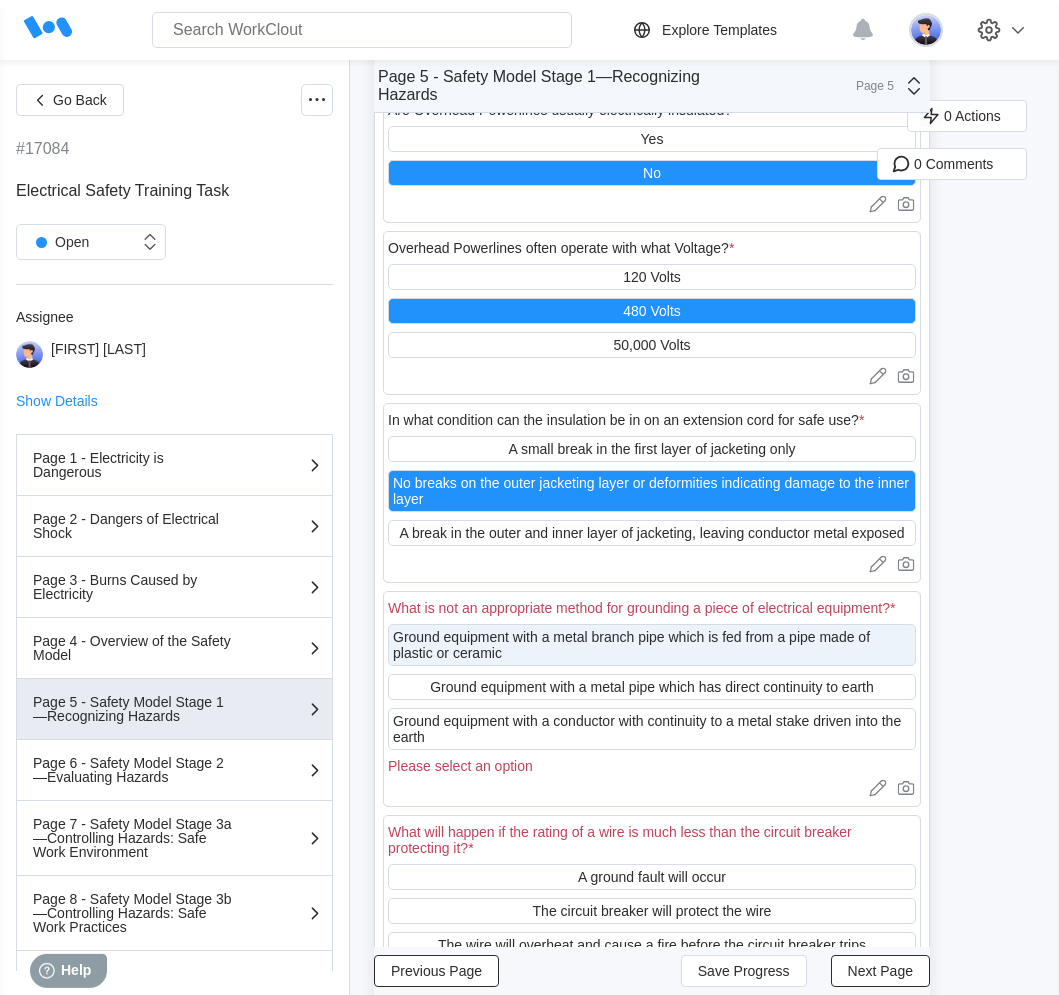 click on "Ground equipment with a metal branch pipe which is fed from a pipe made of plastic or ceramic" at bounding box center [652, 645] 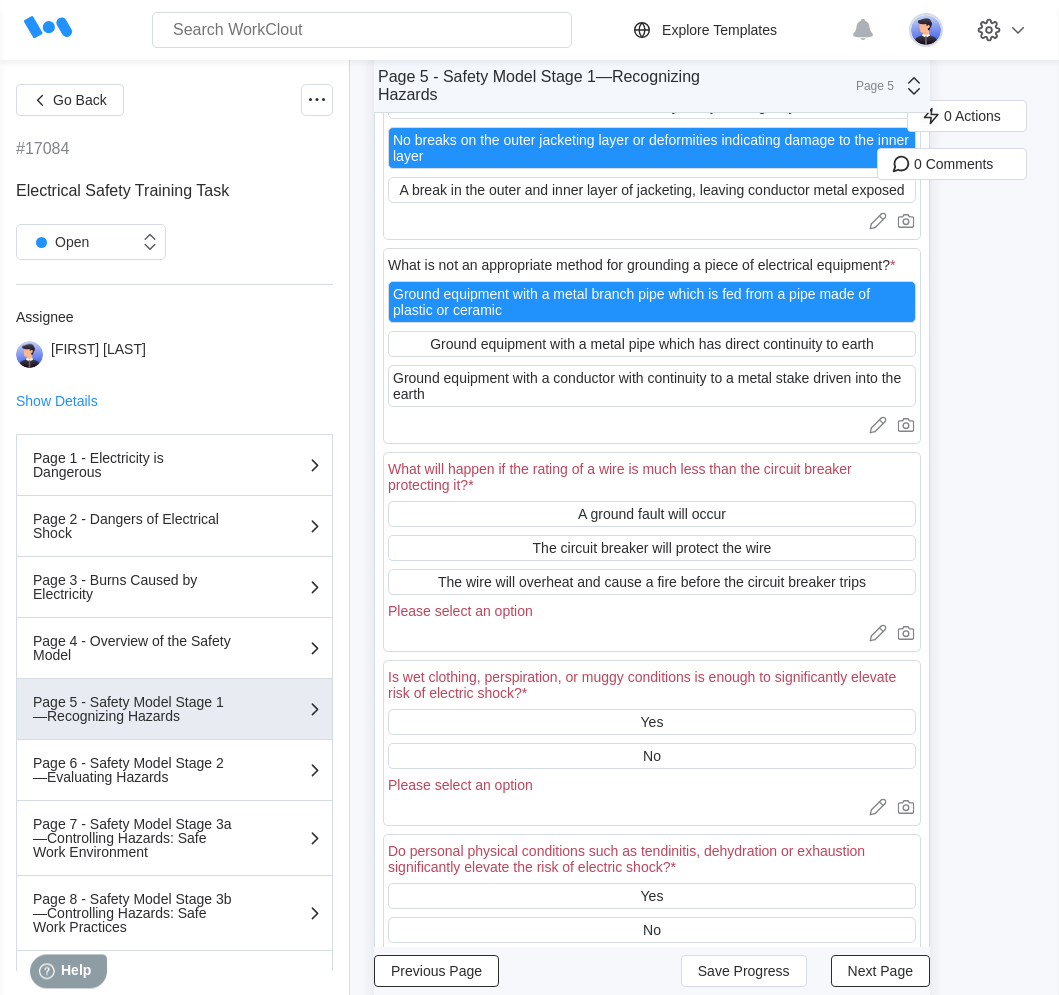 scroll, scrollTop: 1523, scrollLeft: 0, axis: vertical 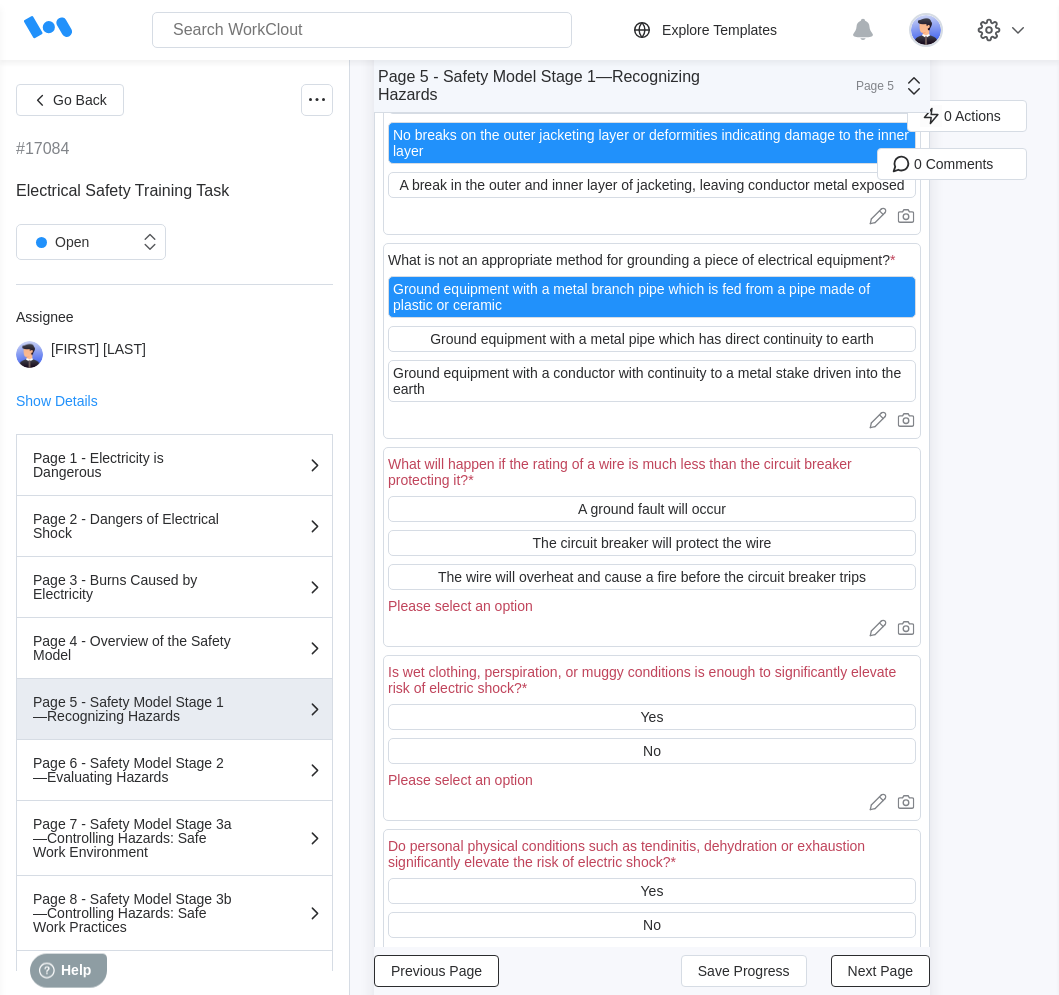 click on "Page 5 - Safety Model Stage 1—Recognizing Hazards Page 5" at bounding box center (652, 86) 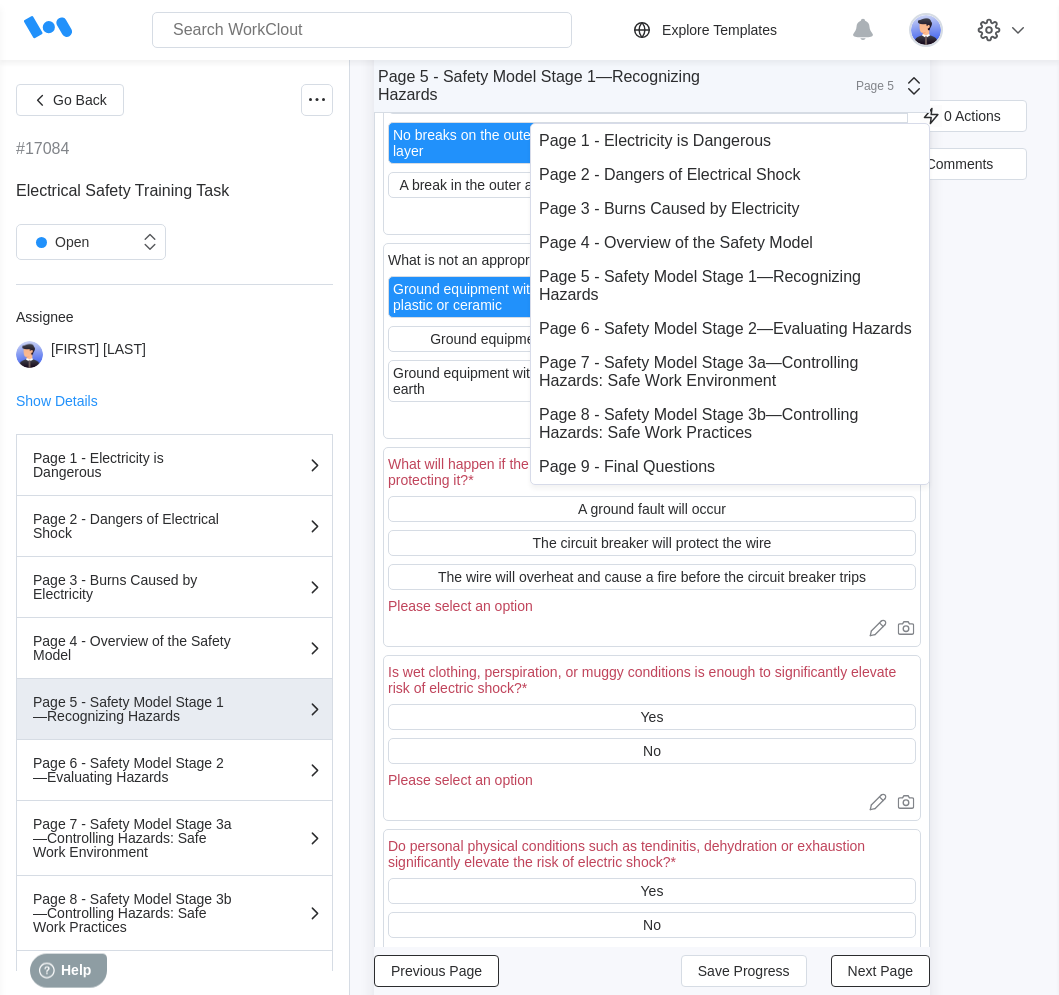click on "Page 5 - Safety Model Stage 1—Recognizing Hazards Page 5" at bounding box center [652, 86] 